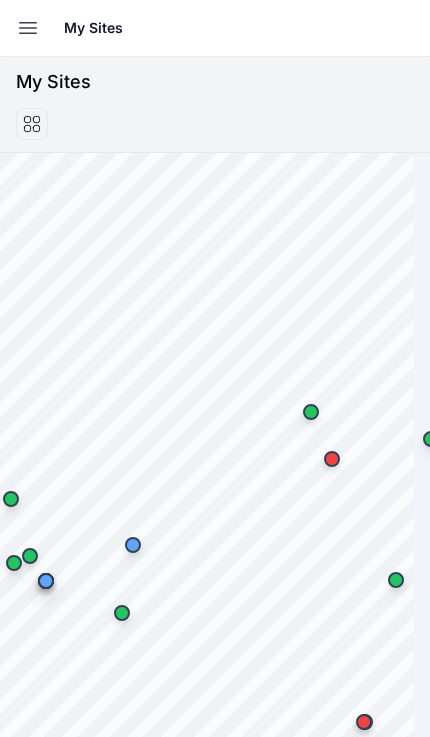 scroll, scrollTop: 0, scrollLeft: 0, axis: both 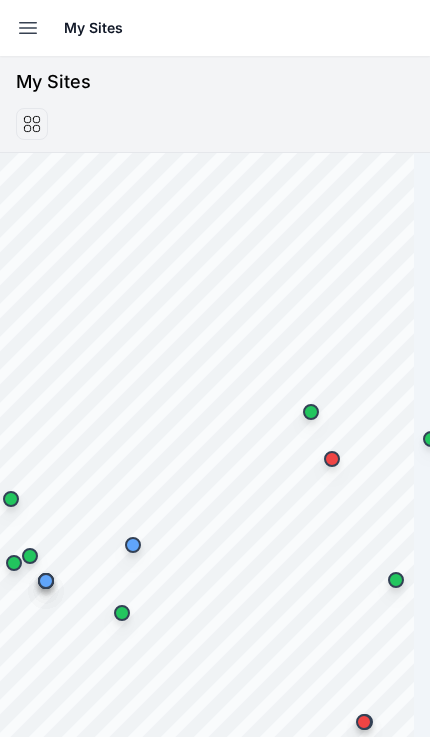 click at bounding box center [28, 28] 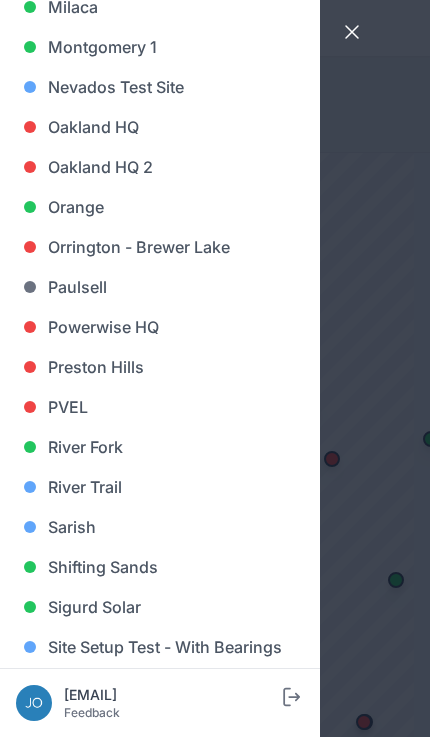 scroll, scrollTop: 1185, scrollLeft: 0, axis: vertical 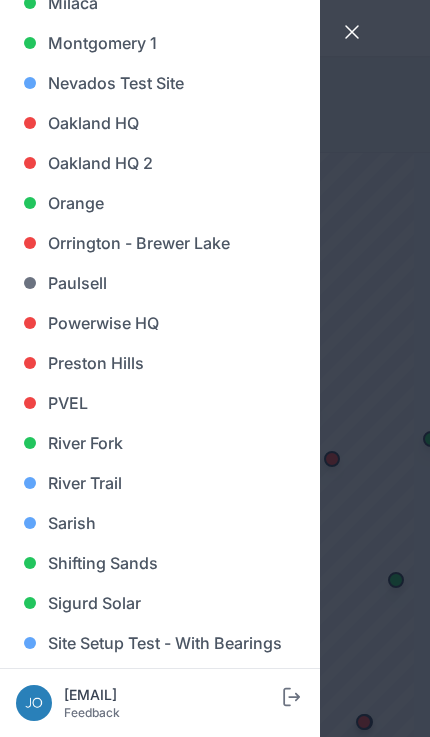 click on "River Trail" at bounding box center [160, 483] 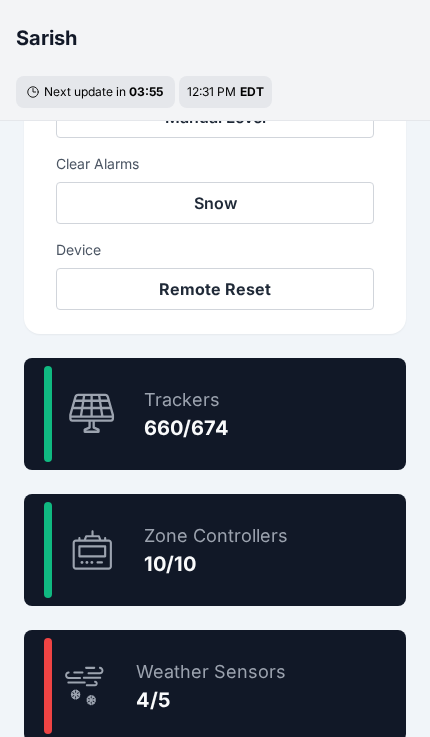 scroll, scrollTop: 1040, scrollLeft: 0, axis: vertical 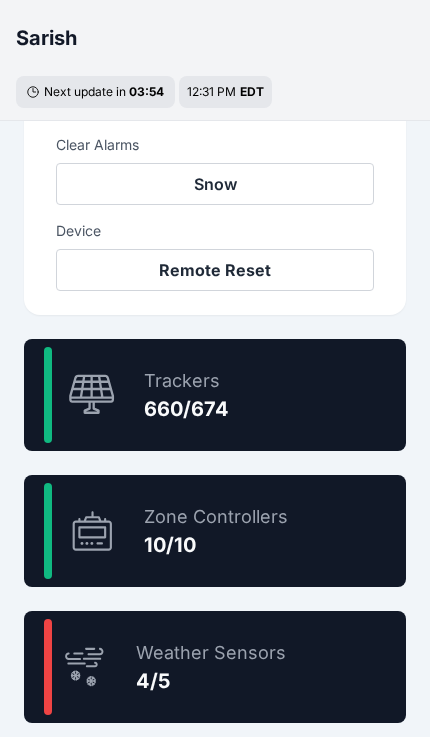 click on "97.9 % Trackers 660/674" at bounding box center [215, 395] 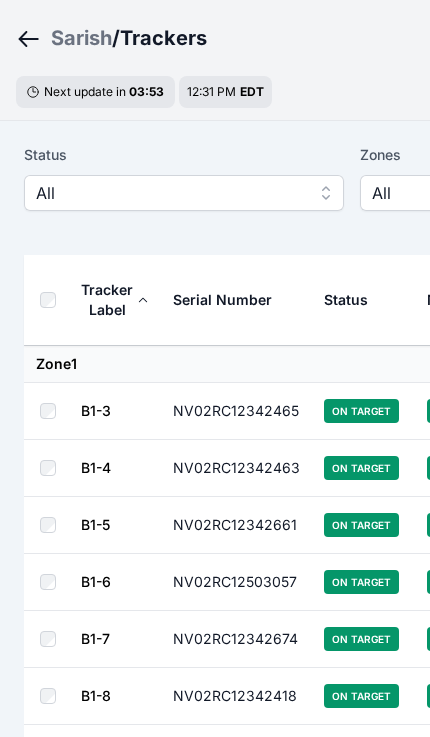 click on "All" at bounding box center [170, 193] 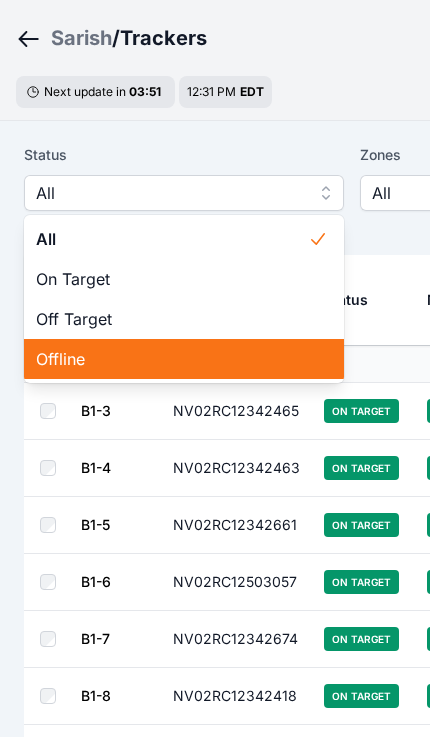 click on "Offline" at bounding box center [172, 359] 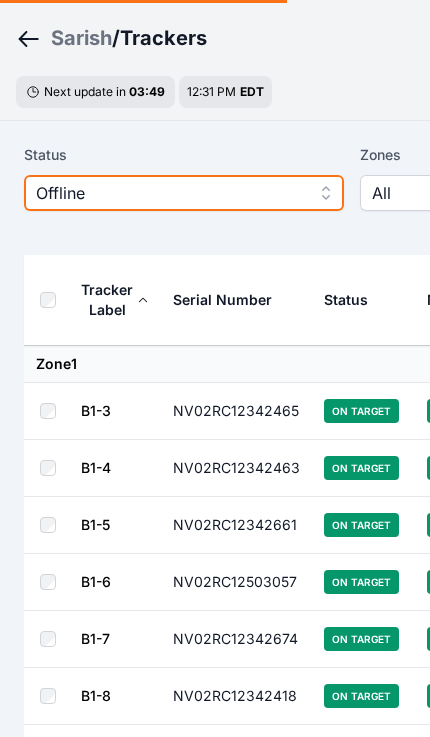 scroll, scrollTop: 0, scrollLeft: 0, axis: both 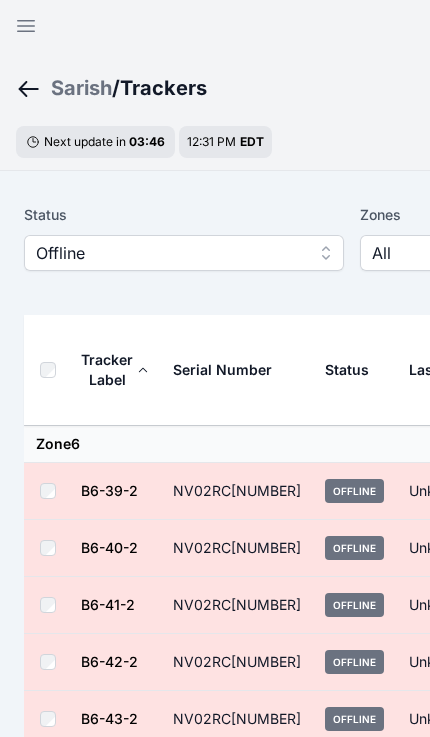 click on "Offline" at bounding box center (355, 491) 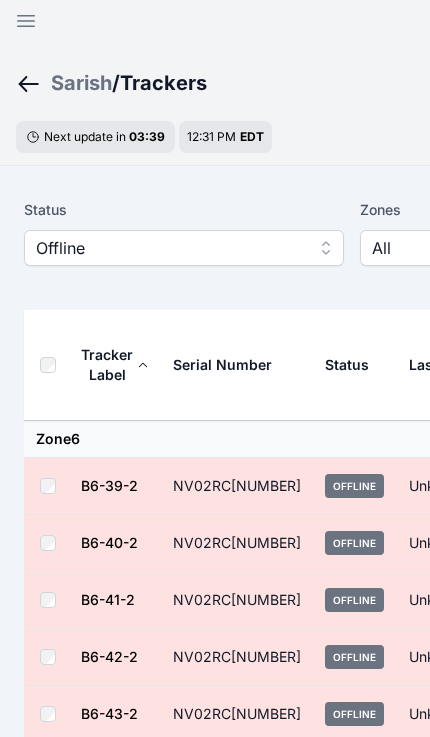 scroll, scrollTop: 0, scrollLeft: 0, axis: both 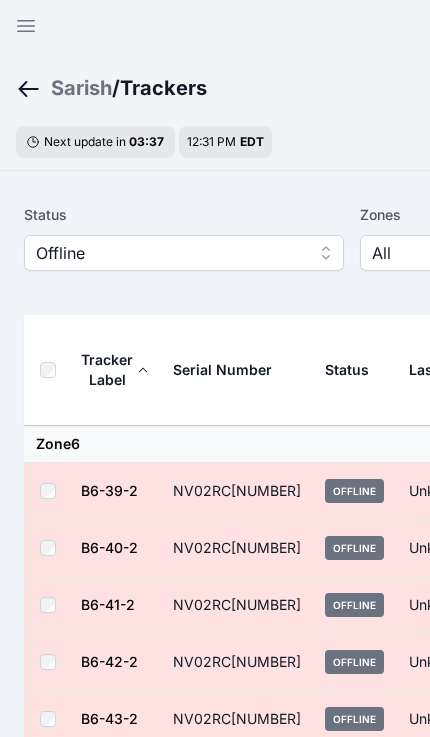 click on "Offline" at bounding box center (184, 253) 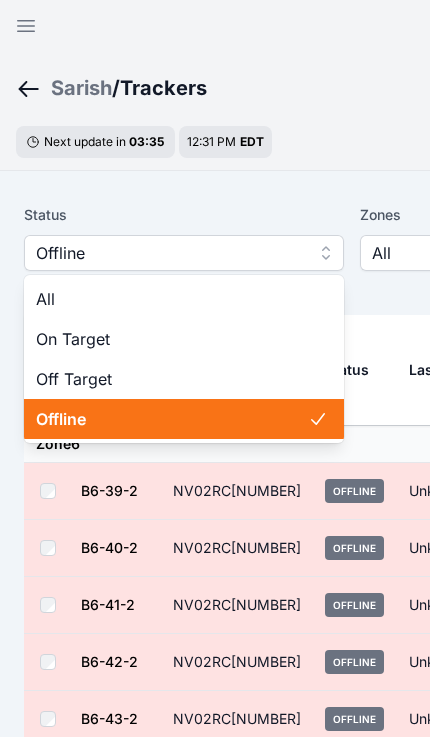click on "Offline" at bounding box center [170, 253] 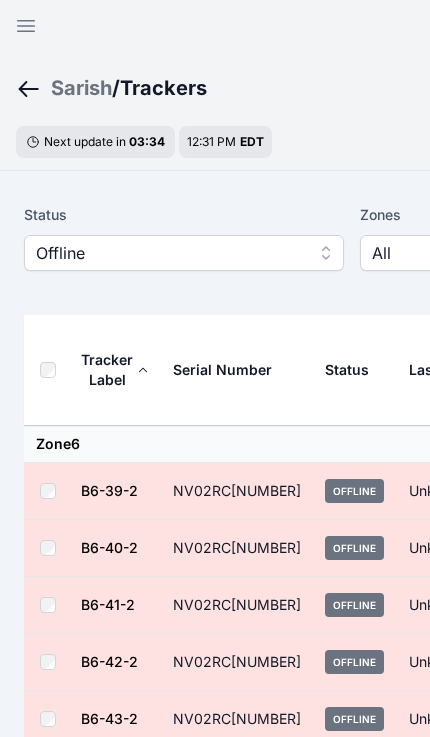 click on "Offline" at bounding box center (170, 253) 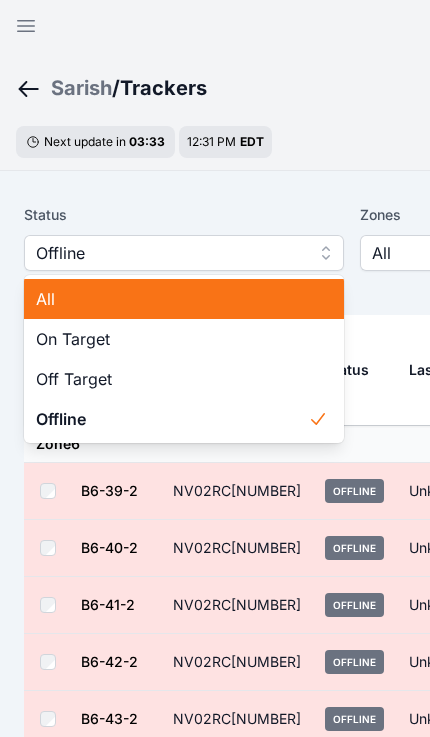 click on "All" at bounding box center (172, 299) 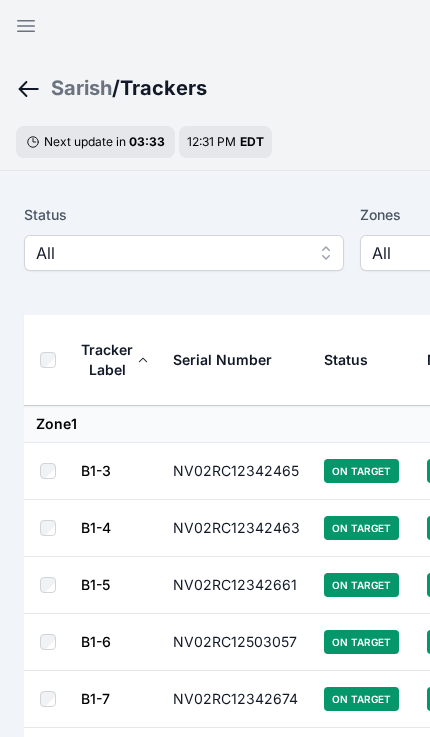 click on "All" at bounding box center [170, 253] 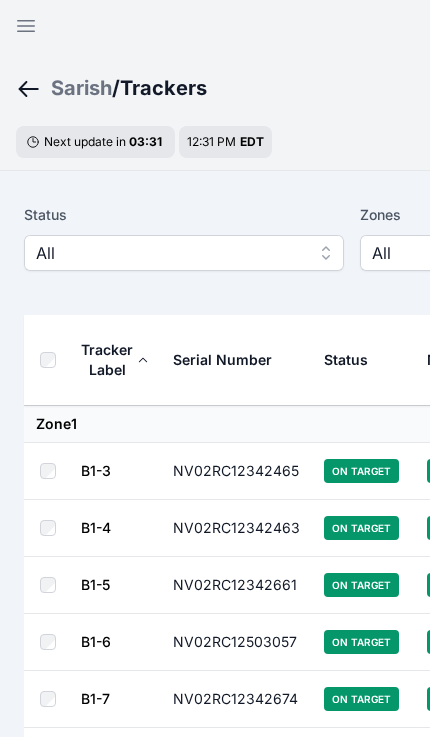 click on "All" at bounding box center [506, 253] 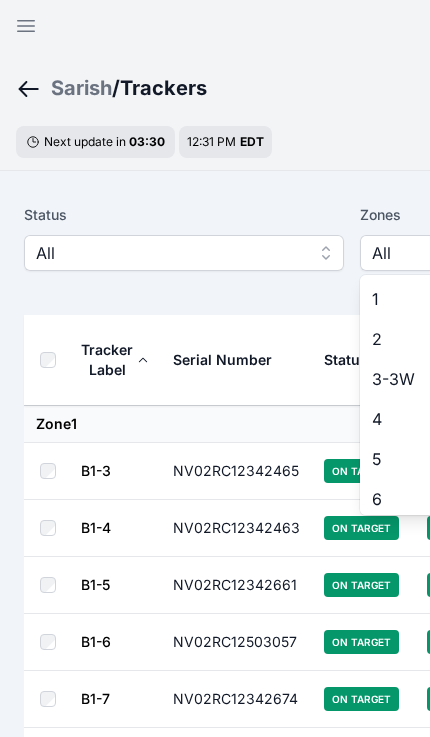 click on "1" at bounding box center (508, 299) 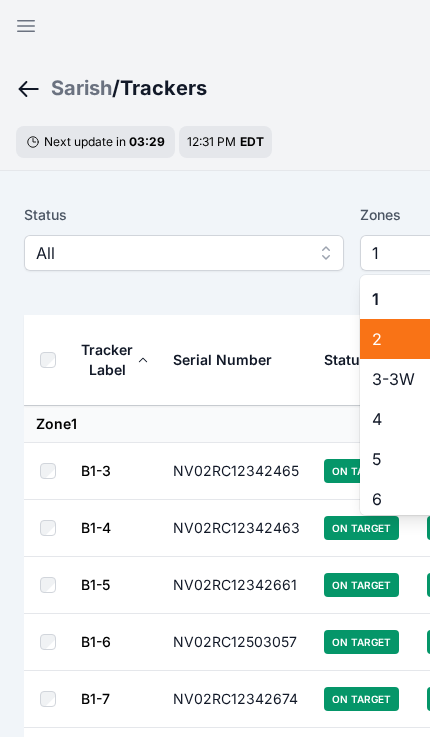 click on "2" at bounding box center (508, 339) 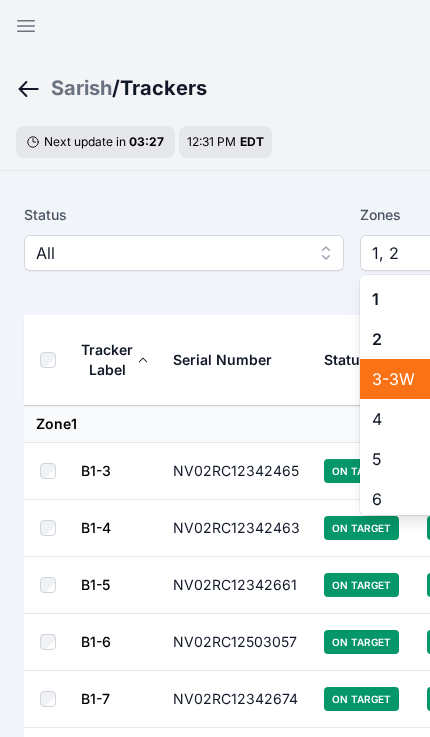 click on "3-3W" at bounding box center [508, 379] 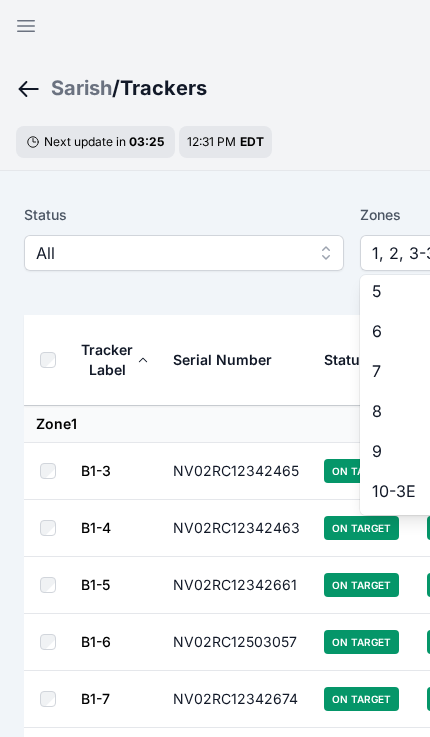 scroll, scrollTop: 168, scrollLeft: 0, axis: vertical 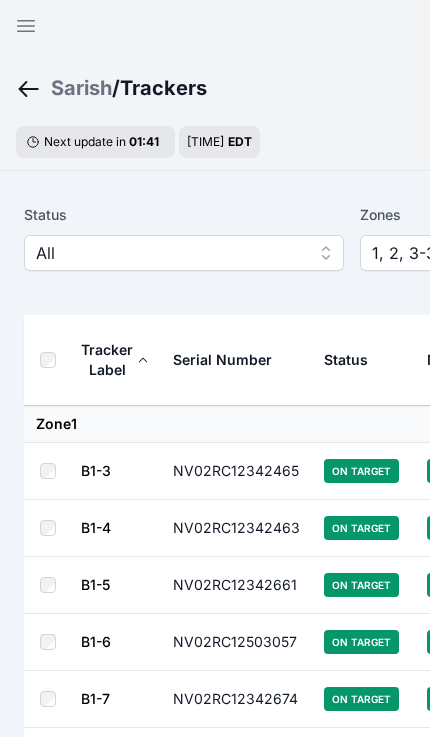 click on "Sarish" at bounding box center [81, 88] 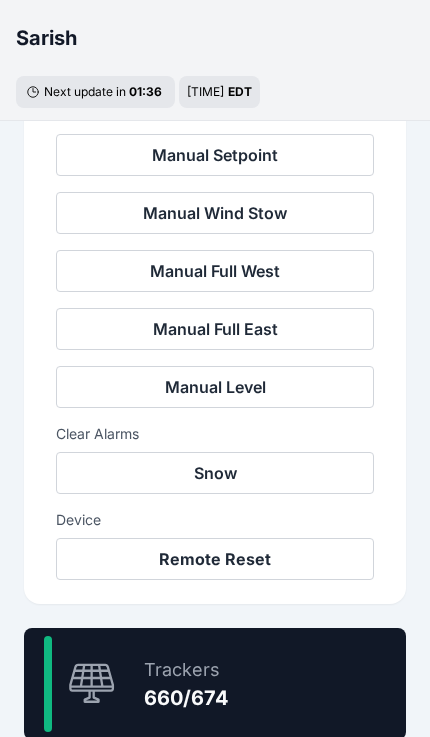 click on "97.9 % Trackers 660/674" at bounding box center (215, 684) 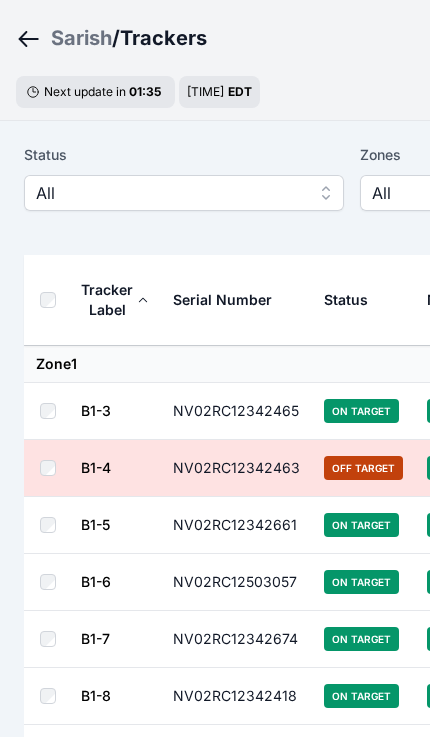 click on "All" at bounding box center (170, 193) 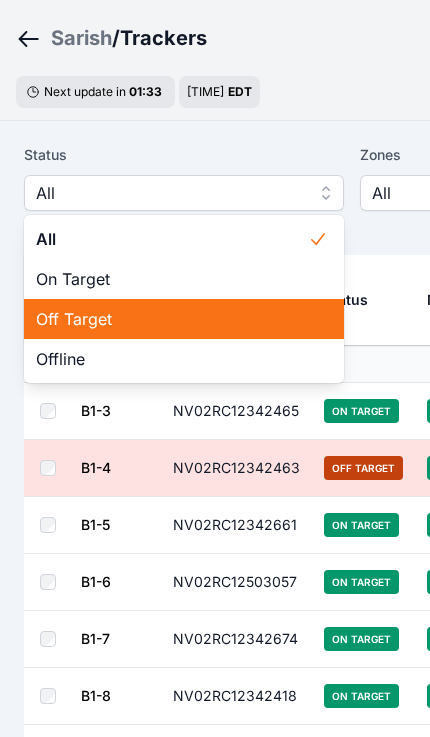 click on "Off Target" at bounding box center [172, 319] 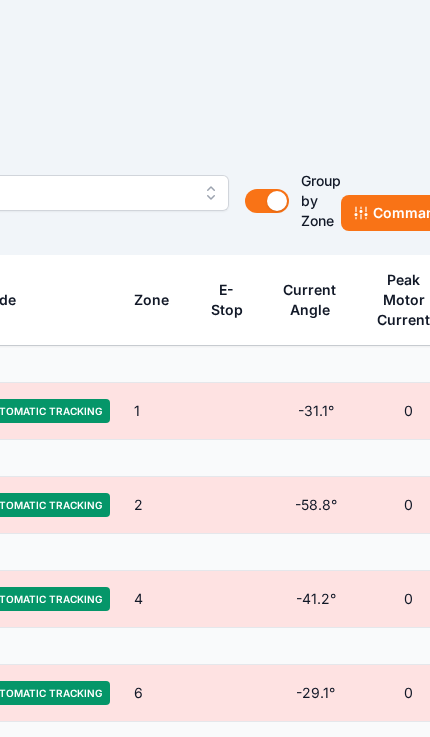 scroll, scrollTop: 60, scrollLeft: 472, axis: both 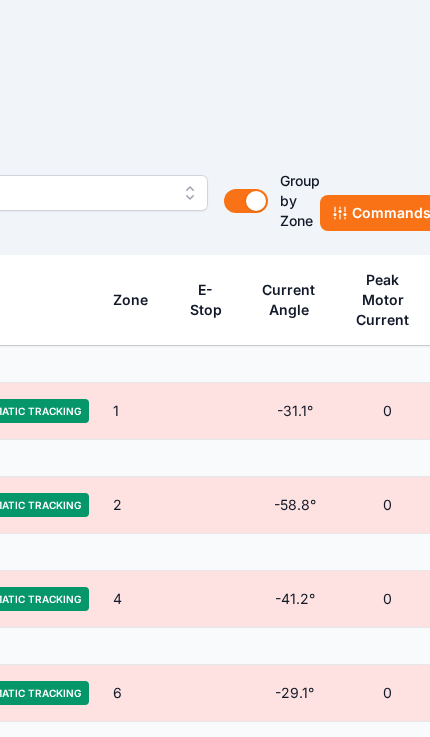 click on "Commands" at bounding box center [381, 213] 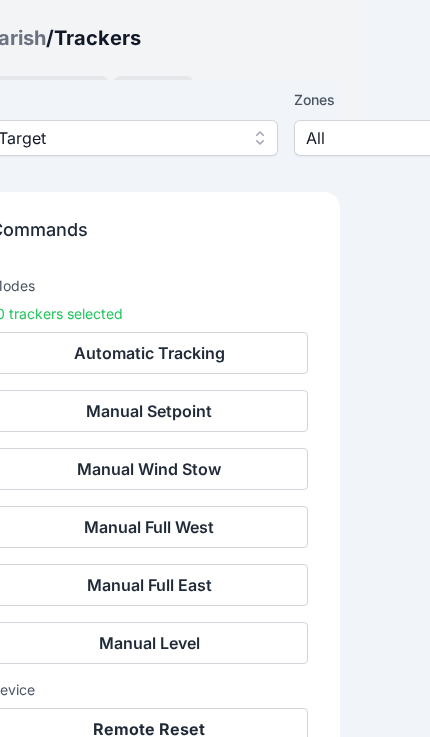 scroll, scrollTop: 138, scrollLeft: 66, axis: both 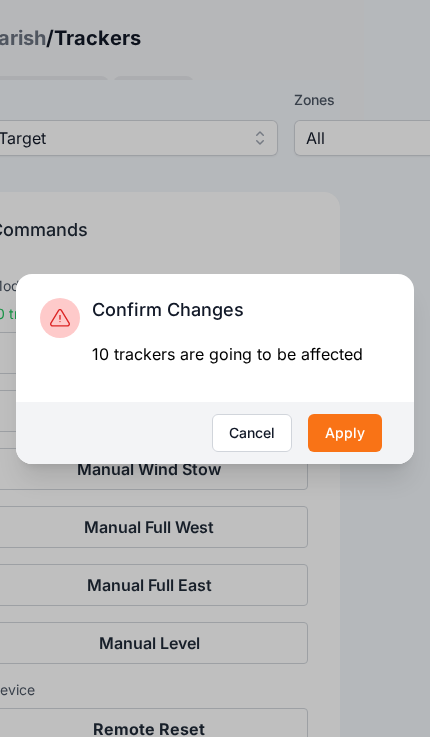 click on "Apply" at bounding box center [345, 433] 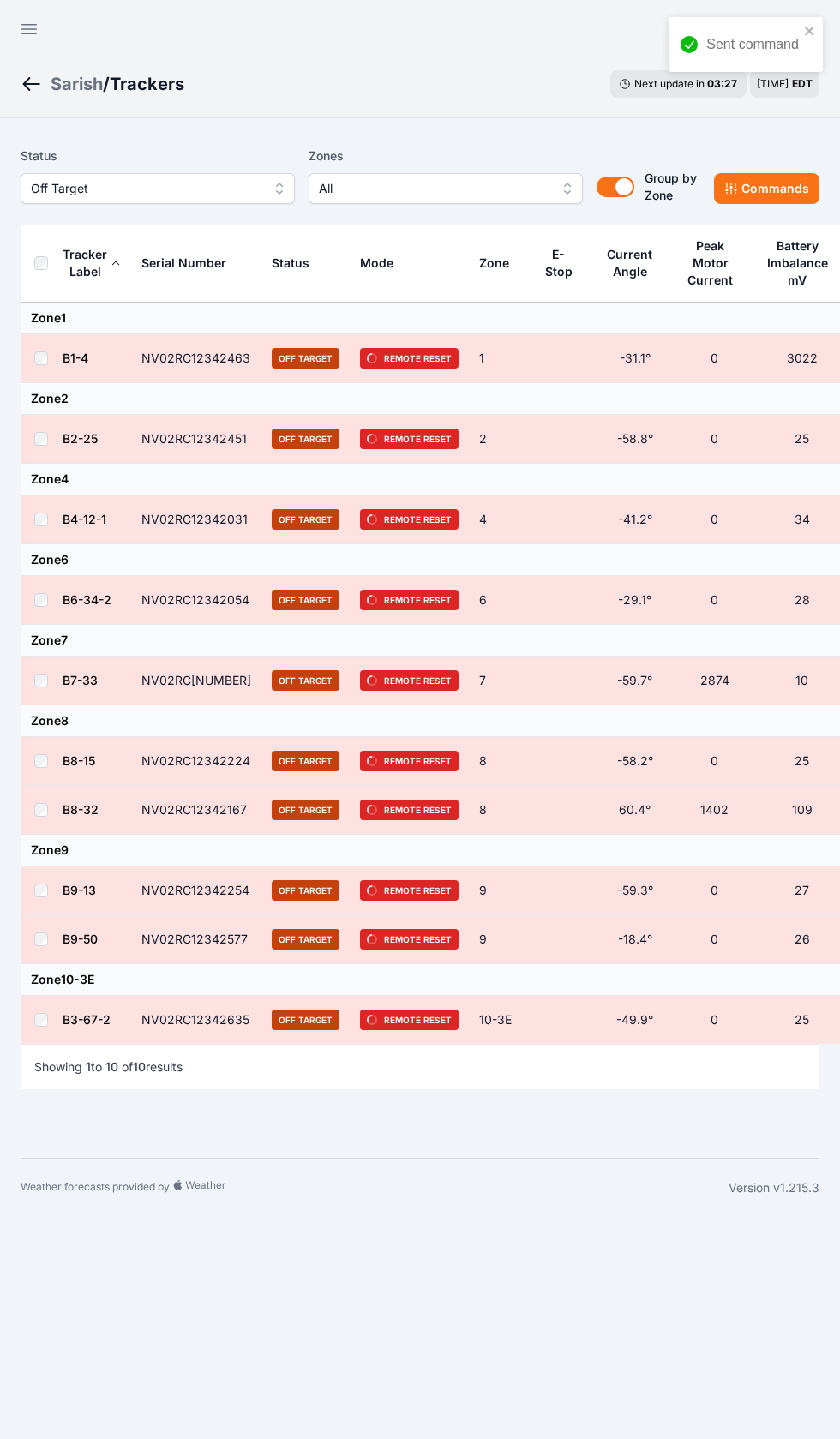 scroll, scrollTop: 0, scrollLeft: 0, axis: both 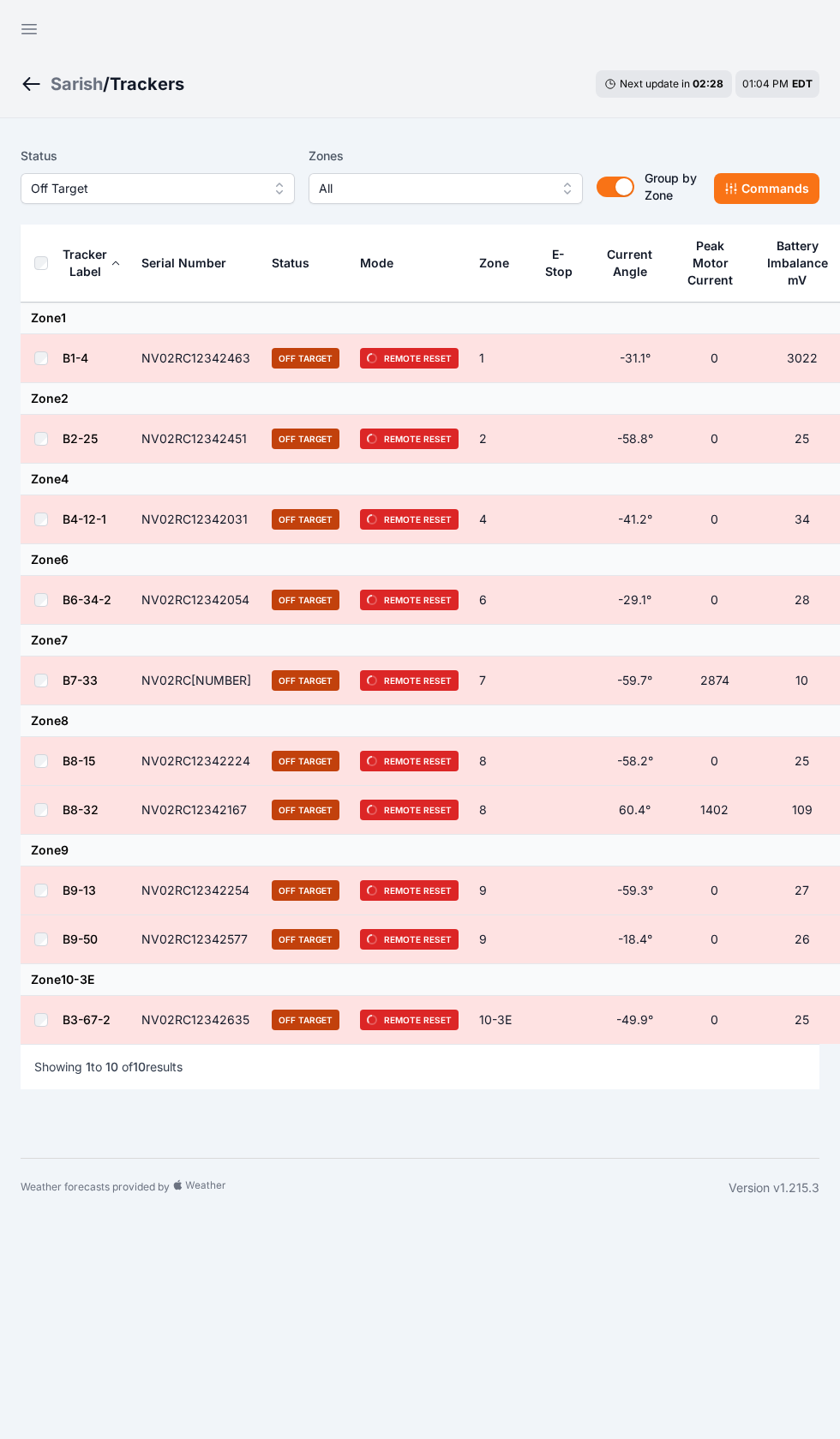 click on "Sarish" at bounding box center (76, 84) 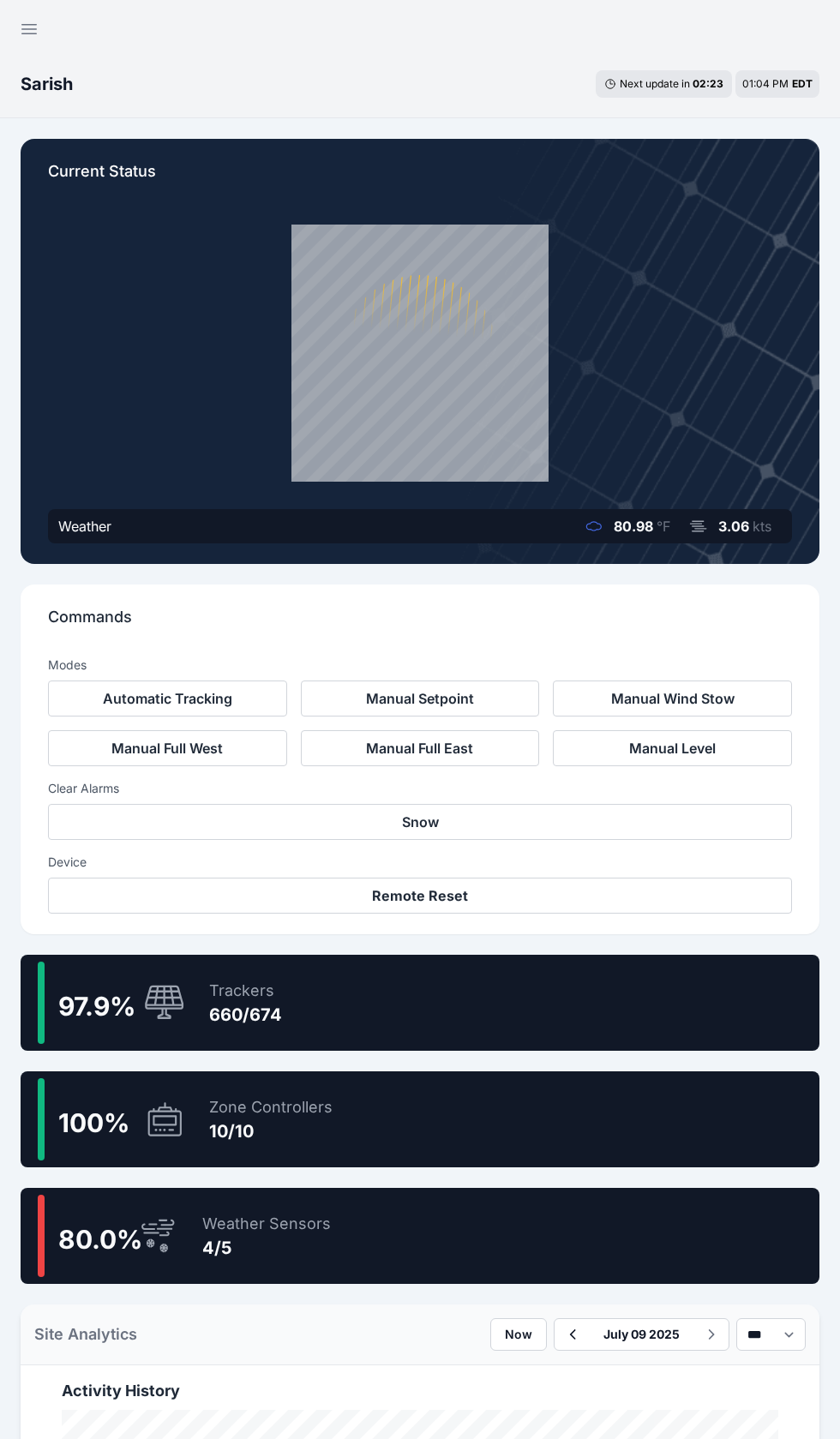 click on "97.9 % Trackers 660/674" at bounding box center (420, 1003) 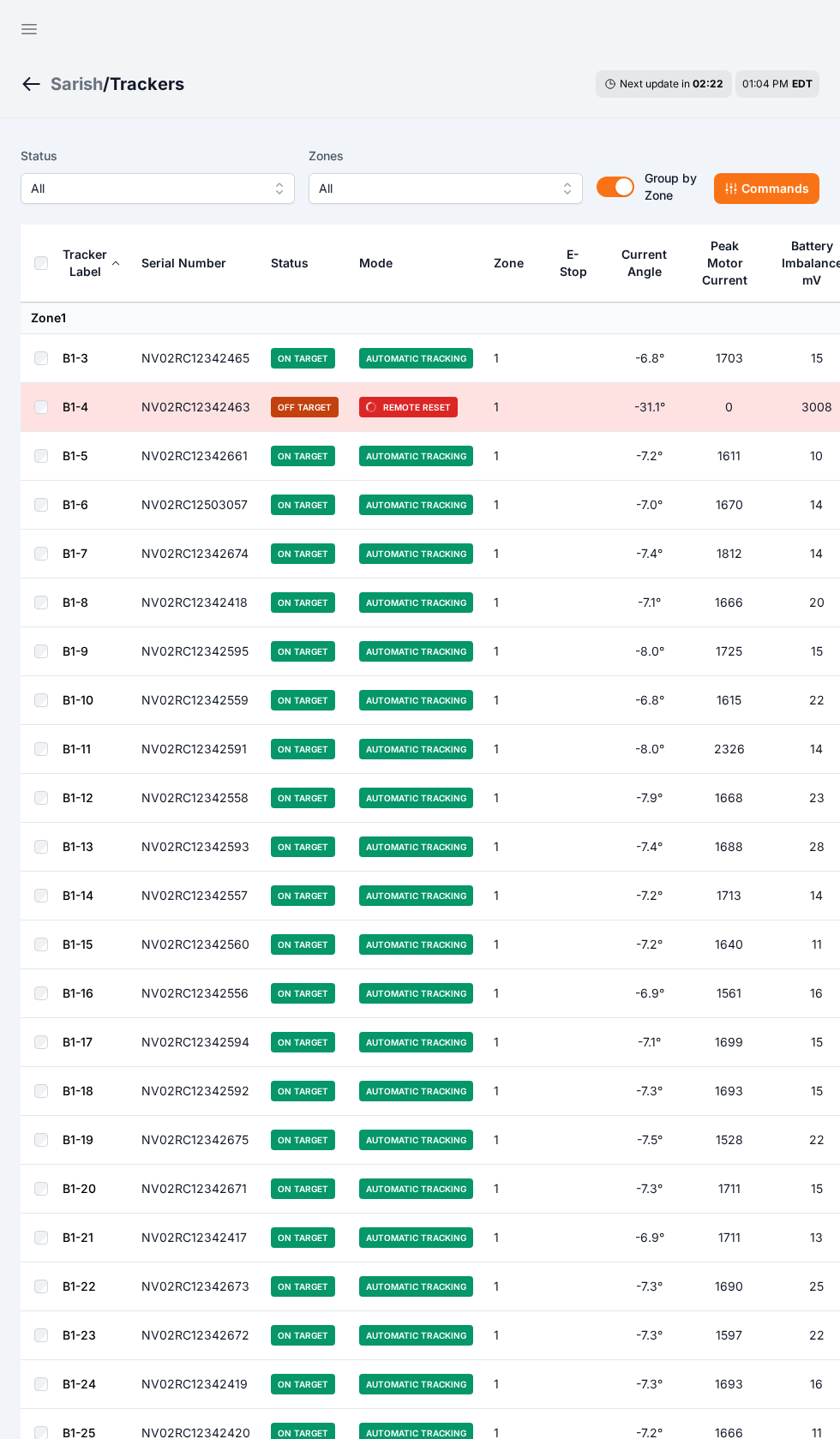 scroll, scrollTop: 21, scrollLeft: 0, axis: vertical 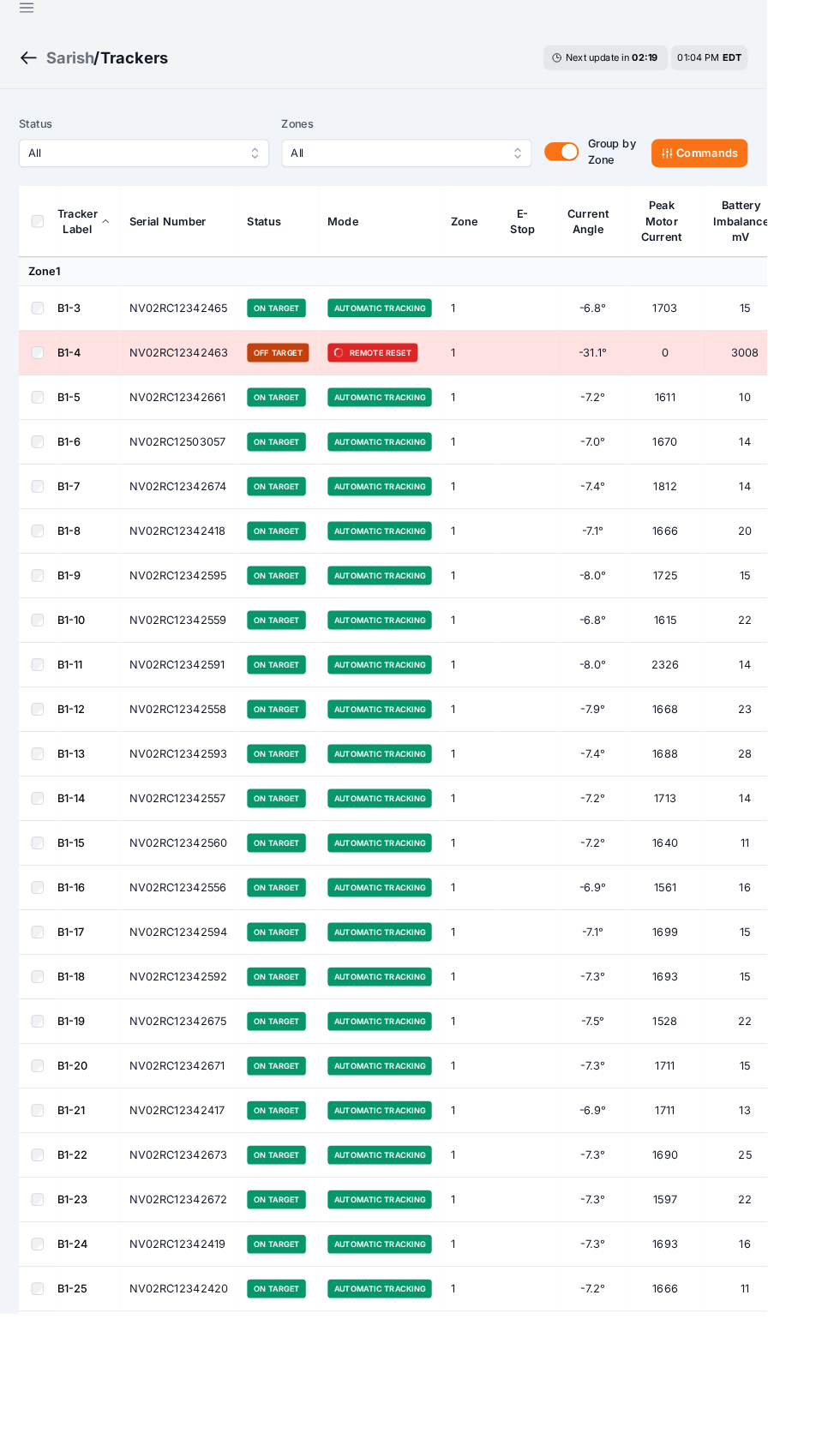 click on "All" at bounding box center [158, 168] 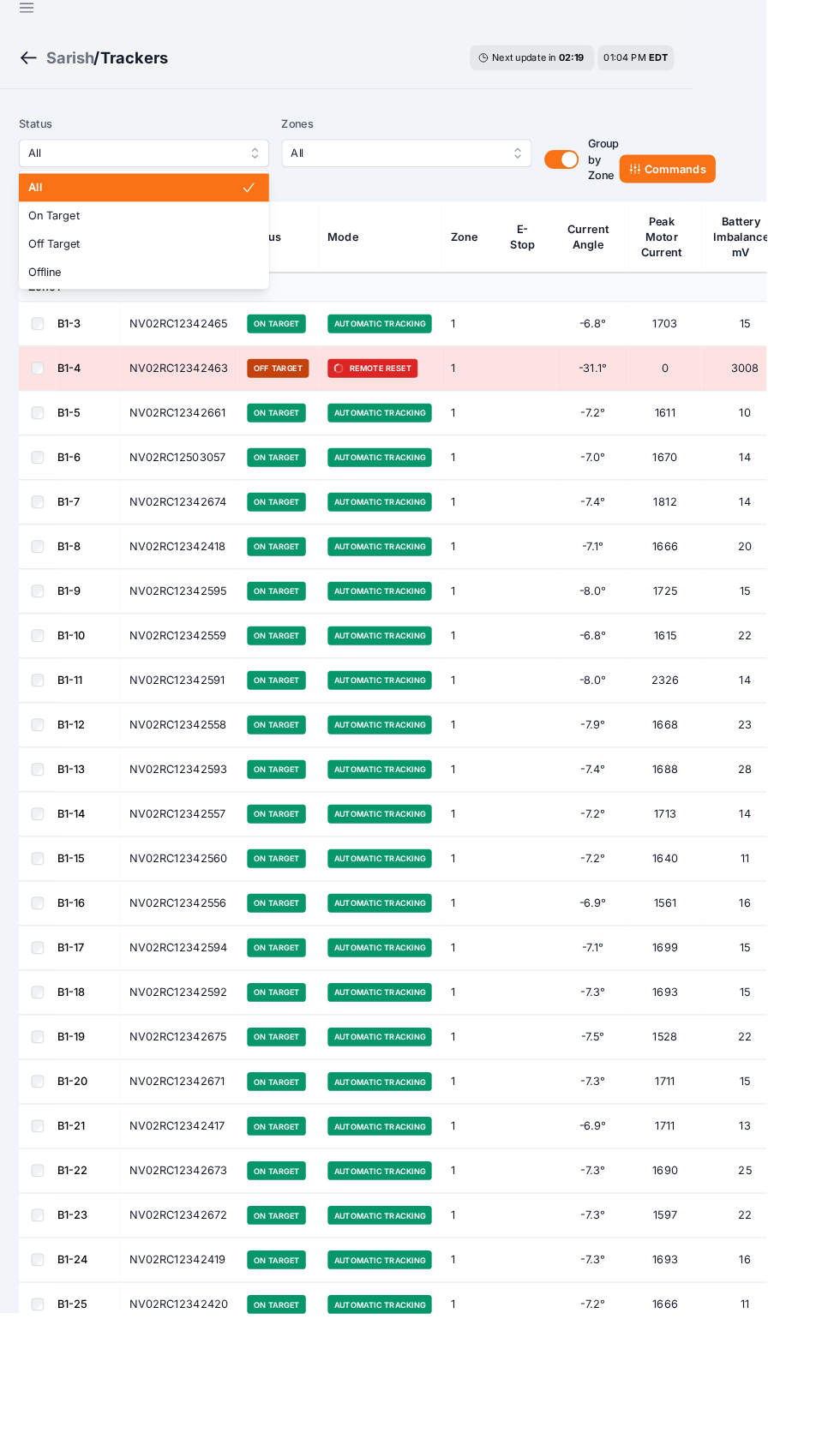 scroll, scrollTop: 47, scrollLeft: 0, axis: vertical 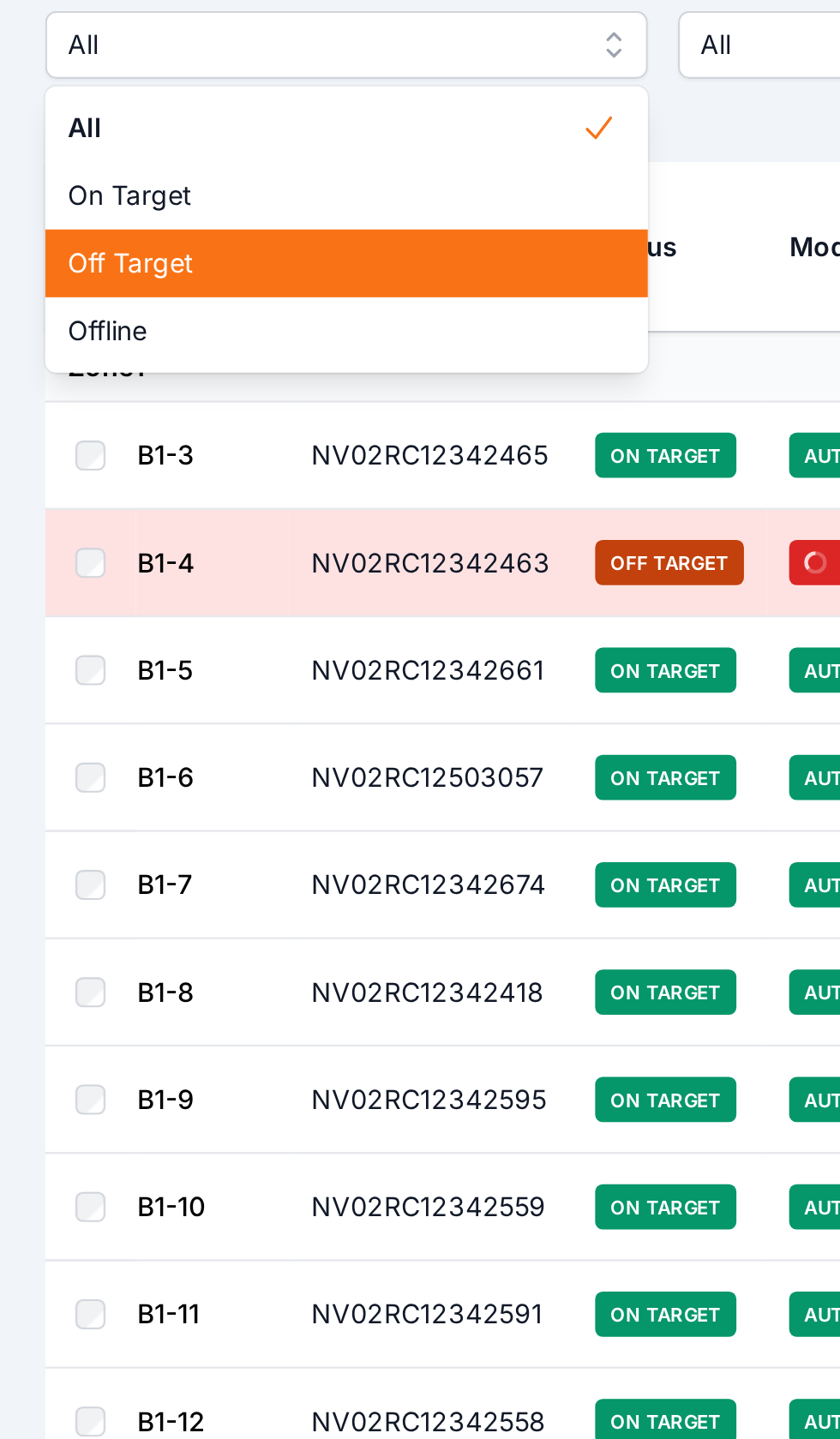 click on "Off Target" at bounding box center (158, 241) 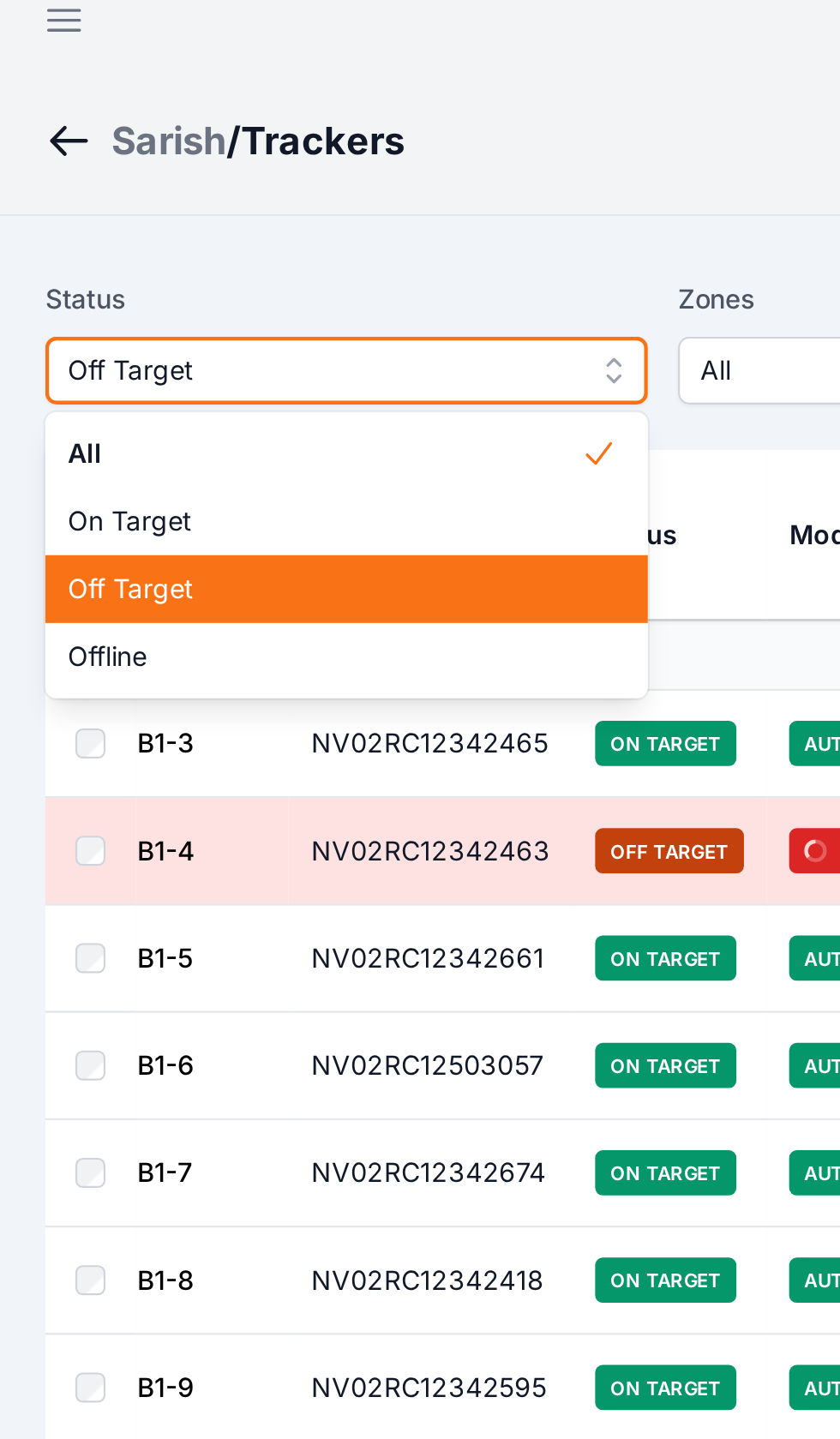 scroll, scrollTop: 0, scrollLeft: 0, axis: both 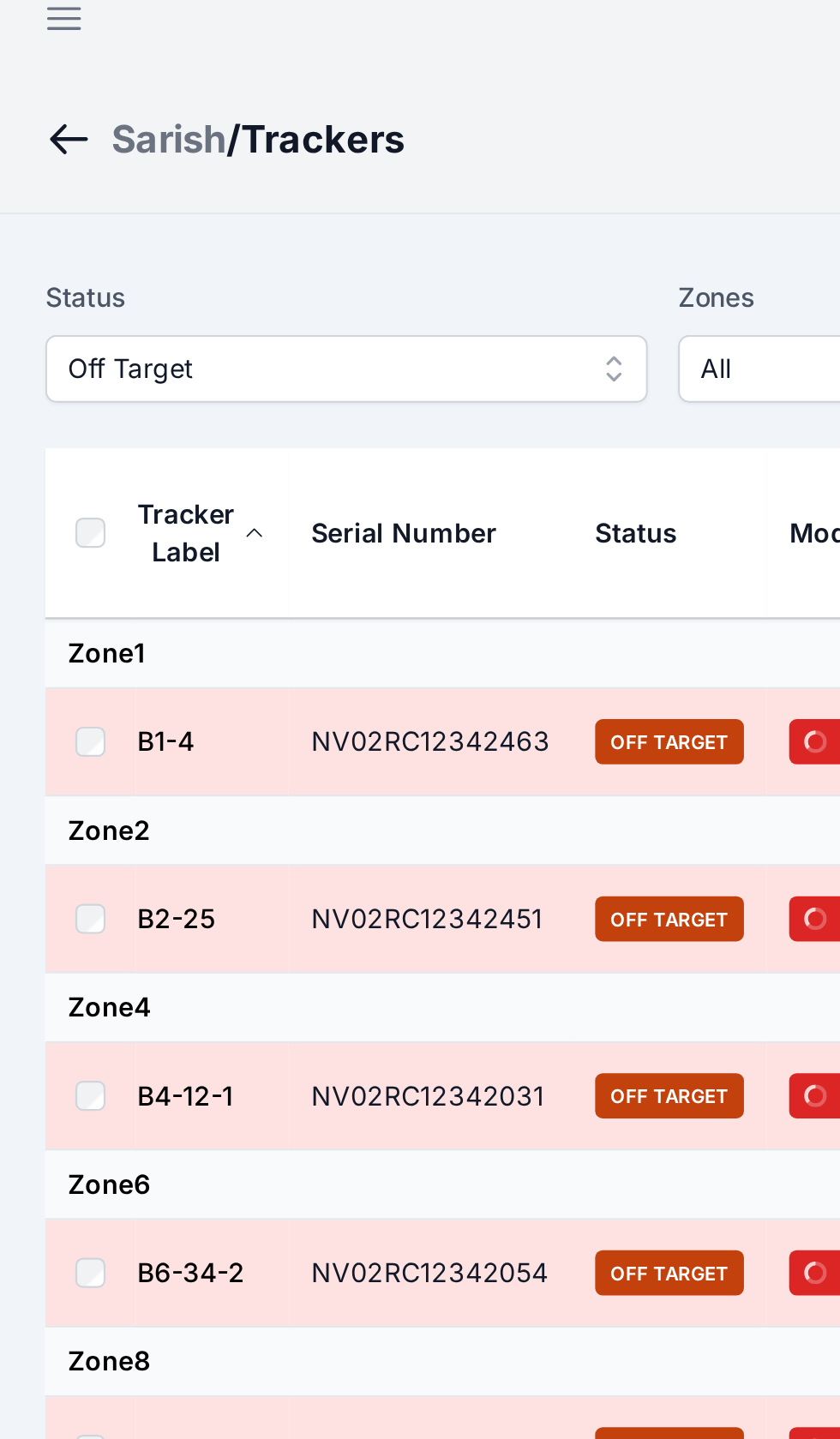 click on "Off Target" at bounding box center (146, 189) 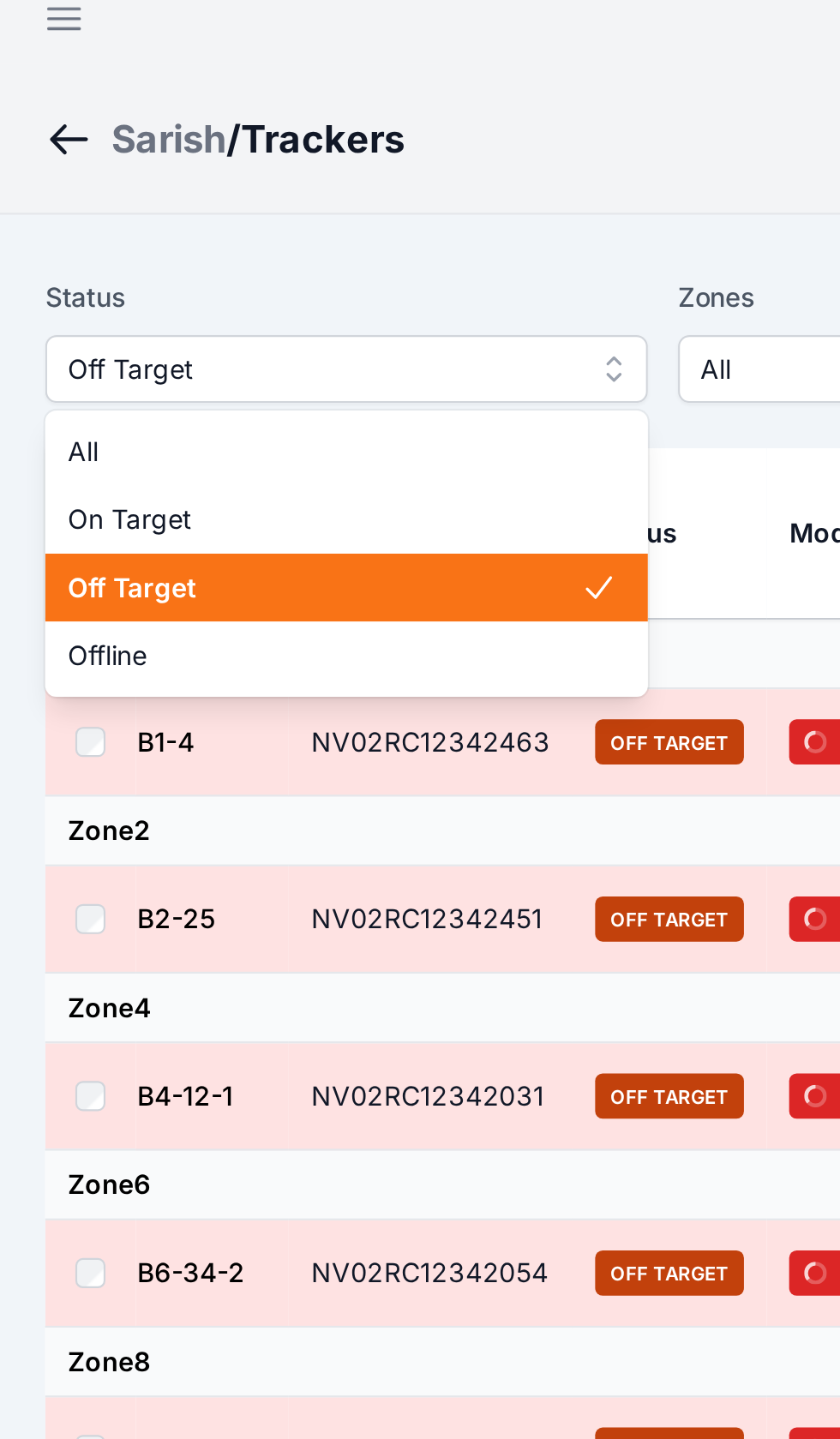 click on "Off Target" at bounding box center [147, 288] 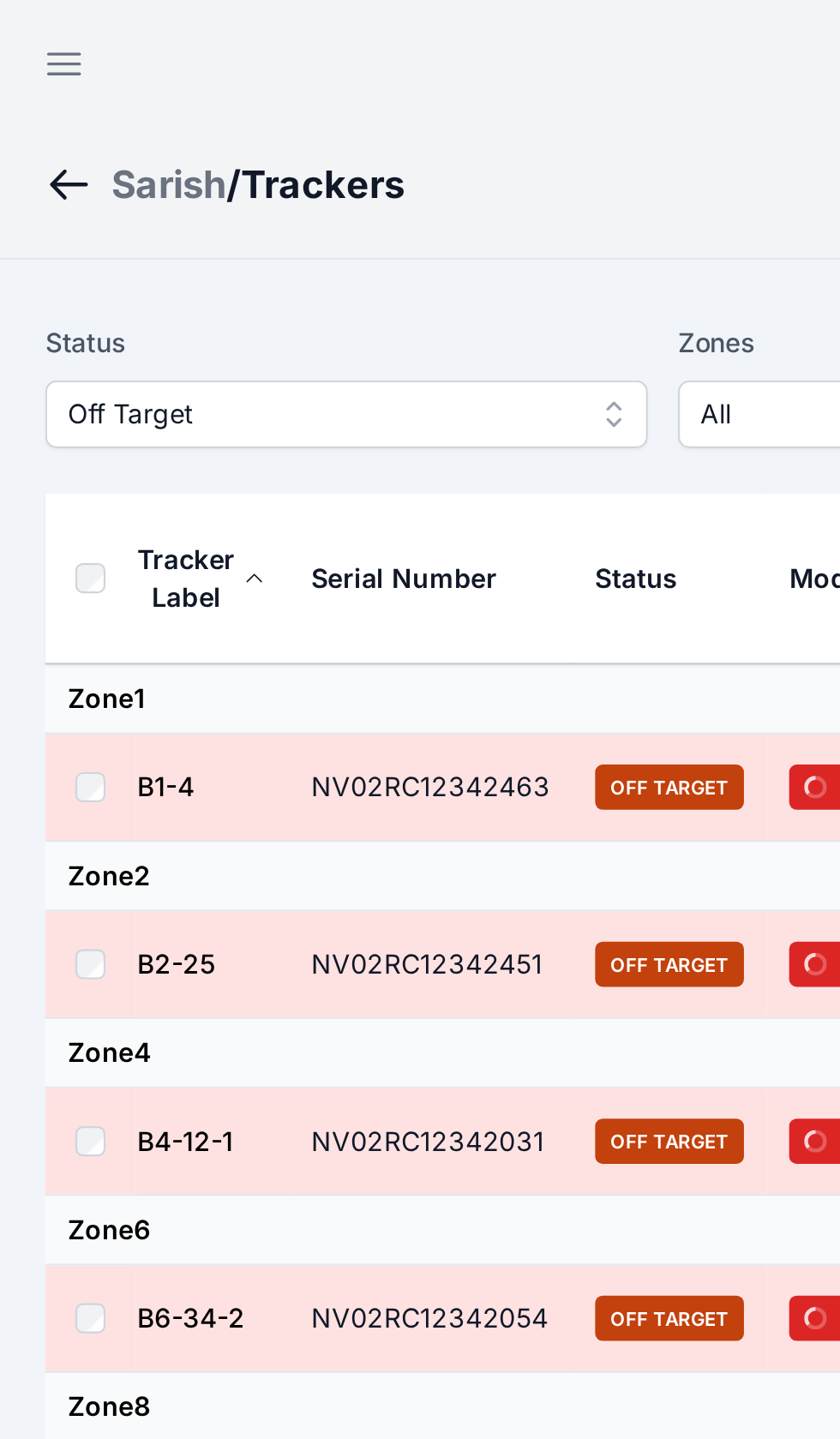 click at bounding box center [29, 29] 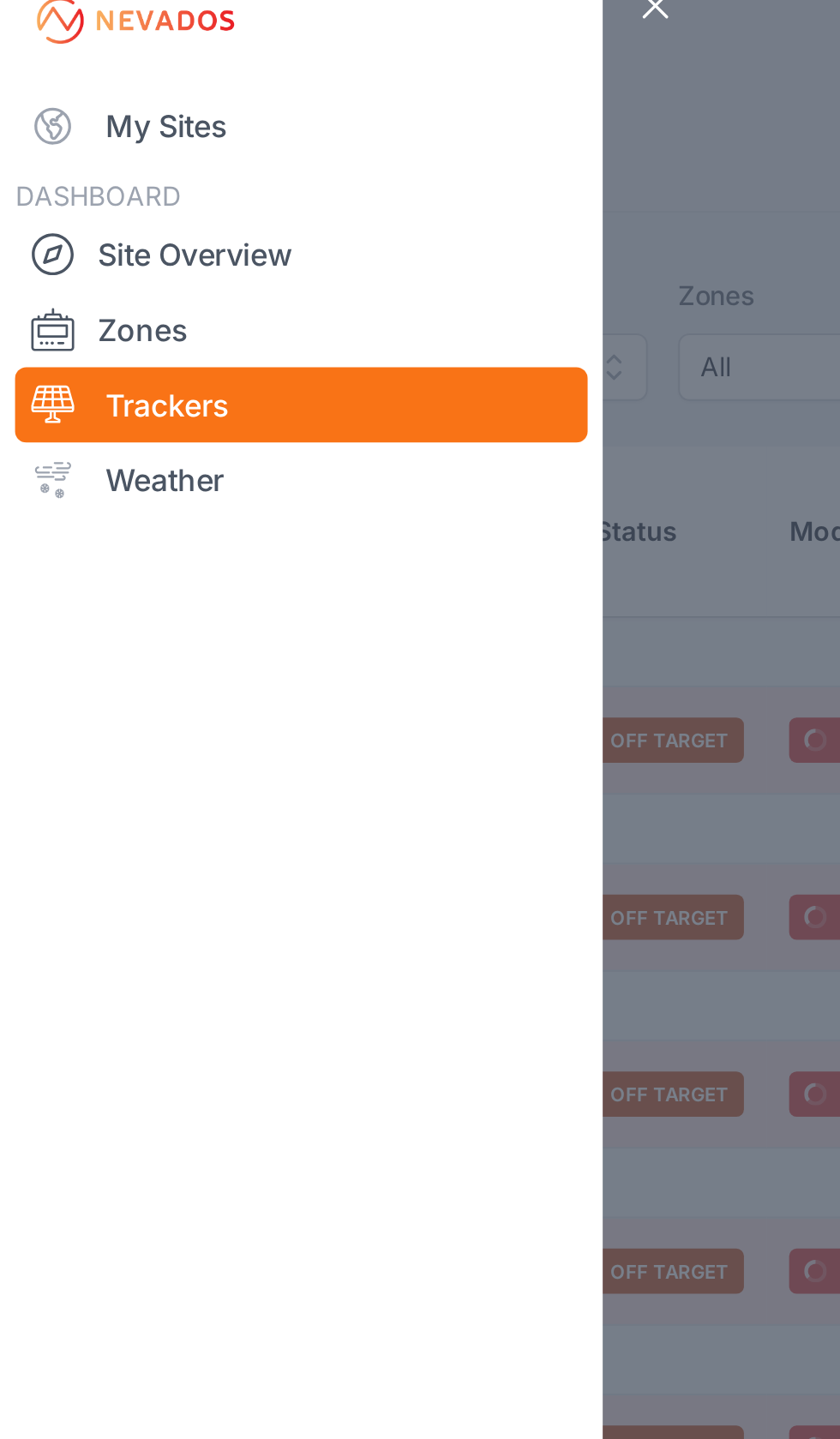 click on "My Sites" at bounding box center [137, 79] 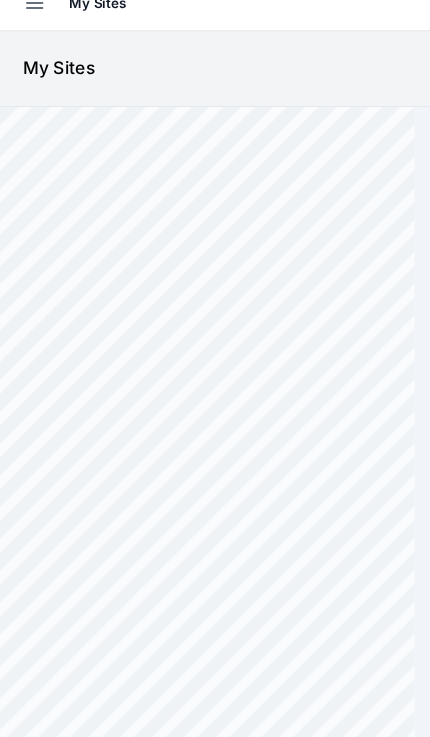 scroll, scrollTop: 21, scrollLeft: 0, axis: vertical 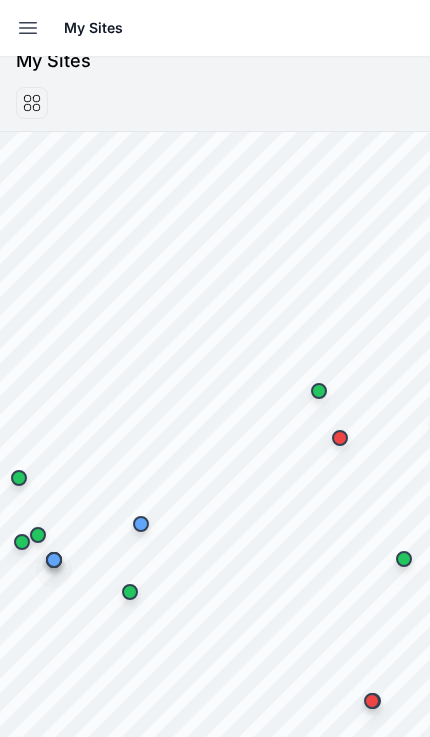 click at bounding box center [28, 28] 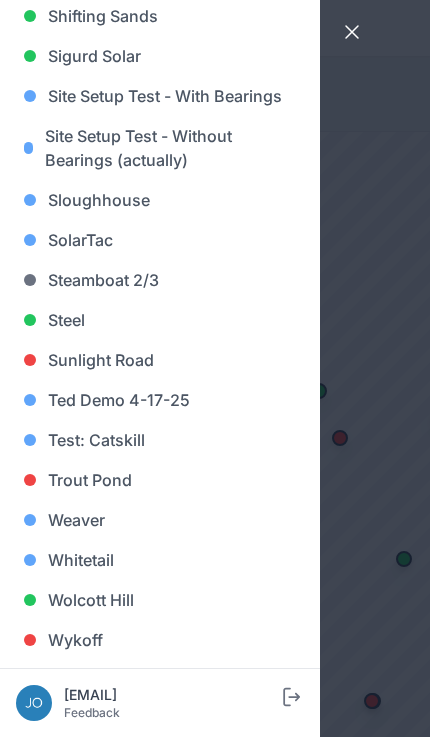 scroll, scrollTop: 1732, scrollLeft: 0, axis: vertical 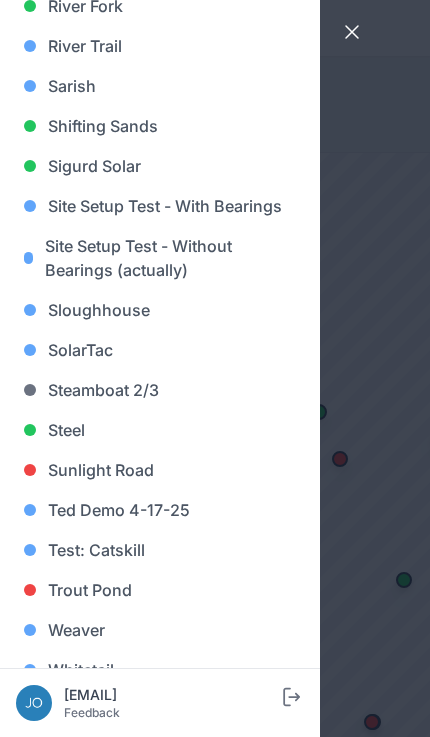 click on "Sarish" at bounding box center (160, 86) 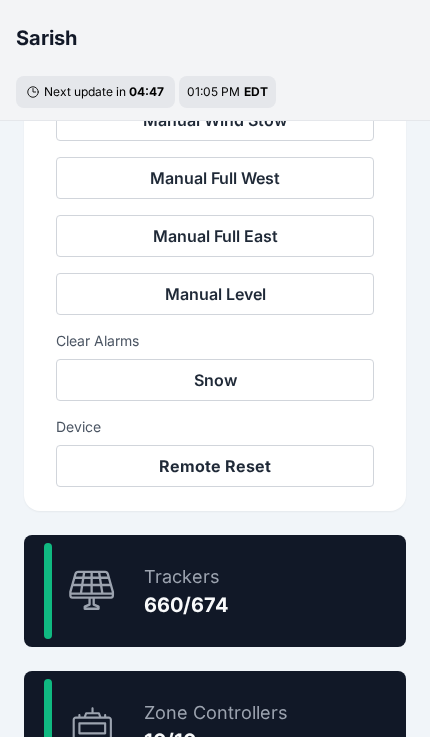 scroll, scrollTop: 877, scrollLeft: 0, axis: vertical 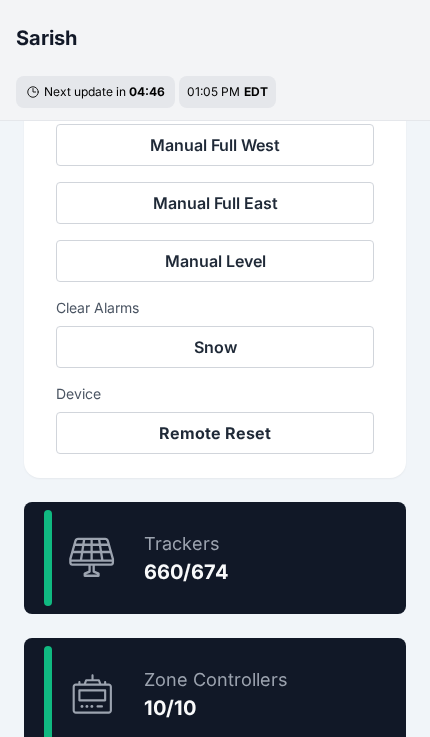 click on "97.9 % Trackers 660/674" at bounding box center [215, 558] 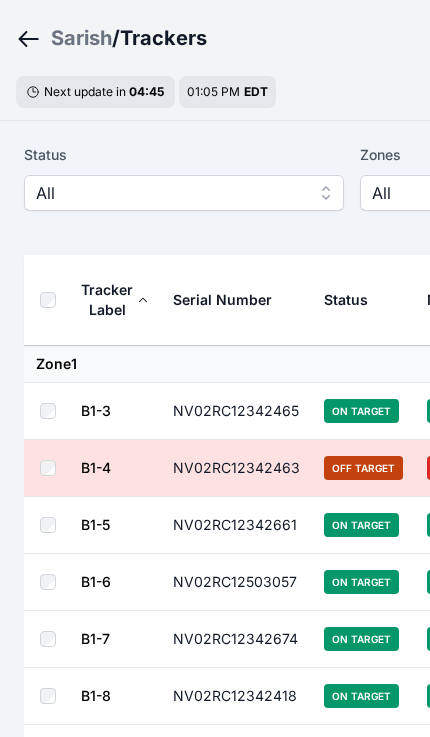 click on "All" at bounding box center [170, 193] 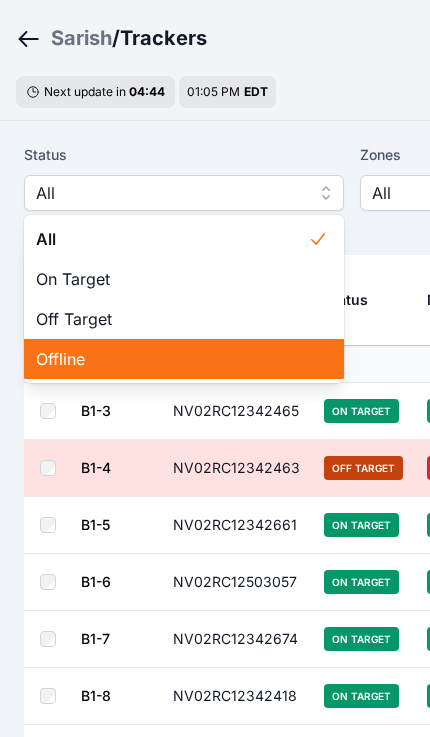 click on "Offline" at bounding box center [172, 359] 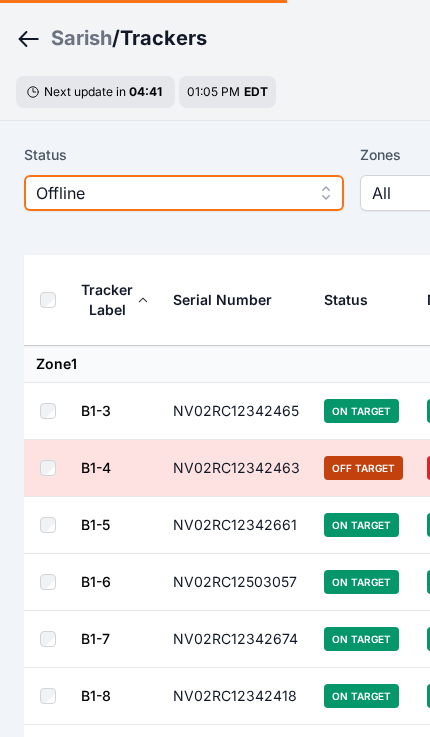 scroll, scrollTop: 0, scrollLeft: 0, axis: both 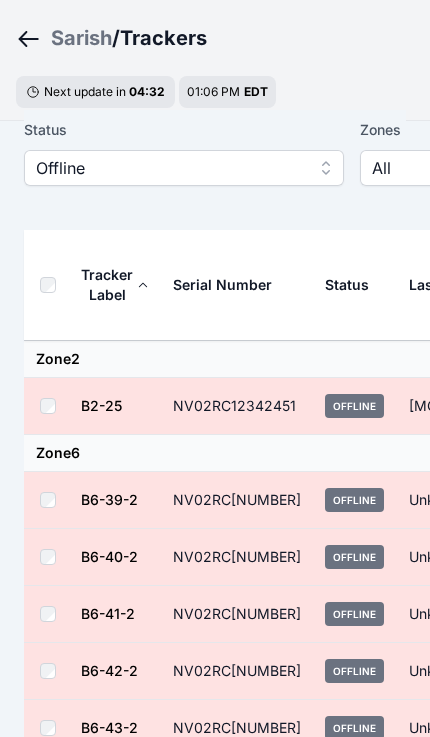 click on "NV02RC12342451" at bounding box center [237, 406] 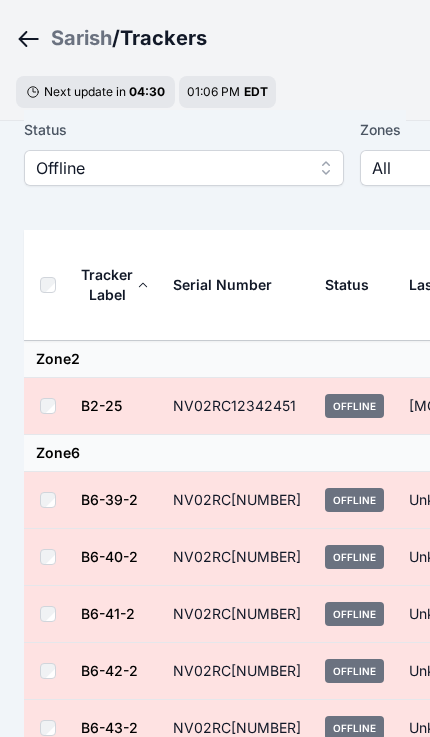 click on "B2-25" at bounding box center [101, 405] 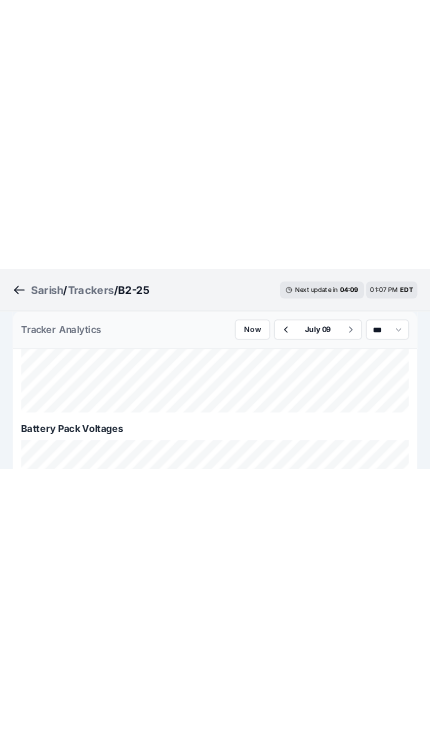 scroll, scrollTop: 2261, scrollLeft: 0, axis: vertical 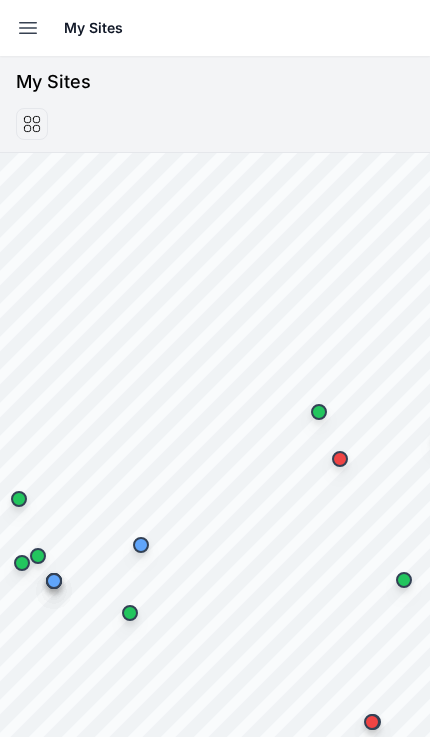 click at bounding box center [28, 28] 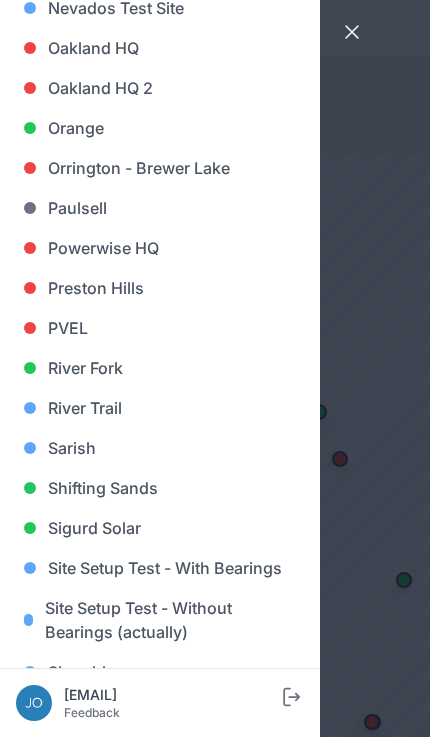 scroll, scrollTop: 1264, scrollLeft: 0, axis: vertical 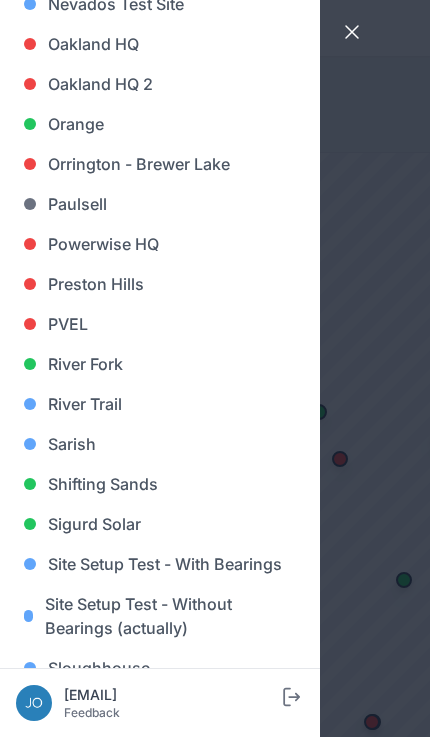 click on "Sarish" at bounding box center [160, 444] 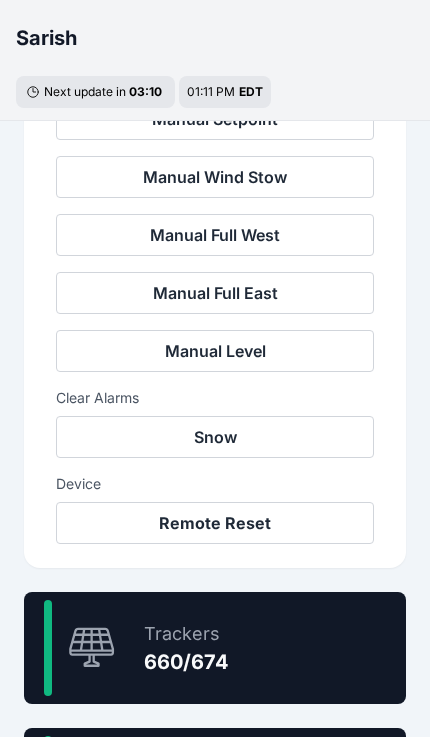 scroll, scrollTop: 787, scrollLeft: 0, axis: vertical 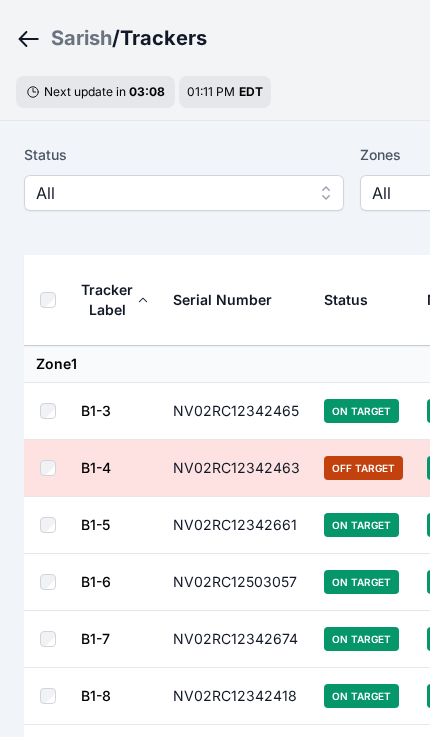 click on "All" at bounding box center [170, 193] 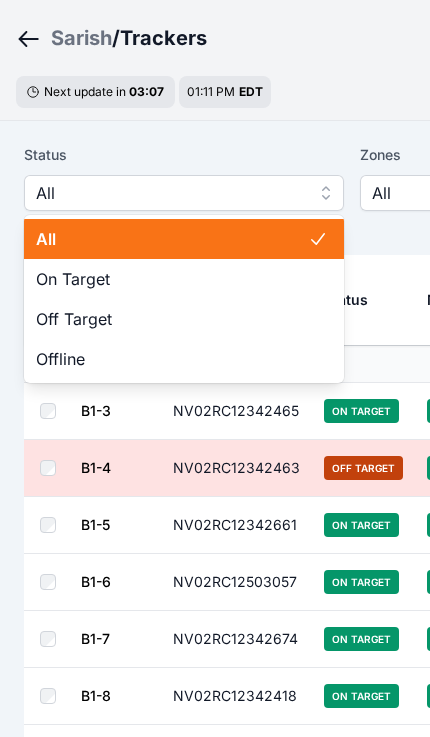 click on "Off Target" at bounding box center [172, 319] 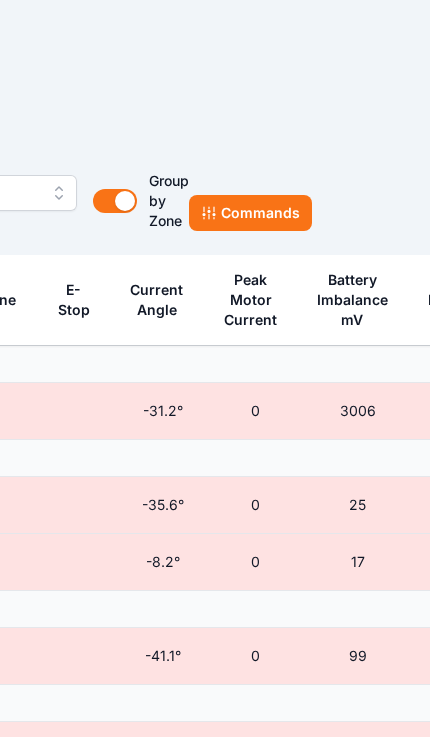 scroll, scrollTop: 60, scrollLeft: 606, axis: both 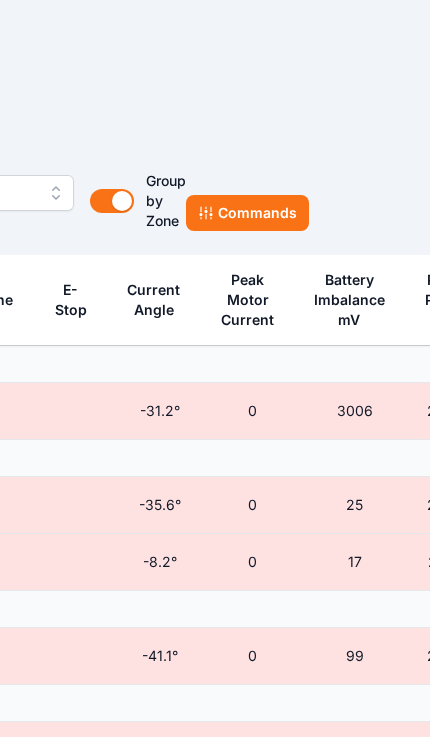click on "Commands" at bounding box center [247, 213] 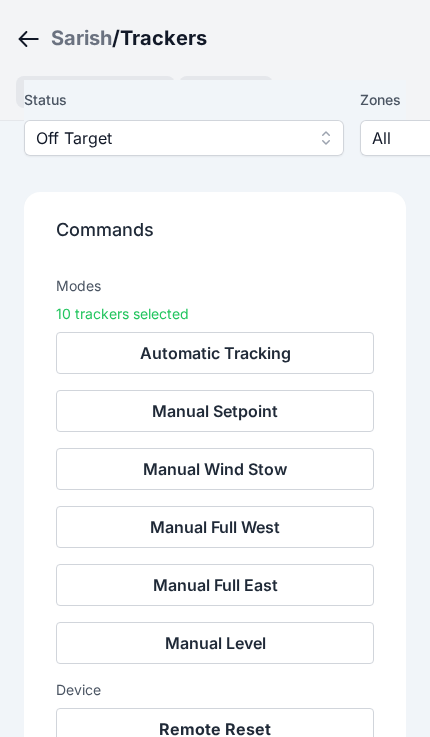 scroll, scrollTop: 156, scrollLeft: 0, axis: vertical 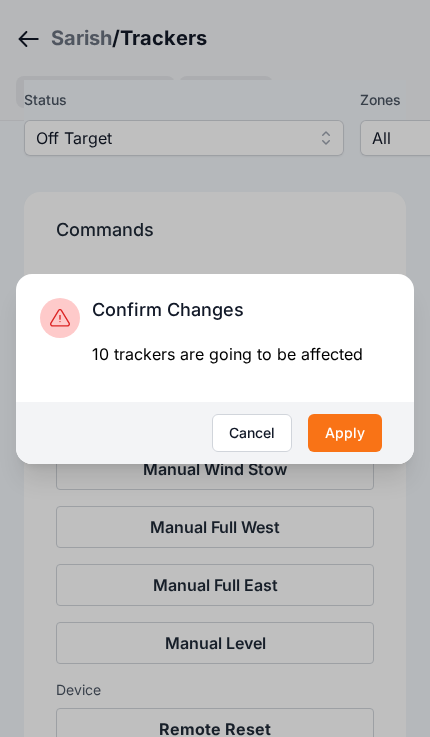 click on "Apply" at bounding box center (345, 433) 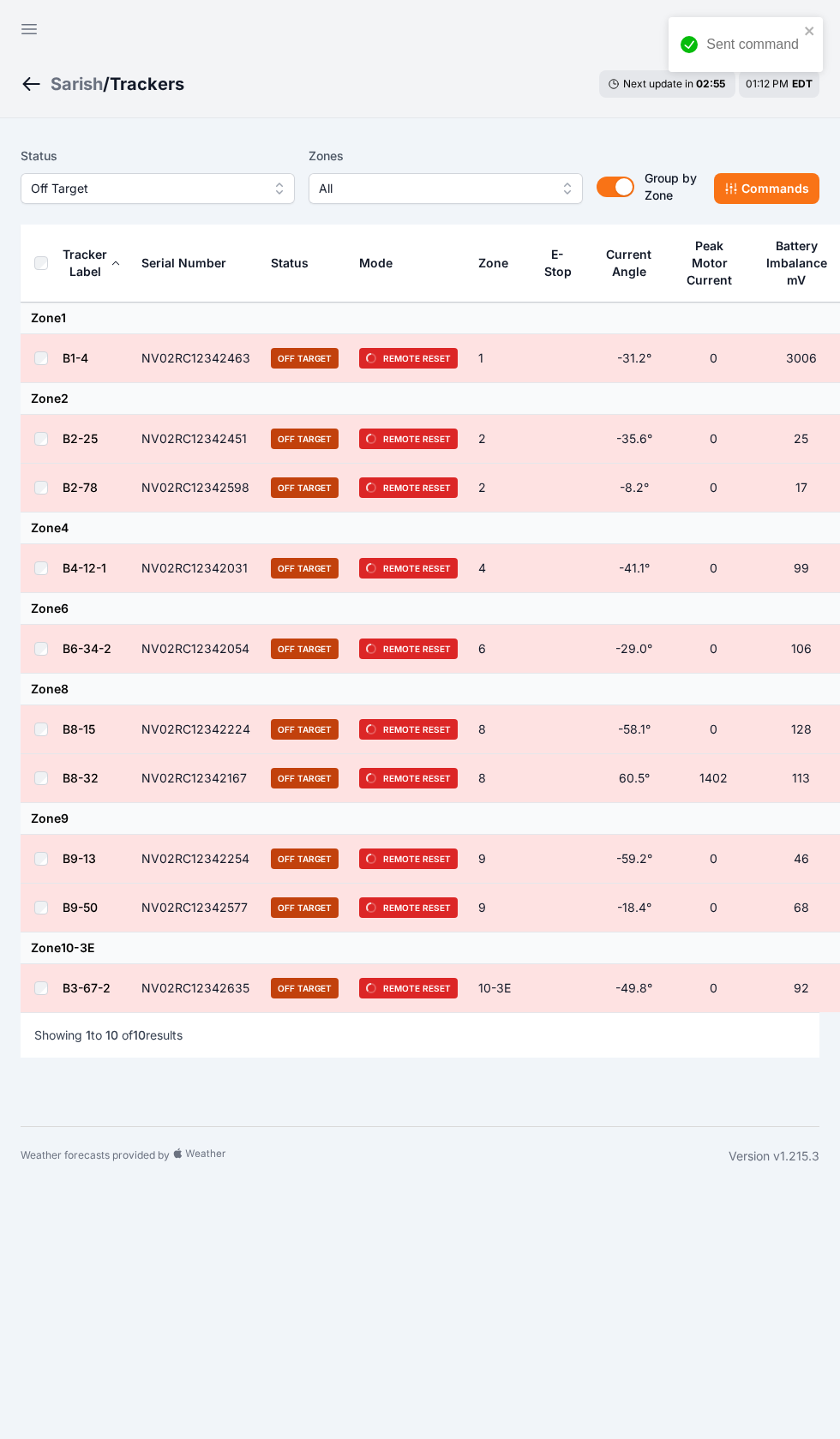 scroll, scrollTop: 0, scrollLeft: 0, axis: both 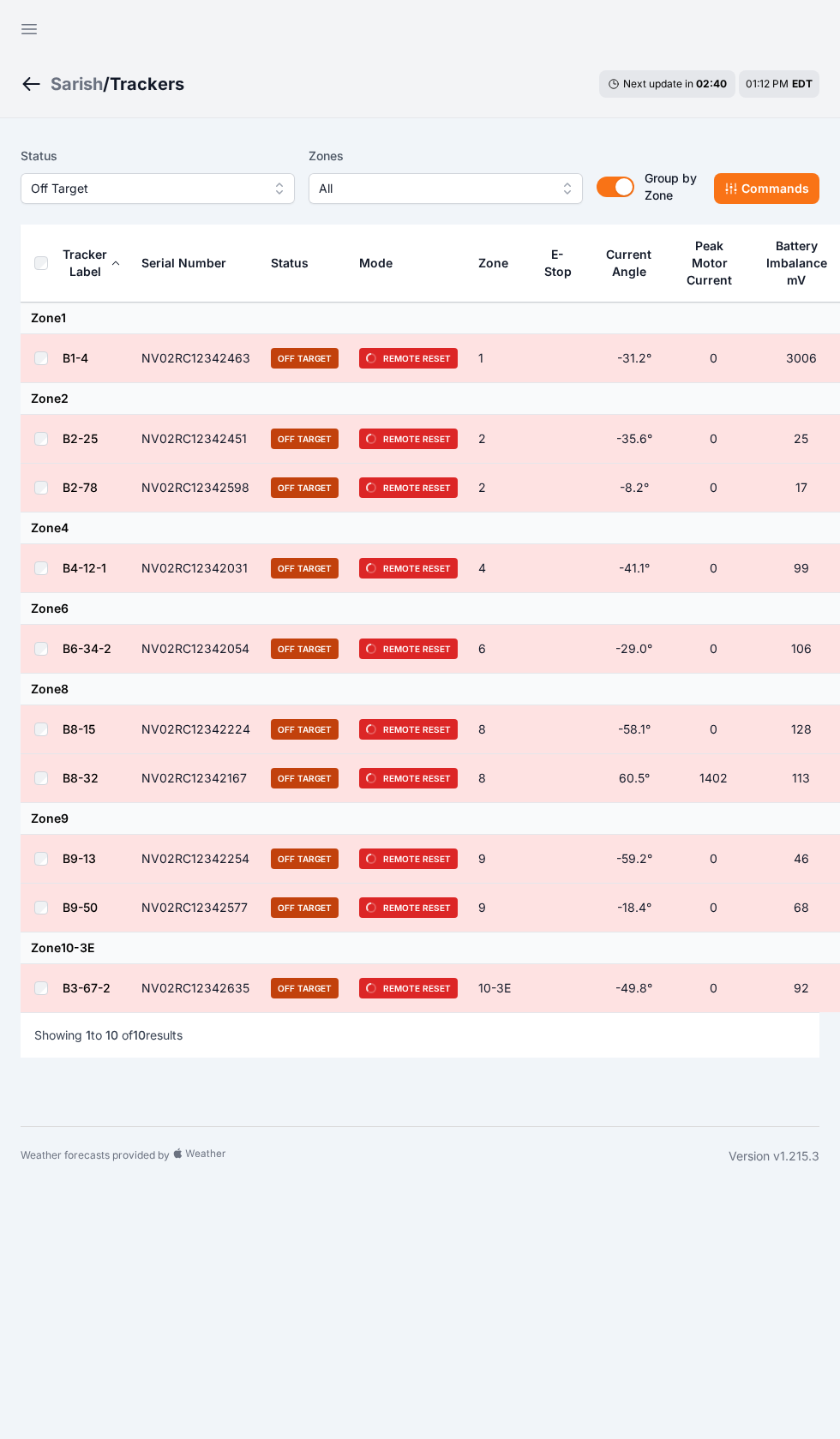 click on "Sarish" at bounding box center (76, 84) 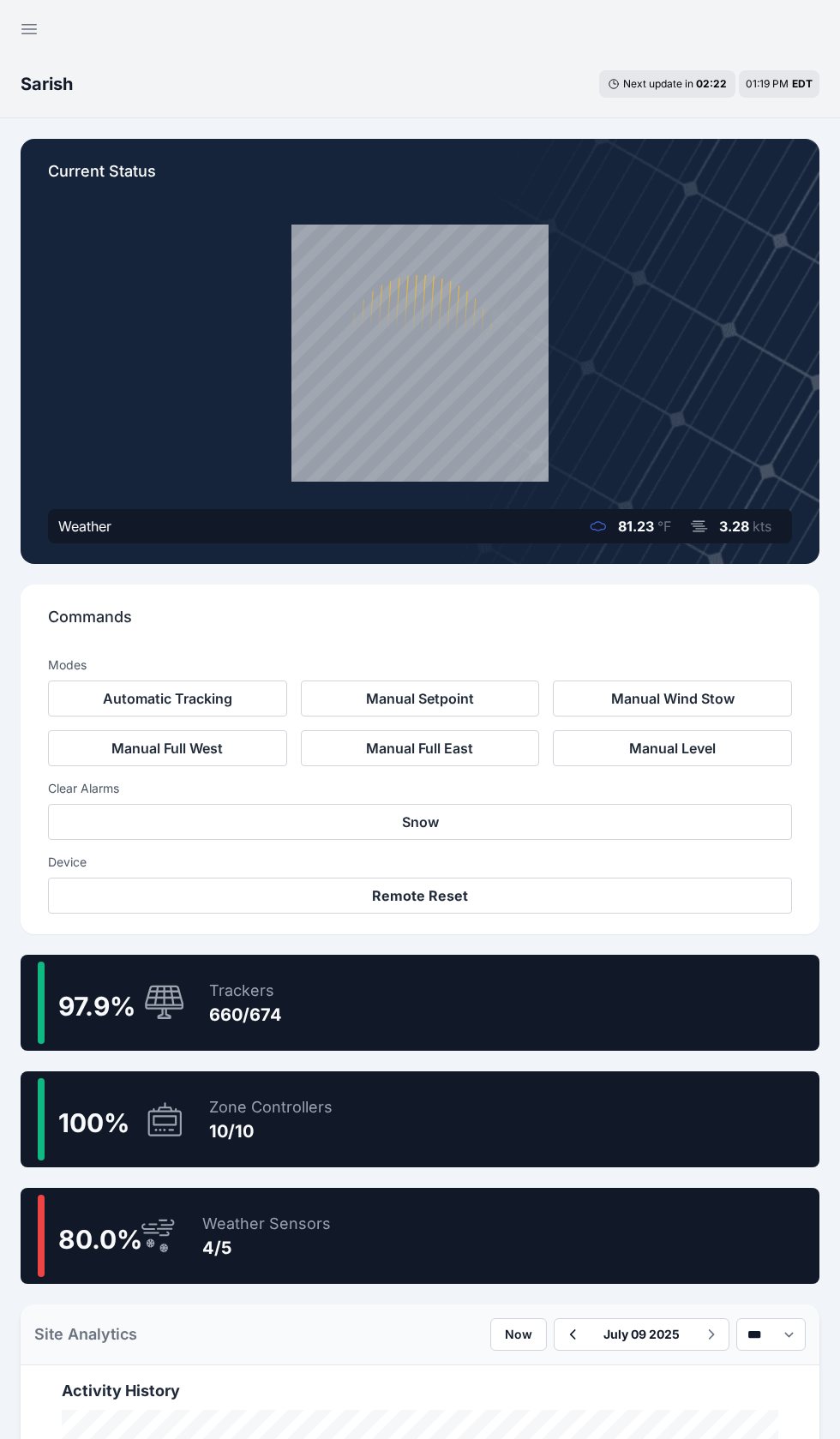 click on "97.9 % Trackers 660/674" at bounding box center (420, 1003) 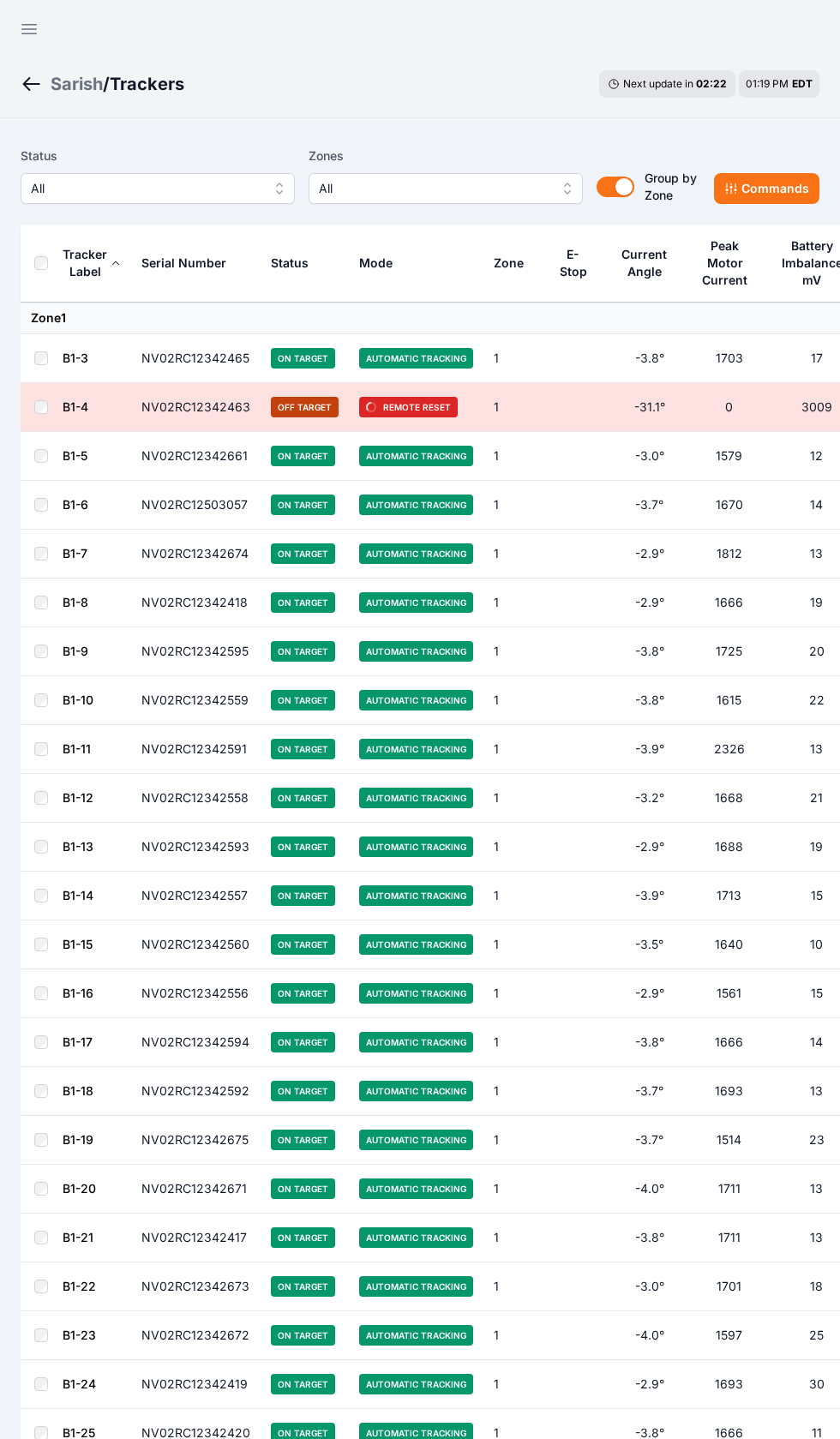 scroll, scrollTop: 21, scrollLeft: 0, axis: vertical 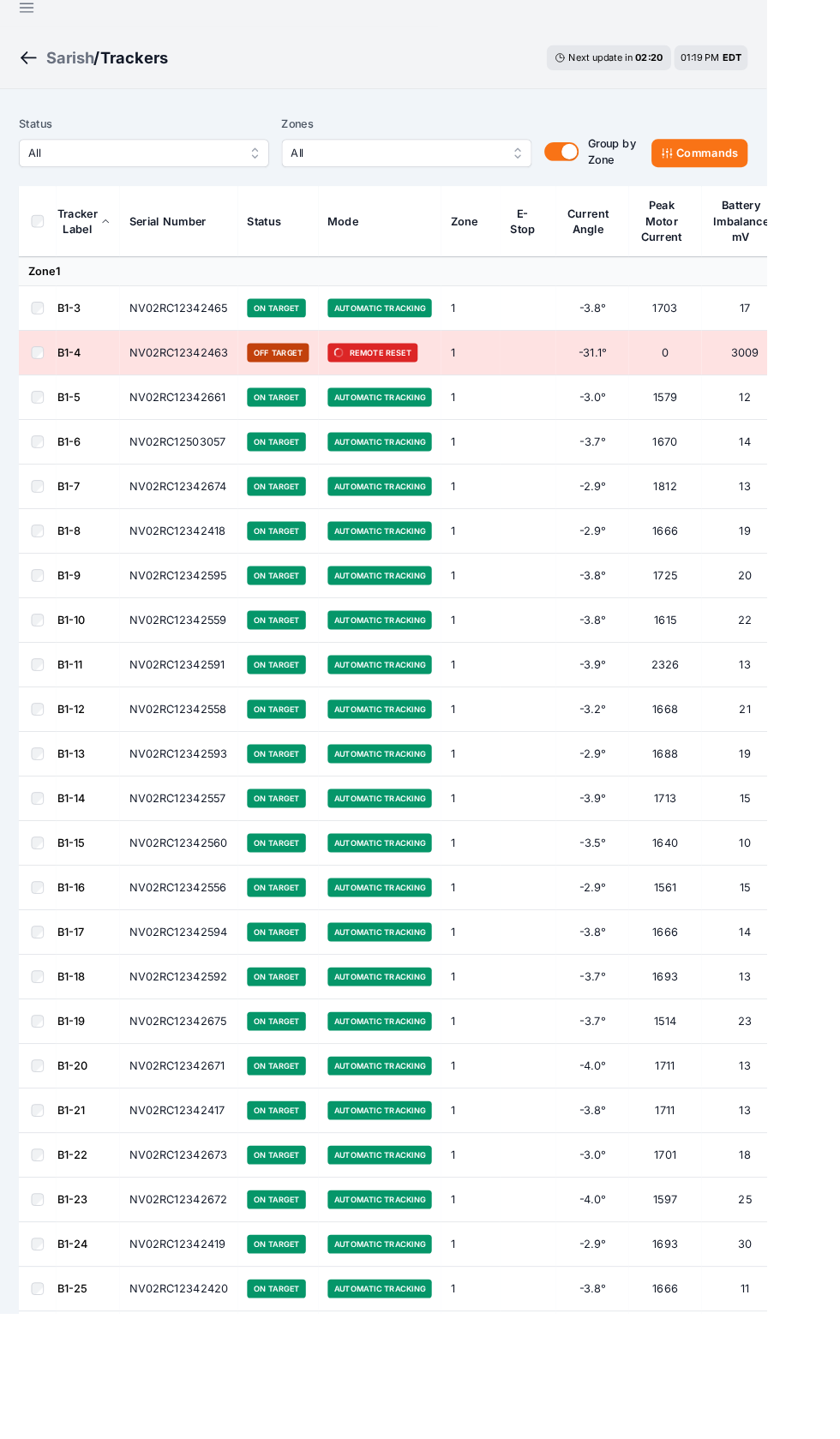 click on "All" at bounding box center [146, 168] 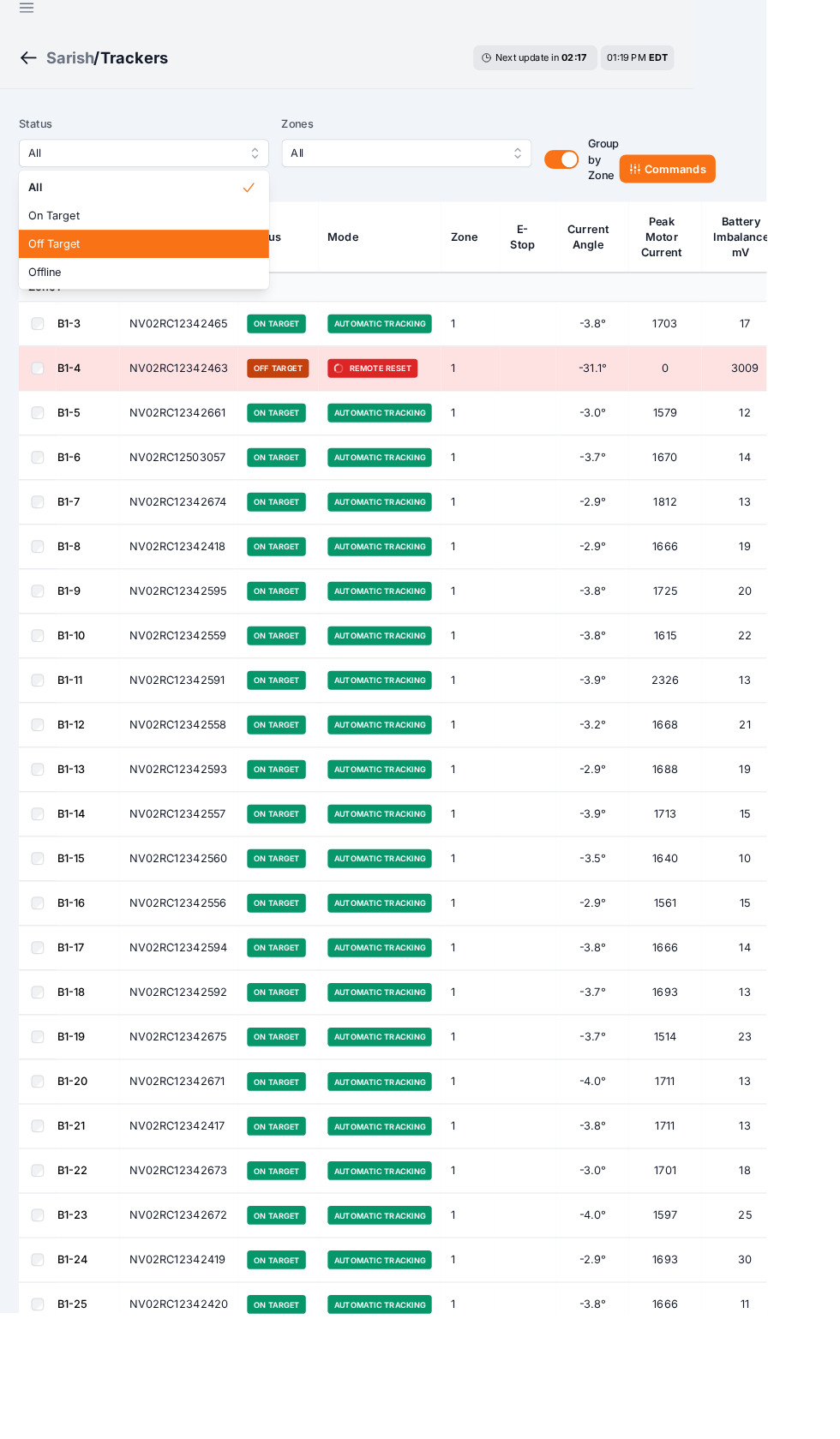 click on "Off Target" at bounding box center (147, 267) 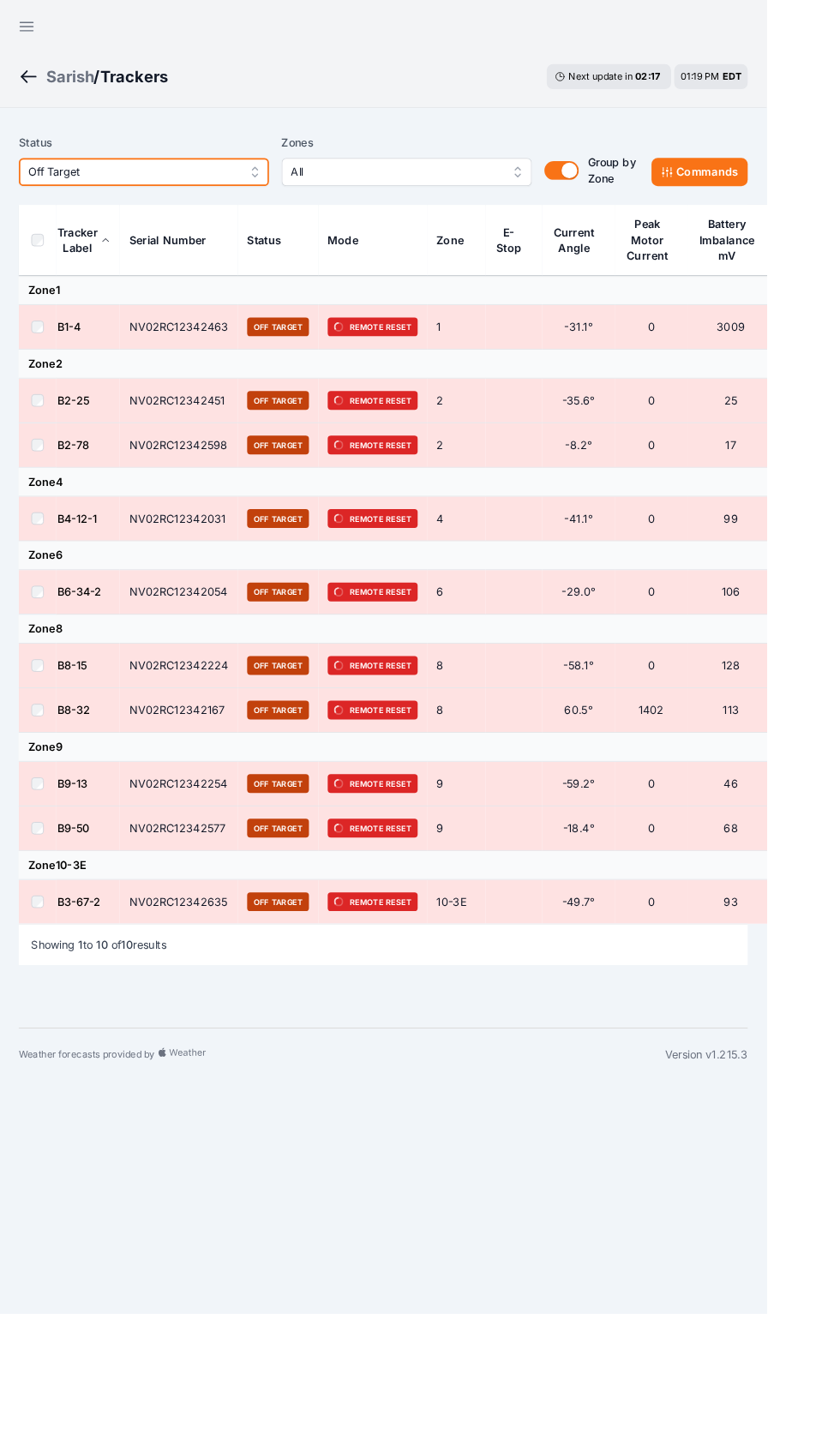 scroll, scrollTop: 0, scrollLeft: 0, axis: both 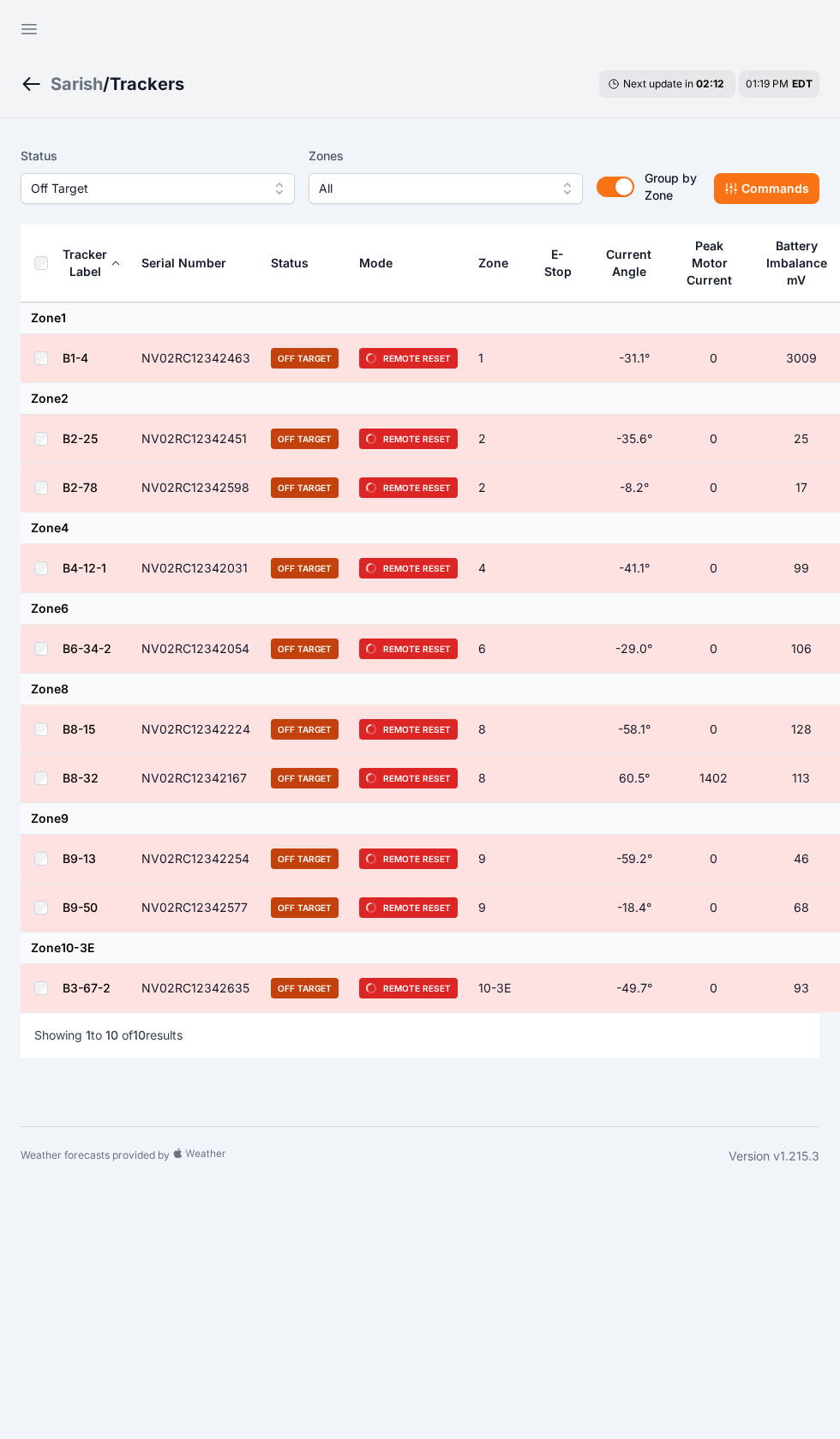 click on "B2-78" at bounding box center [80, 487] 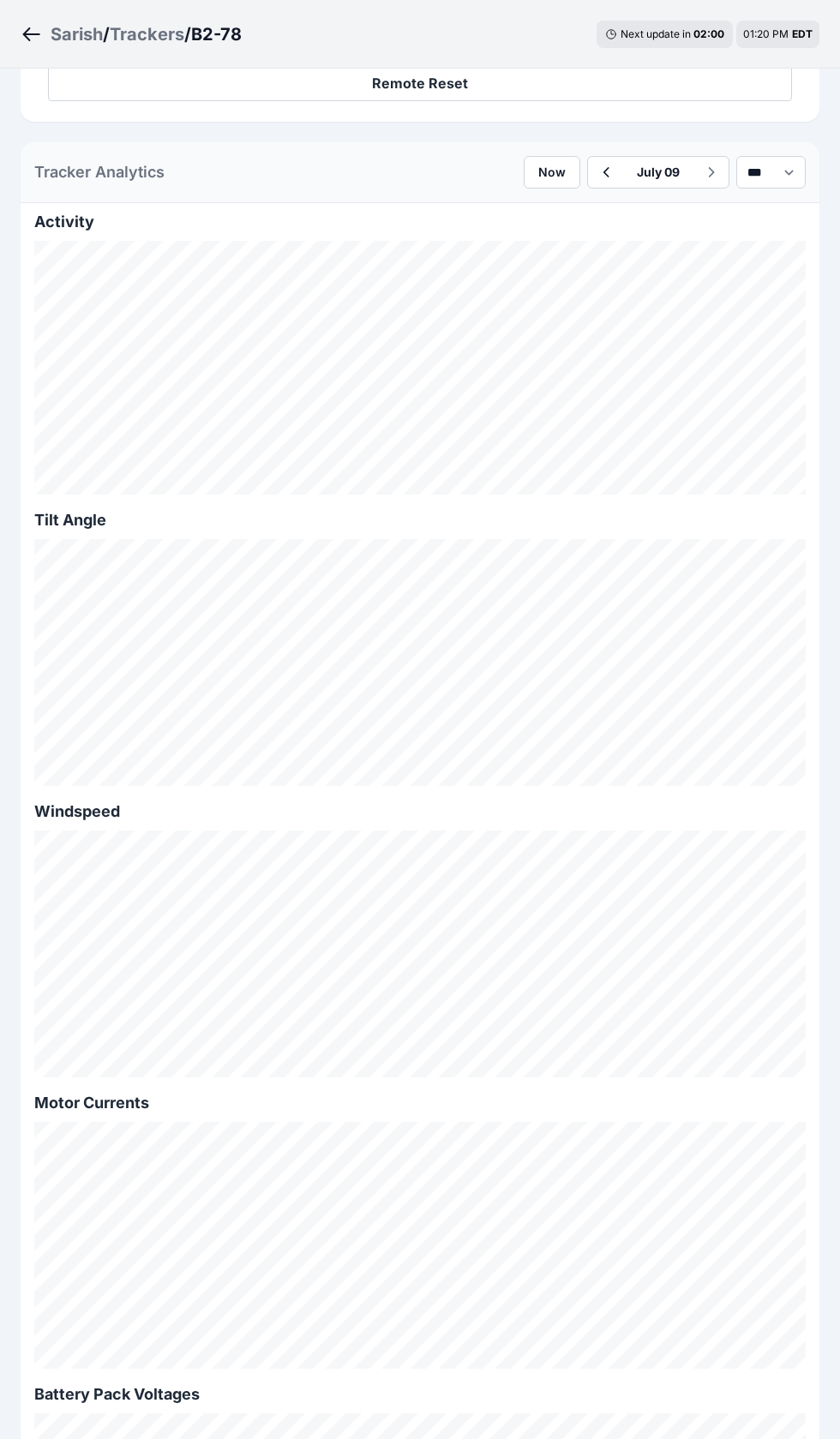 scroll, scrollTop: 739, scrollLeft: 0, axis: vertical 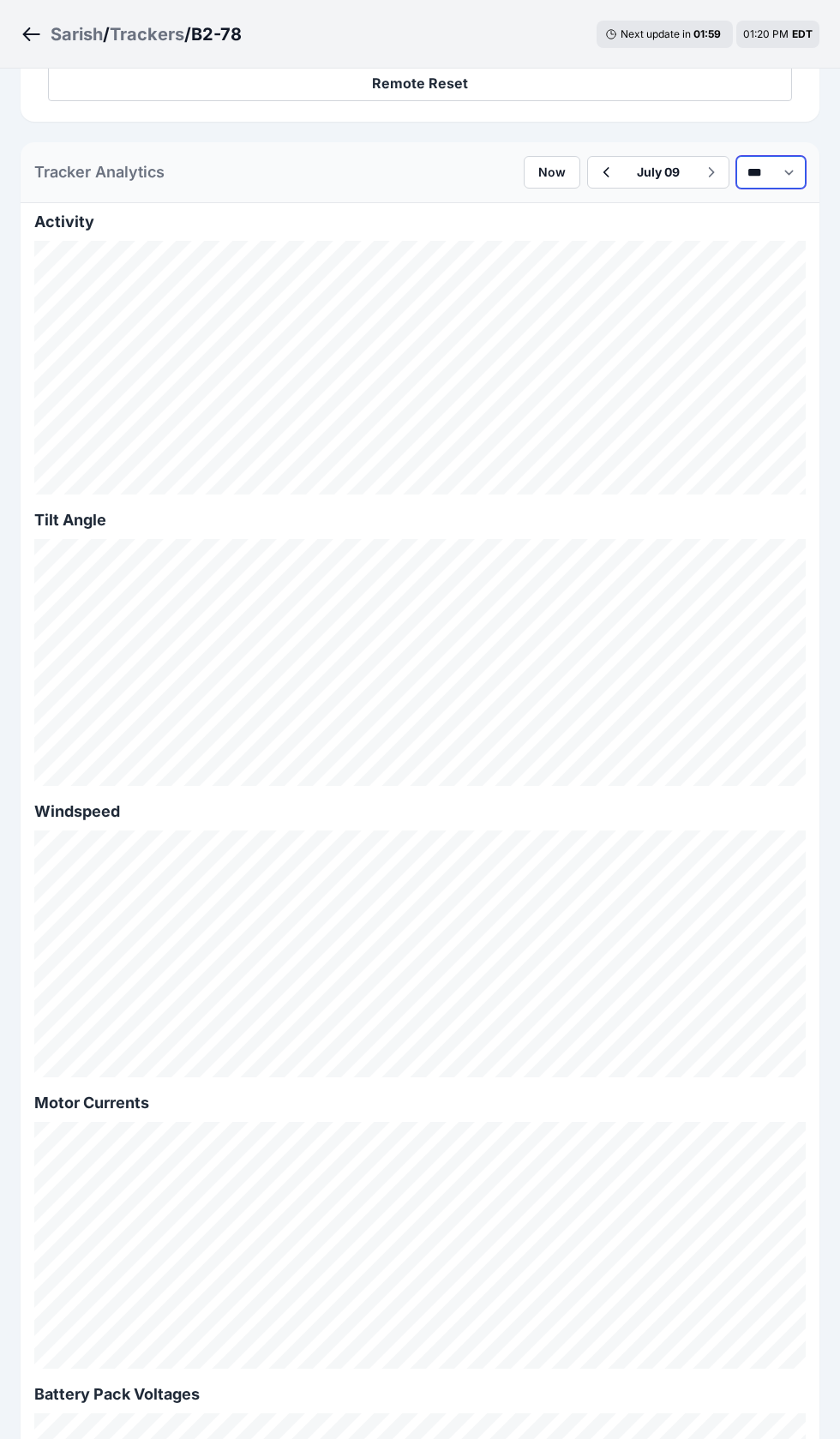 click on "*** **** *****" at bounding box center (771, 172) 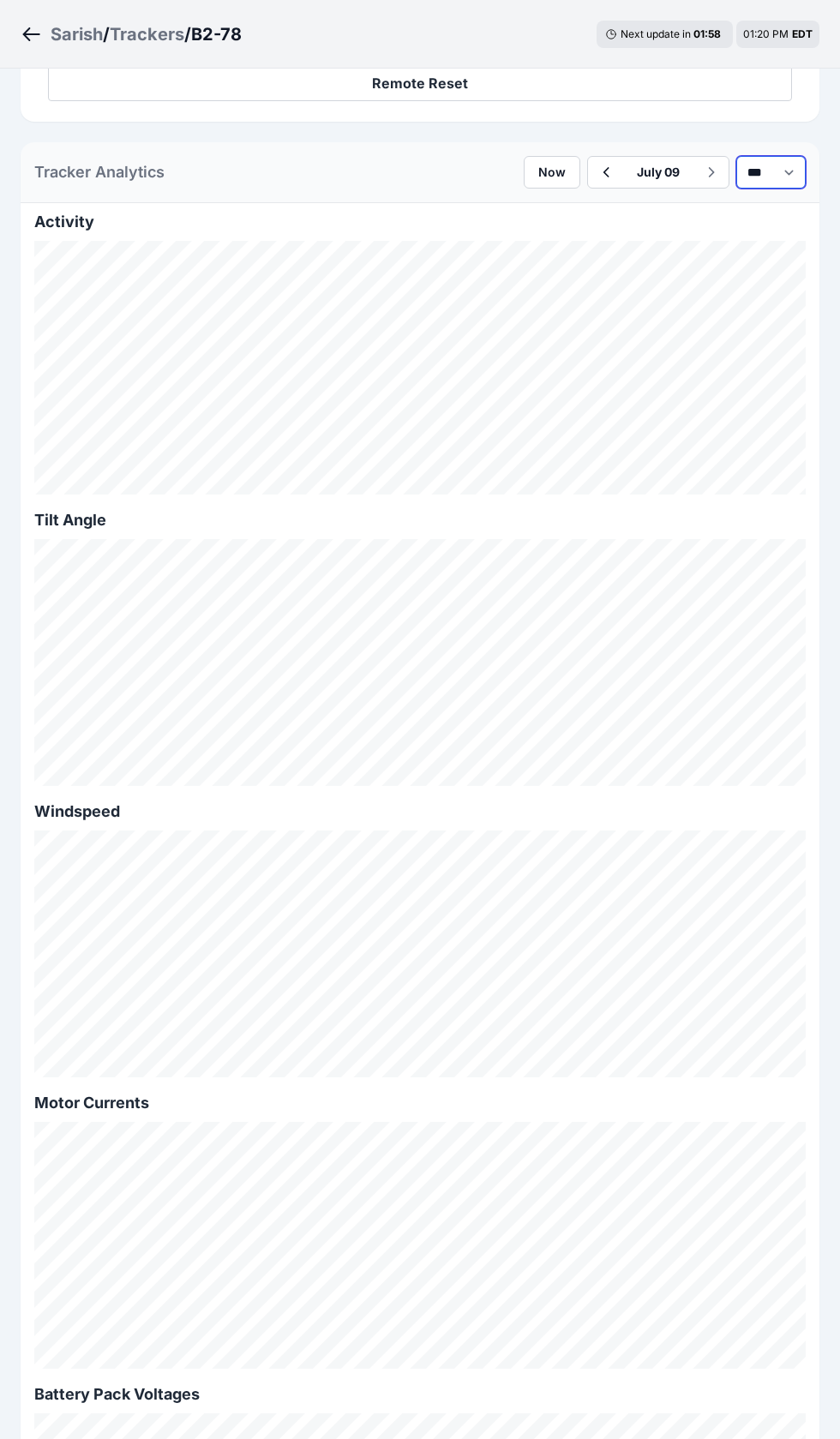 select on "******" 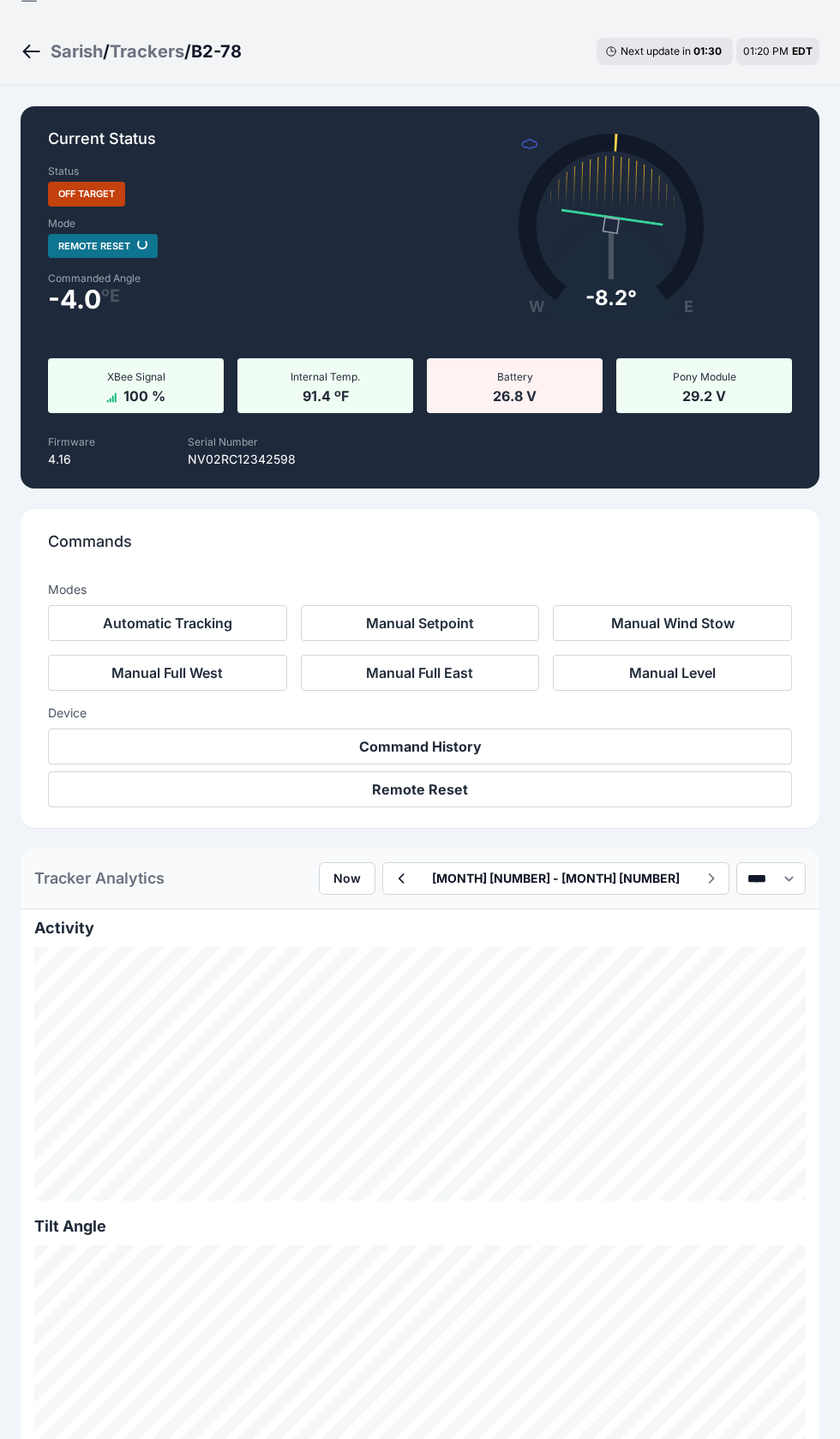 scroll, scrollTop: 0, scrollLeft: 0, axis: both 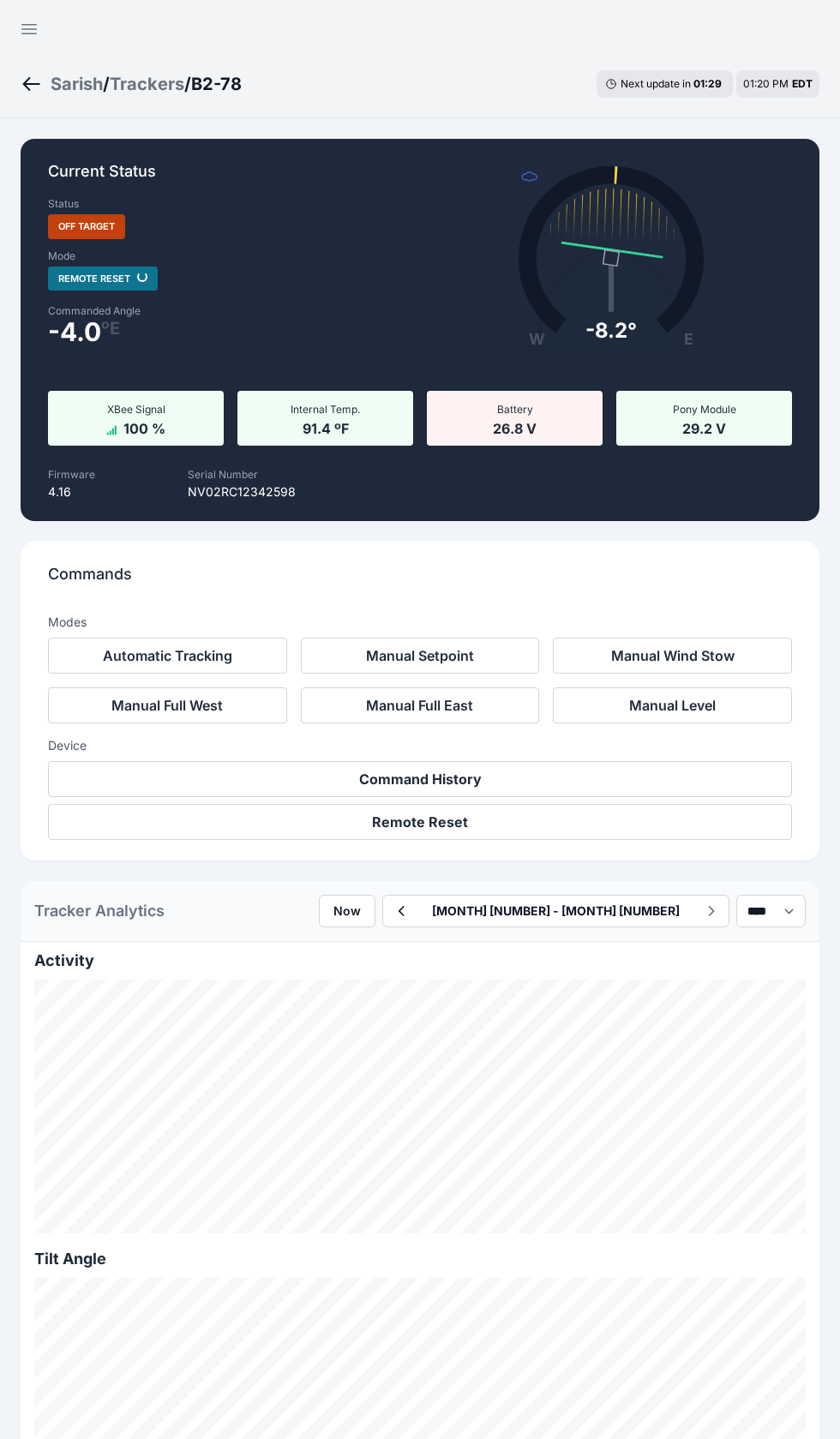 click on "Sarish" at bounding box center [76, 84] 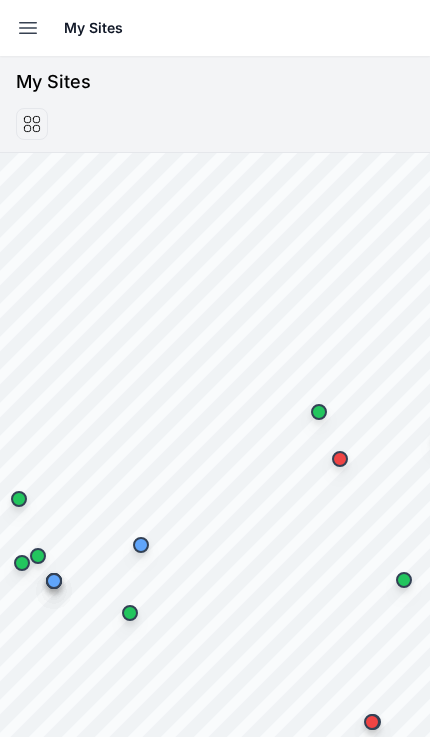 scroll, scrollTop: 0, scrollLeft: 0, axis: both 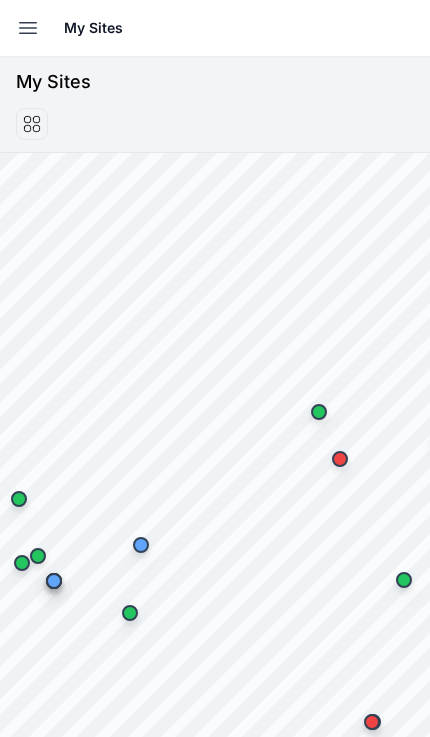 click at bounding box center [28, 28] 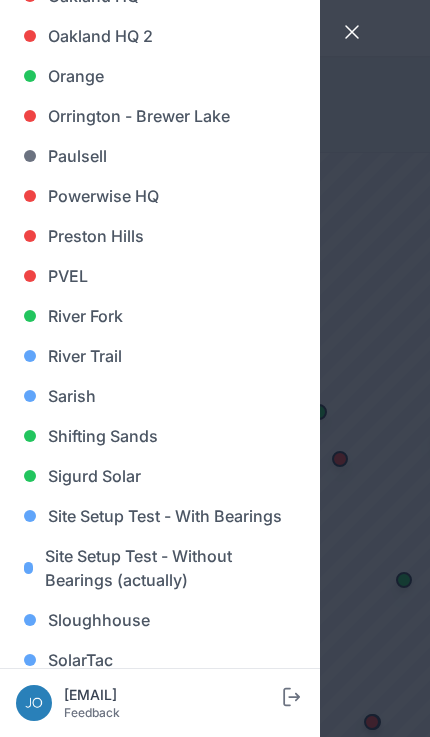 scroll, scrollTop: 1315, scrollLeft: 0, axis: vertical 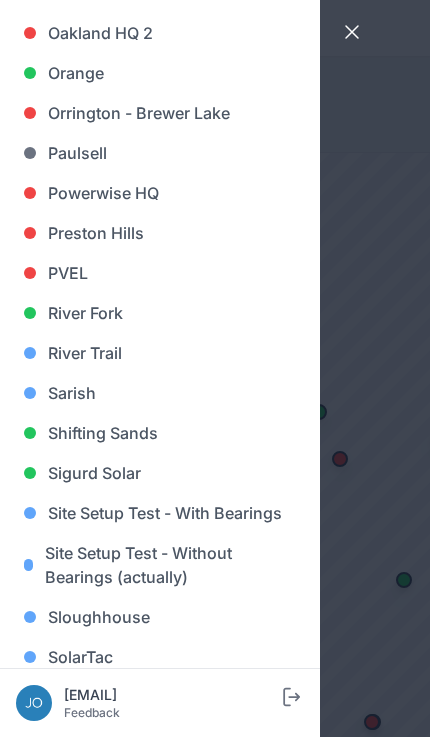 click on "Sarish" at bounding box center [160, 393] 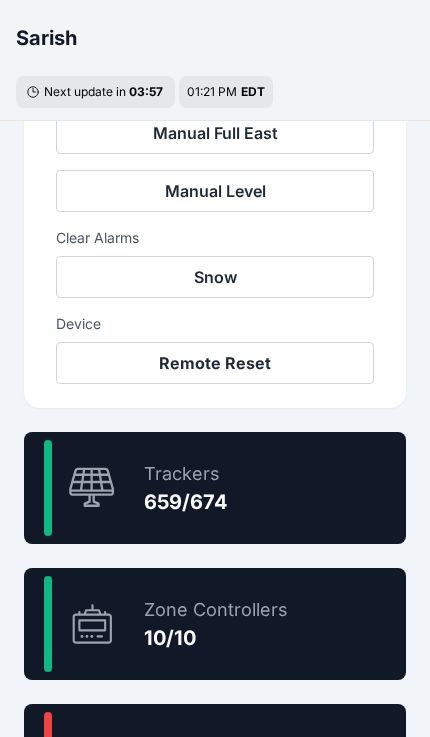scroll, scrollTop: 1003, scrollLeft: 0, axis: vertical 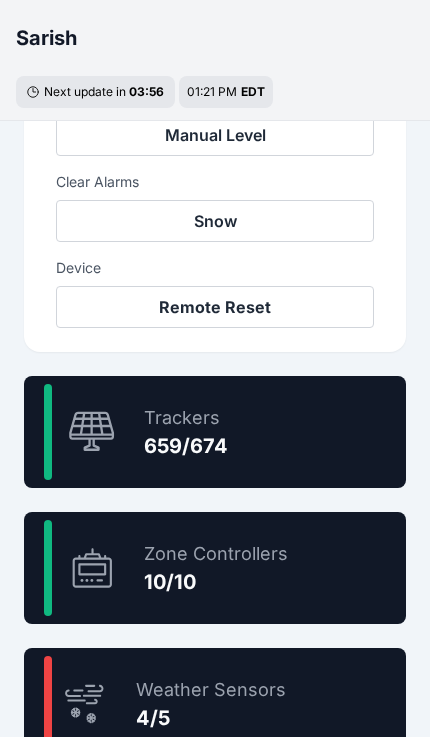 click on "97.8 % Trackers 659/674" at bounding box center [215, 432] 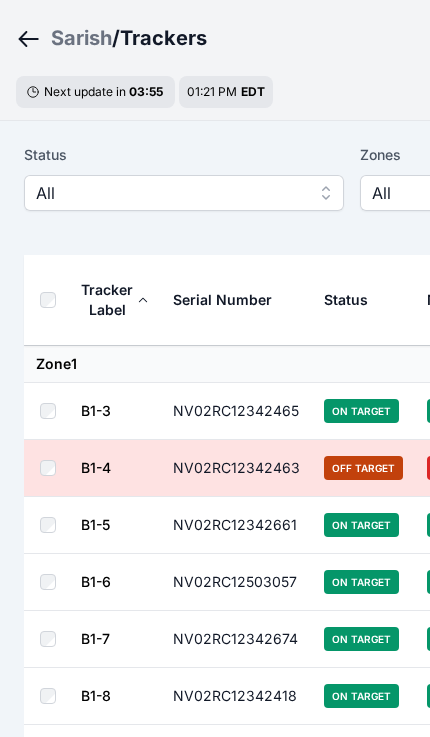 click on "All" at bounding box center (170, 193) 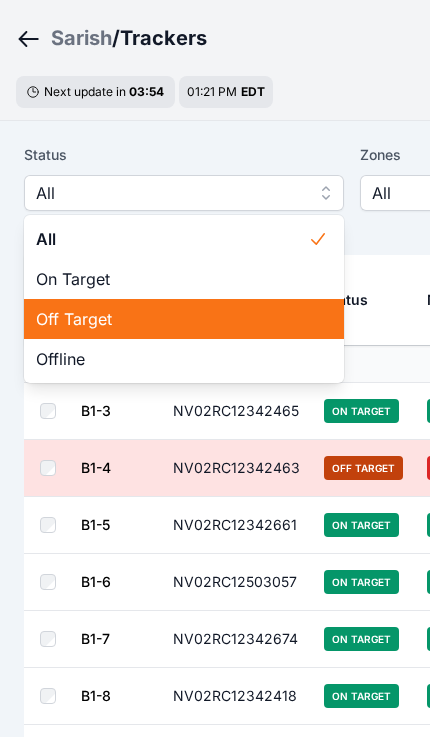 click on "Off Target" at bounding box center [172, 319] 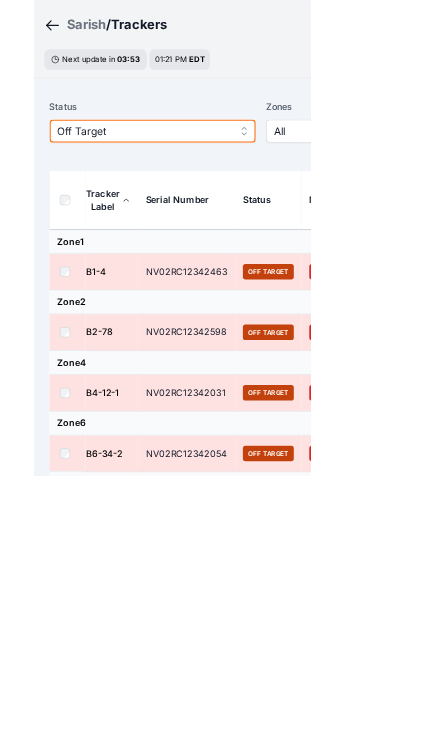 scroll, scrollTop: 0, scrollLeft: 0, axis: both 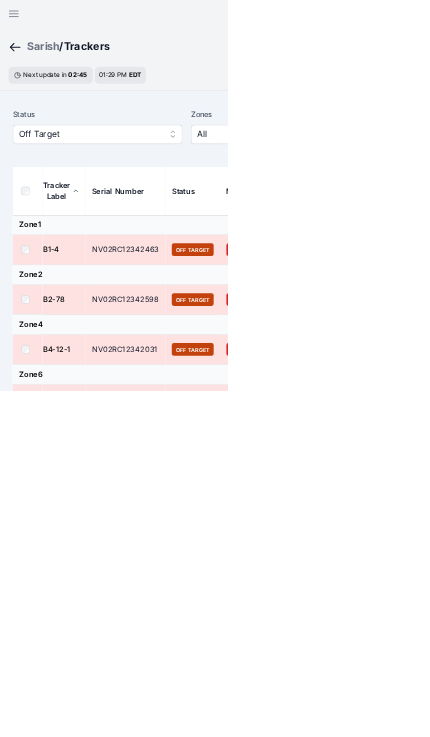 click on "Sarish" at bounding box center (81, 88) 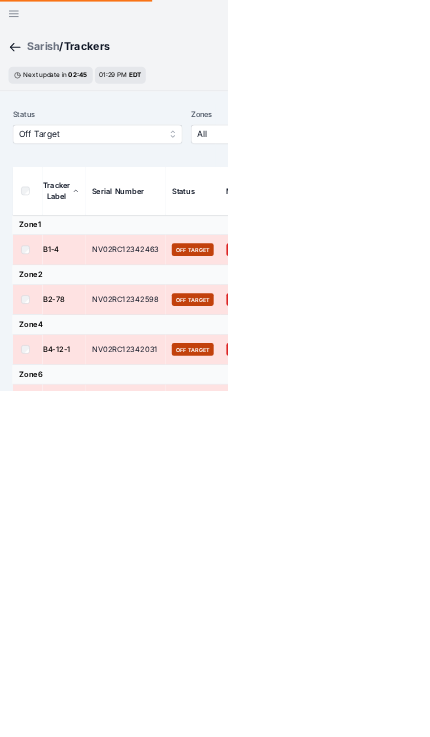 click on "Sarish" at bounding box center (81, 88) 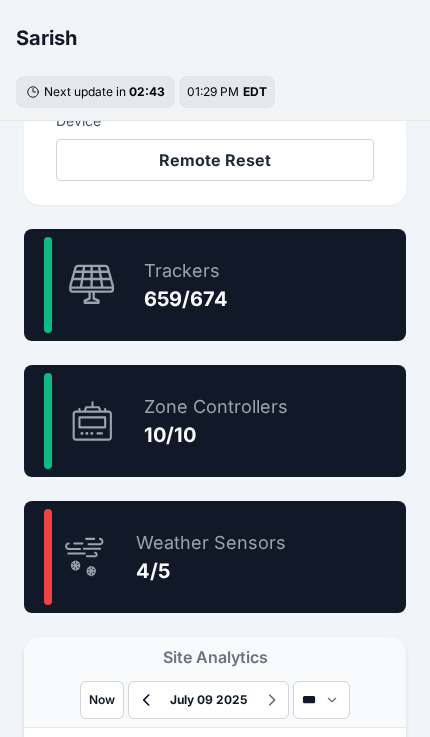 scroll, scrollTop: 1177, scrollLeft: 0, axis: vertical 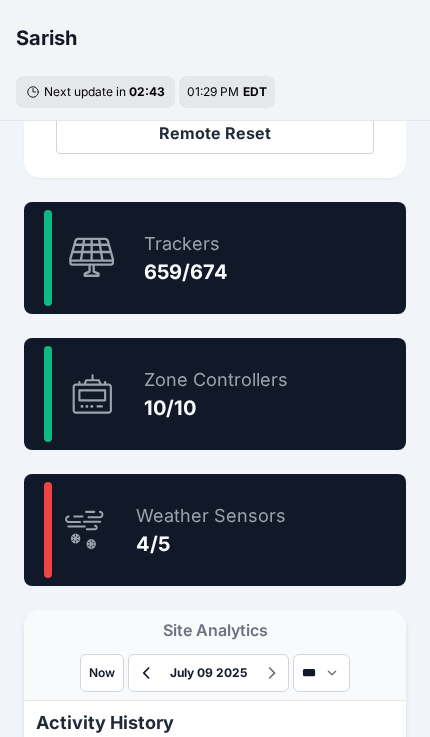 click on "80.0 % Weather Sensors 4/5" at bounding box center (215, 530) 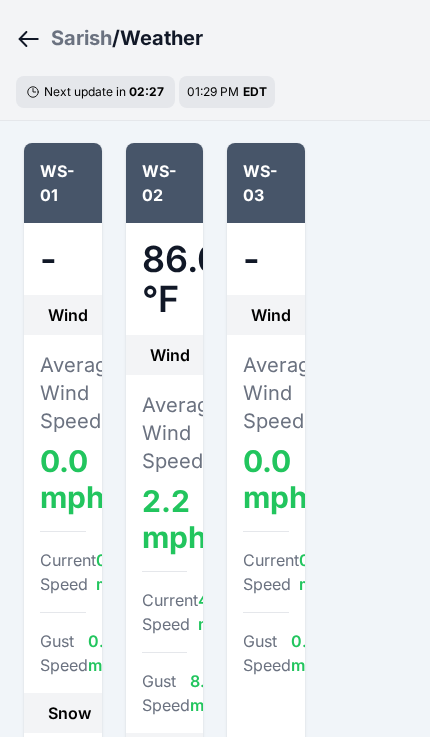 scroll, scrollTop: 495, scrollLeft: 0, axis: vertical 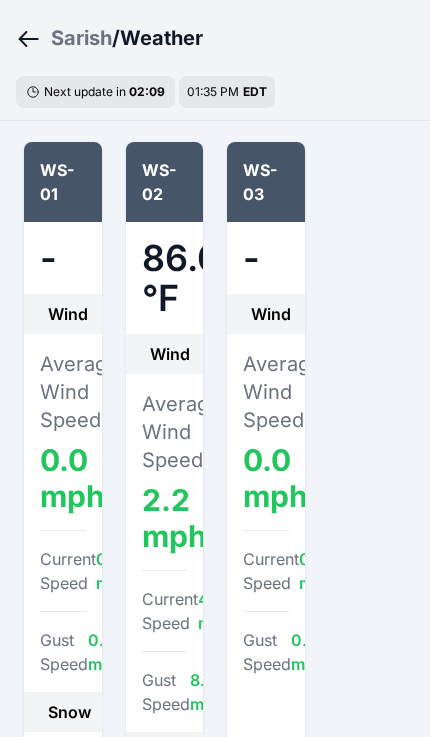 click on "Sarish" at bounding box center (81, 38) 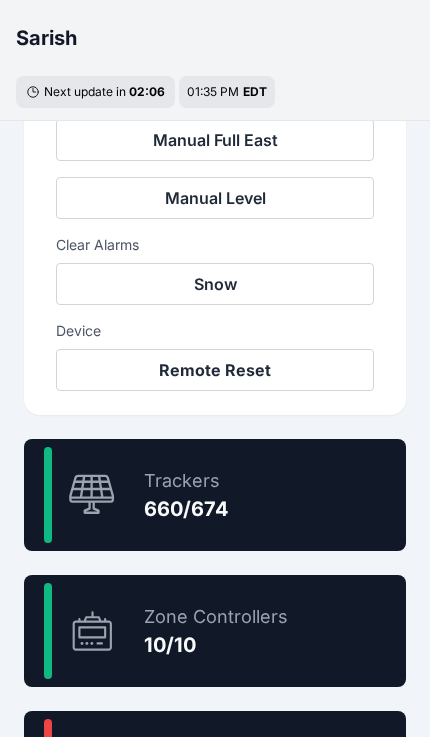 scroll, scrollTop: 941, scrollLeft: 0, axis: vertical 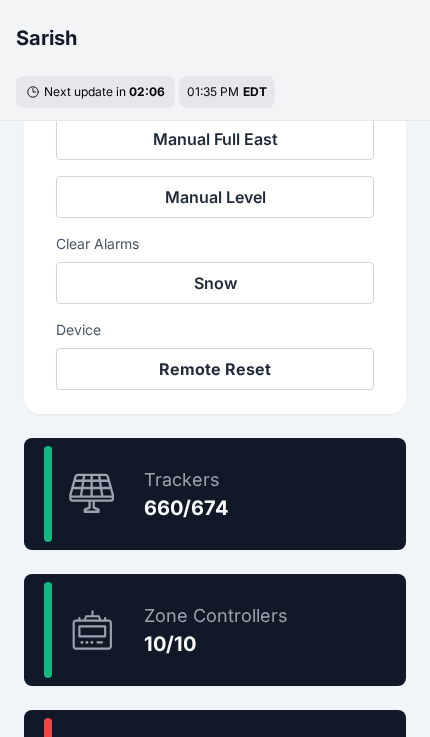 click on "97.9 % Trackers 660/674" at bounding box center [215, 494] 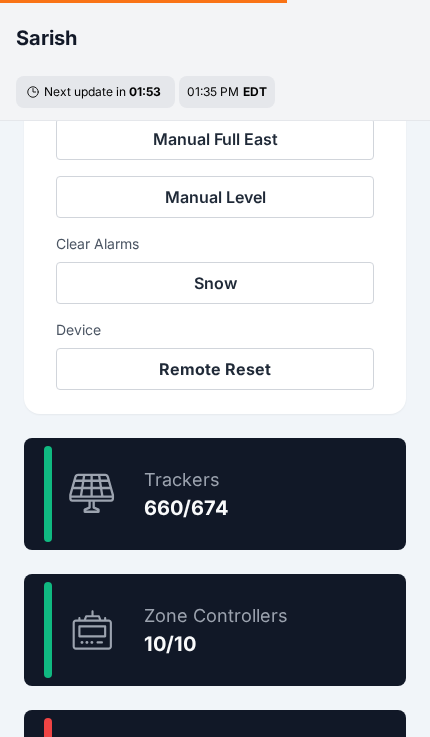 click on "97.9 % Trackers 660/674" at bounding box center [215, 494] 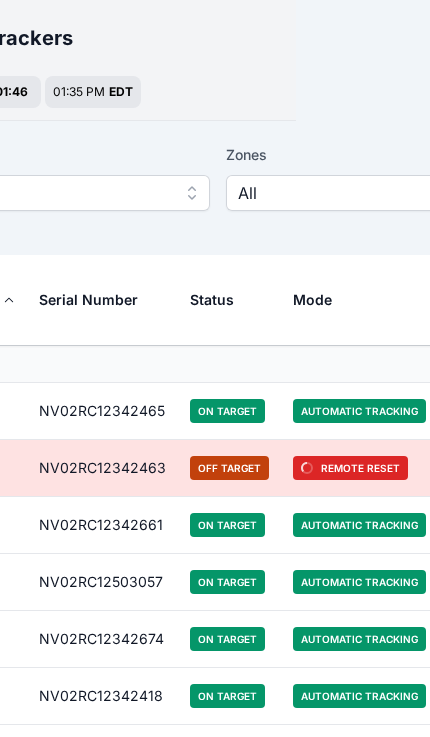 scroll, scrollTop: 60, scrollLeft: 0, axis: vertical 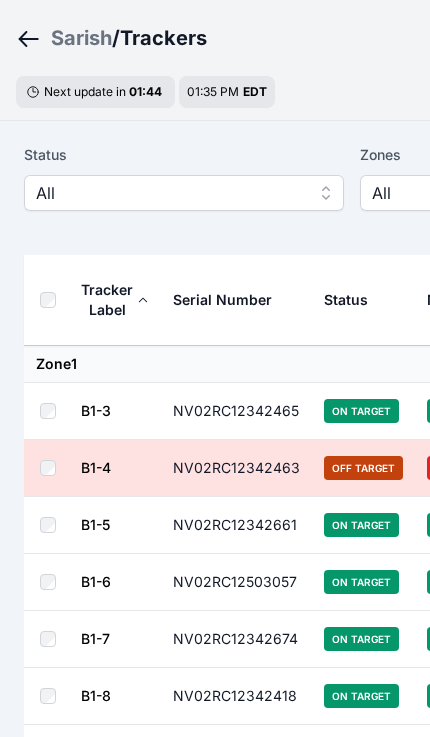 click on "All" at bounding box center [184, 193] 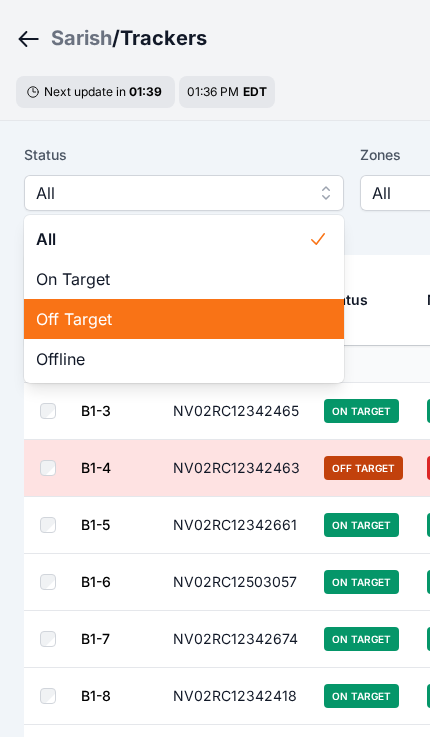 click on "Off Target" at bounding box center (172, 319) 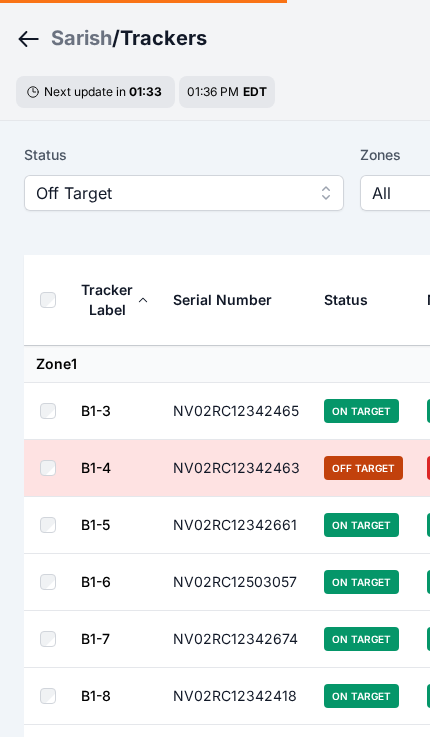 click on "Off Target" at bounding box center [170, 193] 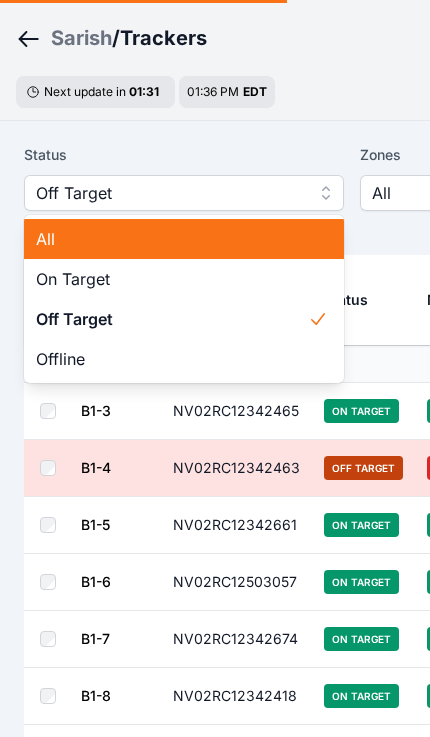 click on "All" at bounding box center [172, 239] 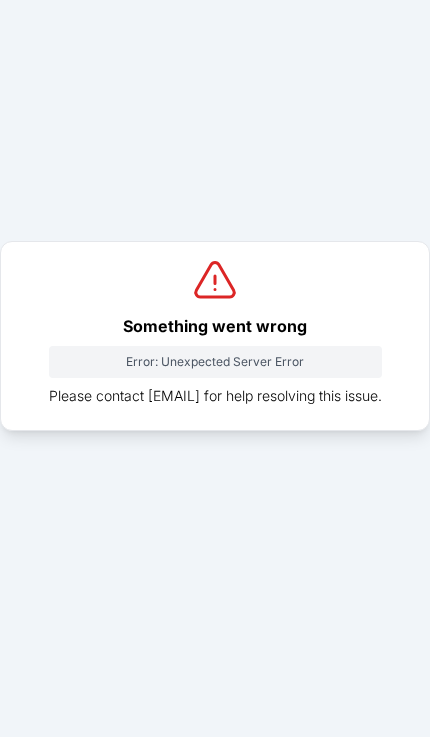 scroll, scrollTop: 0, scrollLeft: 0, axis: both 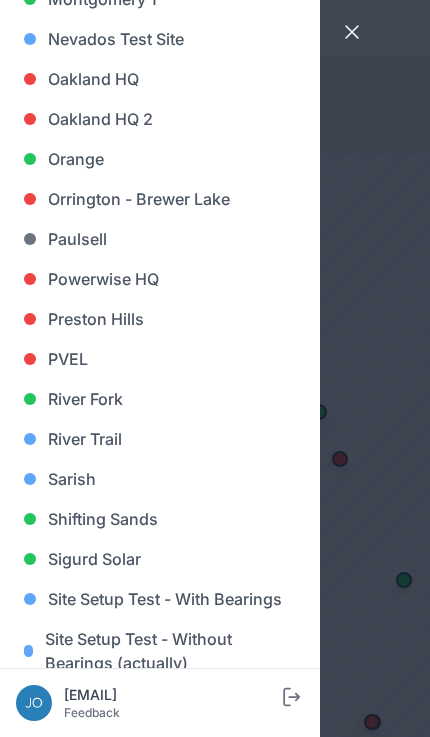 click on "Sarish" at bounding box center (160, 479) 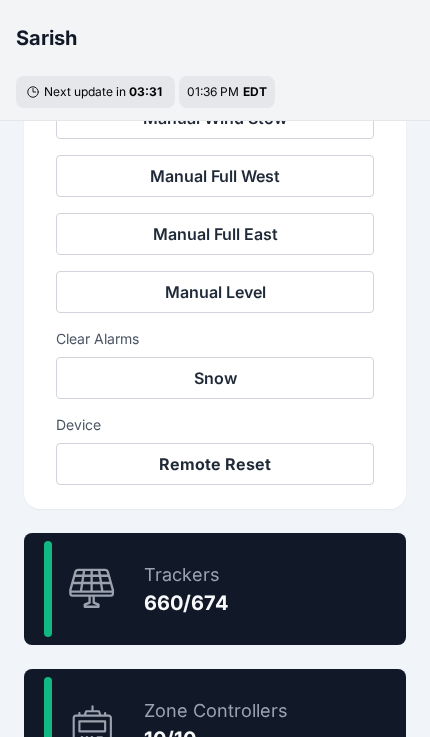 scroll, scrollTop: 856, scrollLeft: 0, axis: vertical 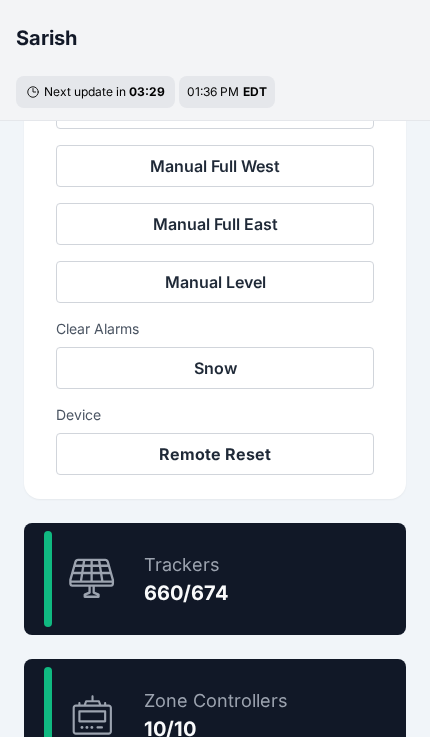 click on "97.9 % Trackers 660/674" at bounding box center (215, 579) 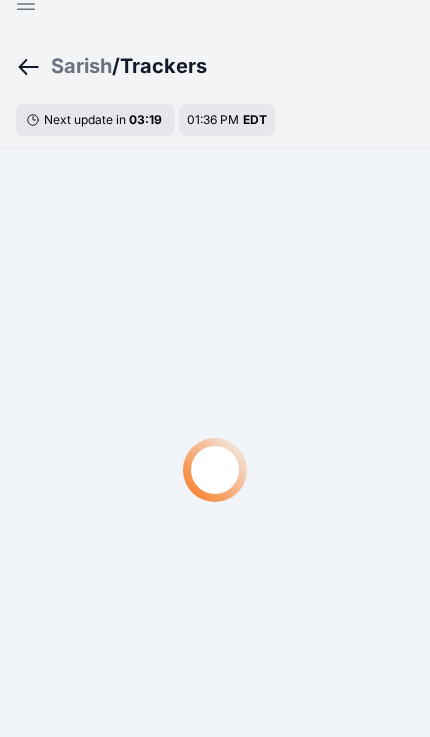 scroll, scrollTop: 0, scrollLeft: 0, axis: both 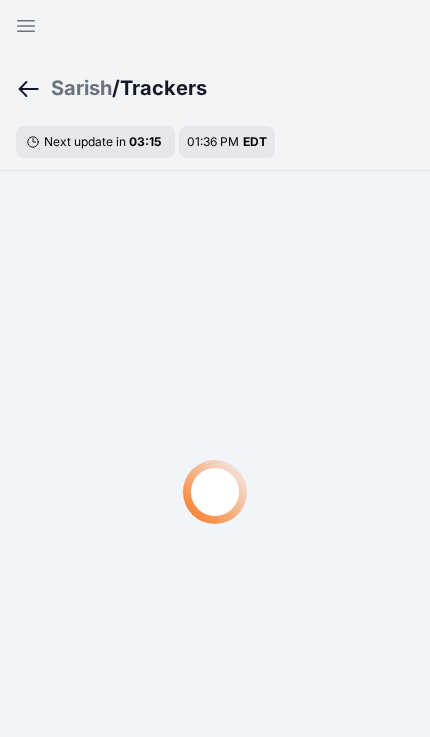 click at bounding box center [26, 26] 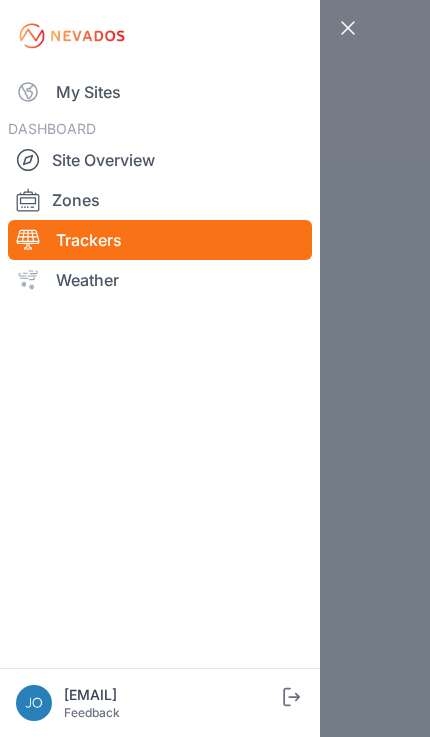 click on "My Sites" at bounding box center [160, 92] 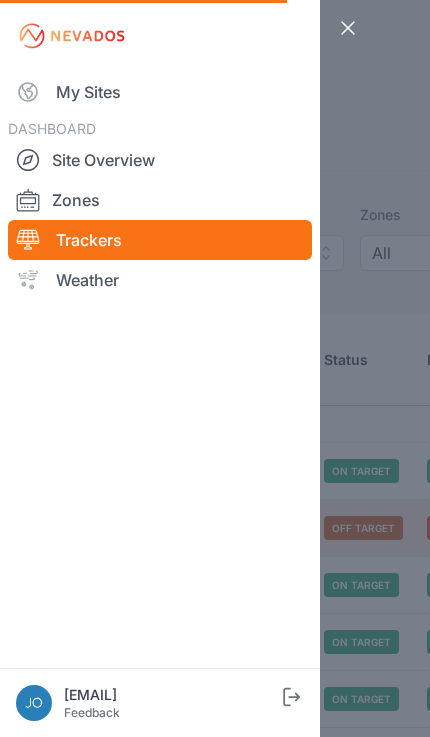 click on "My Sites" at bounding box center (160, 92) 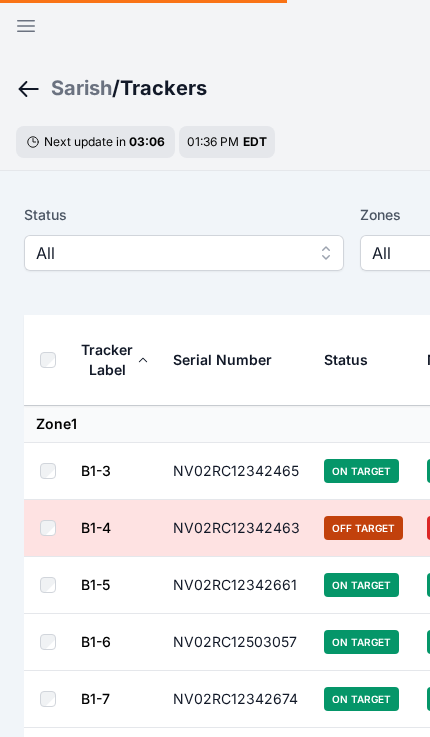 click on "Sarish" at bounding box center (81, 88) 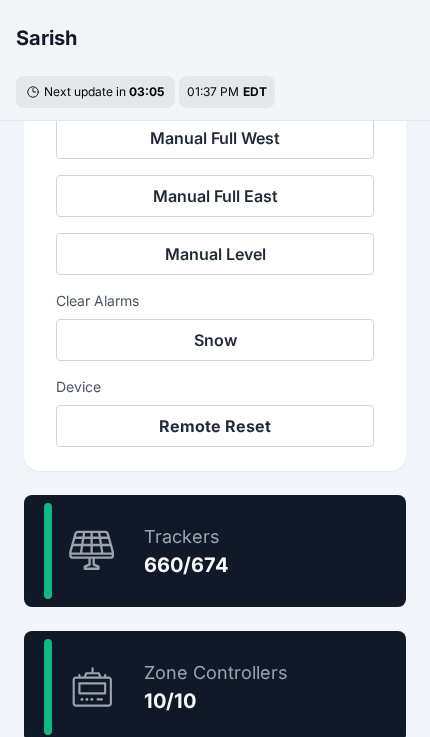 scroll, scrollTop: 884, scrollLeft: 0, axis: vertical 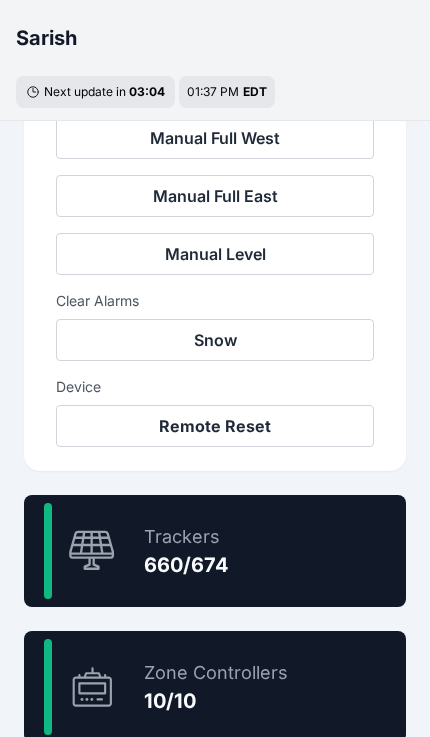 click on "97.9 % Trackers 660/674" at bounding box center [215, 551] 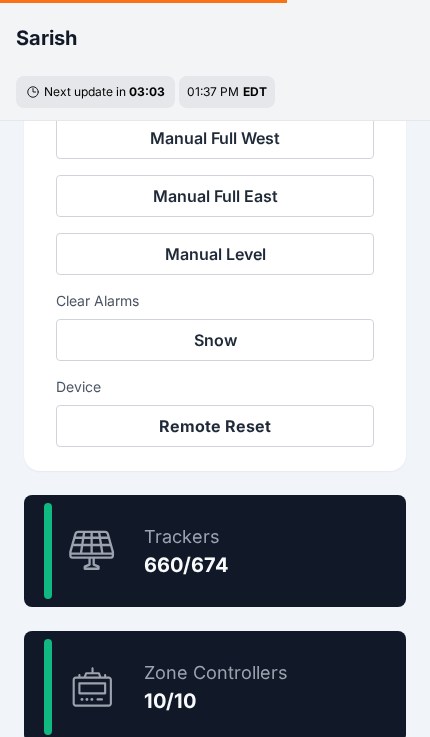 scroll, scrollTop: 60, scrollLeft: 0, axis: vertical 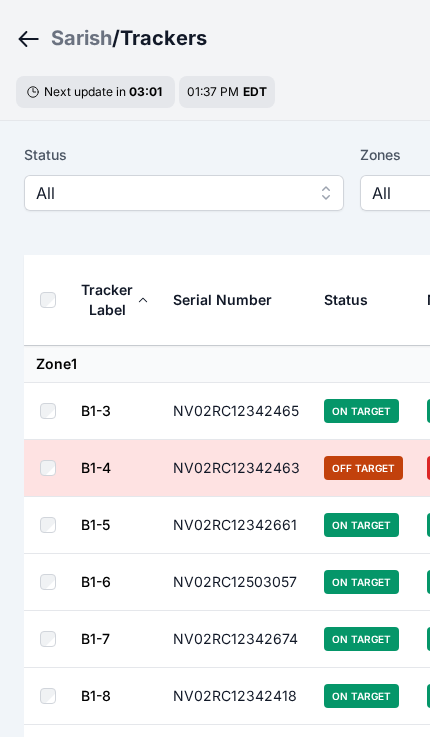 click on "All" at bounding box center (506, 193) 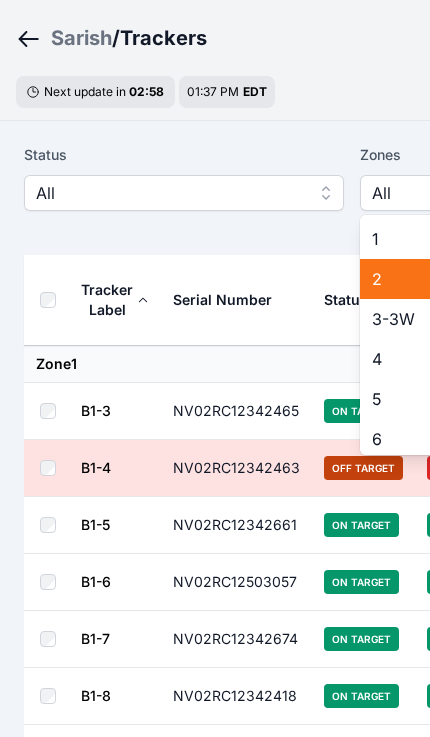 click on "2" at bounding box center [508, 279] 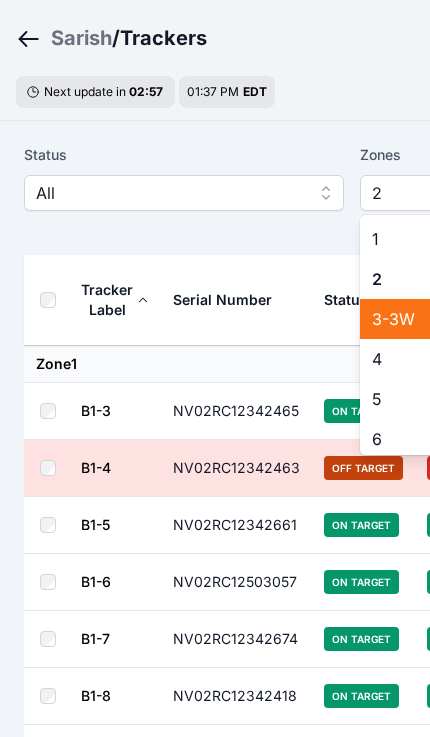 click on "3-3W" at bounding box center [508, 319] 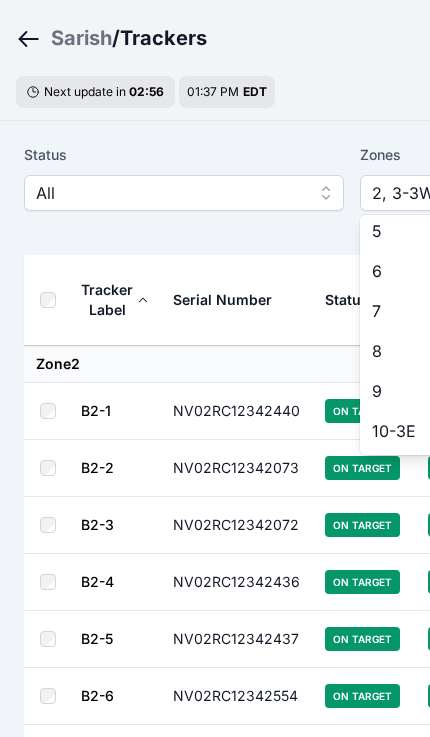 scroll, scrollTop: 168, scrollLeft: 0, axis: vertical 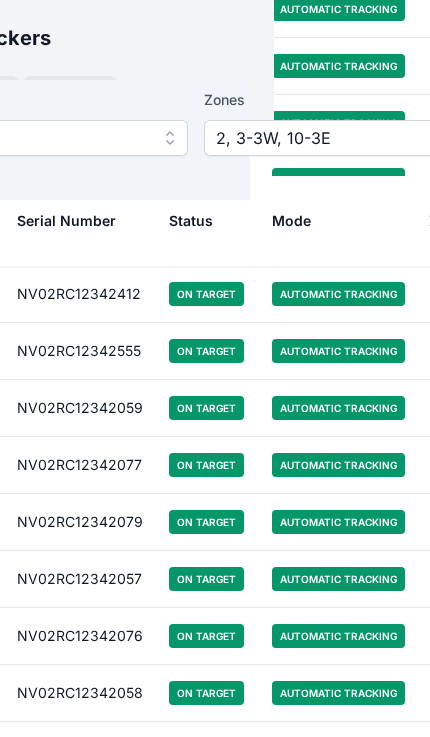 click on "2, 3-3W, 10-3E" at bounding box center [350, 138] 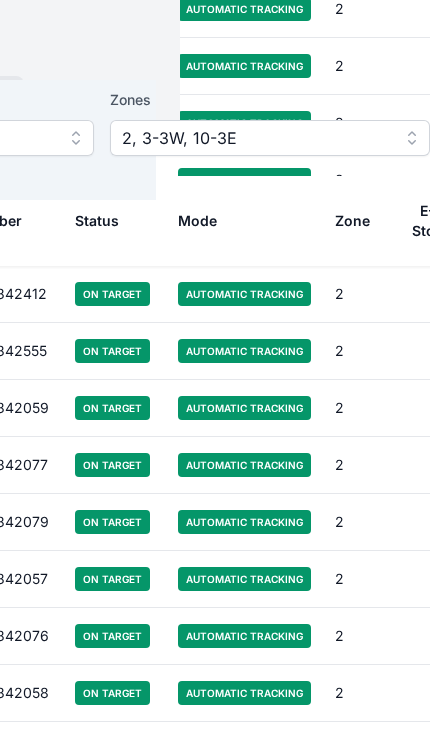 scroll, scrollTop: 1431, scrollLeft: 156, axis: both 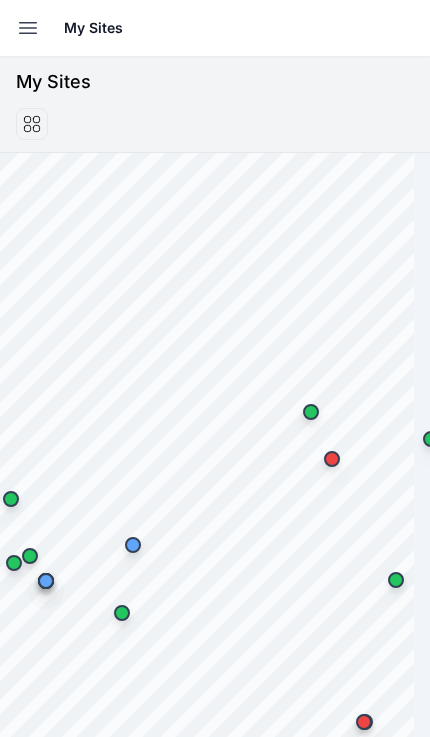 click at bounding box center (28, 28) 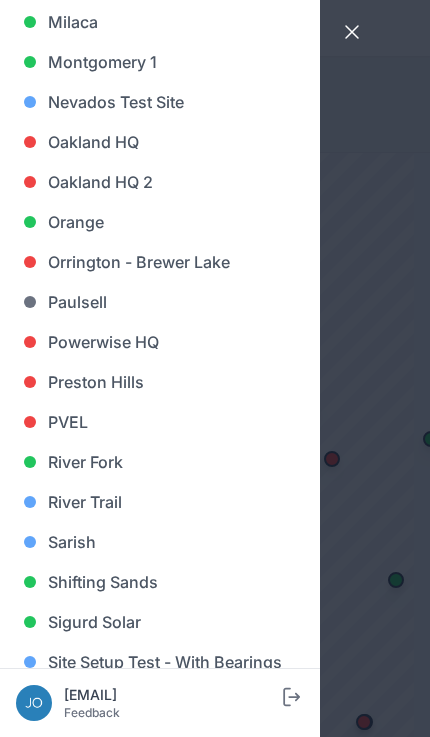 click on "Site Setup Test - Without Bearings (actually)" at bounding box center [160, 714] 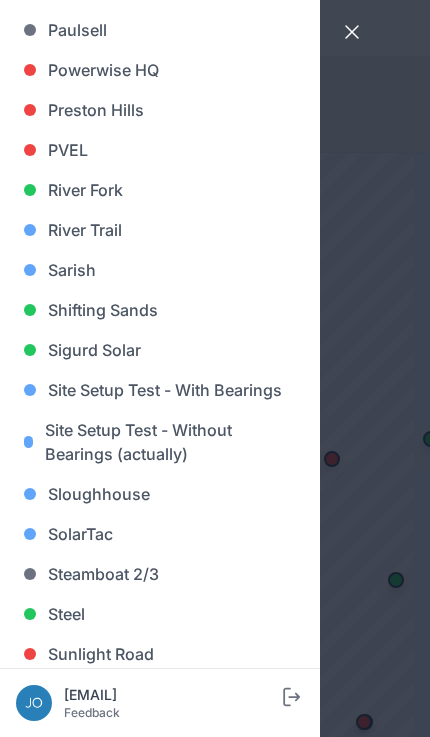 scroll, scrollTop: 1699, scrollLeft: 0, axis: vertical 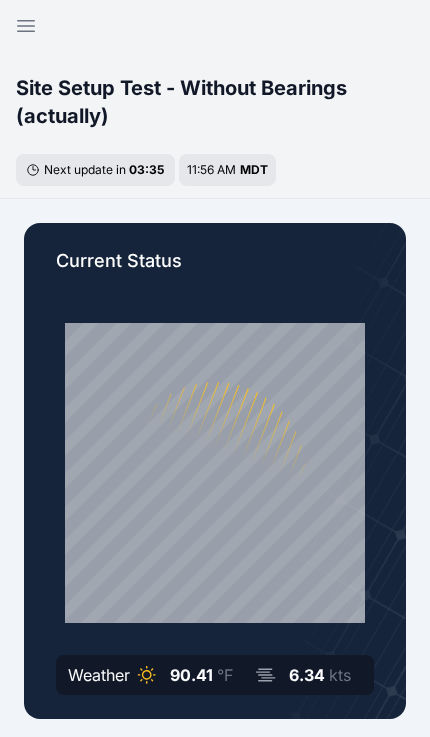 click at bounding box center (26, 26) 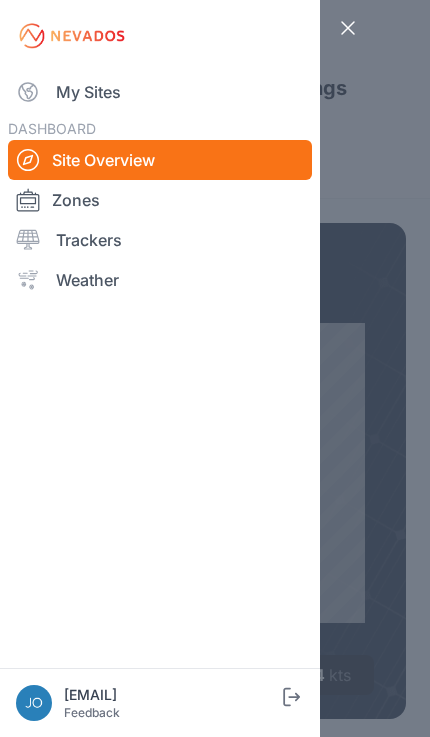 click on "My Sites" at bounding box center [160, 92] 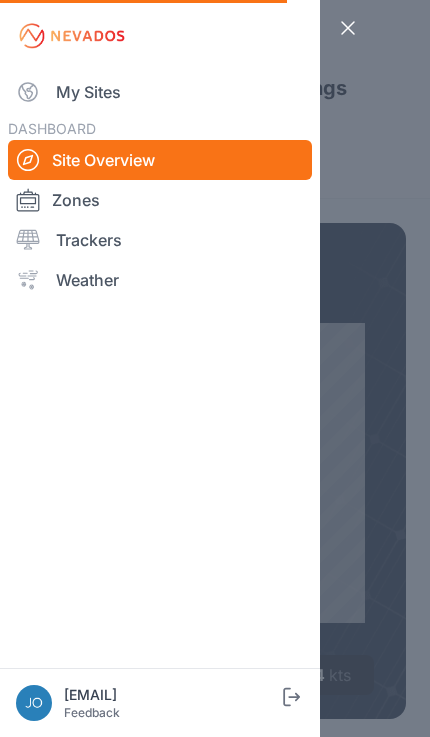 click on "My Sites" at bounding box center [160, 92] 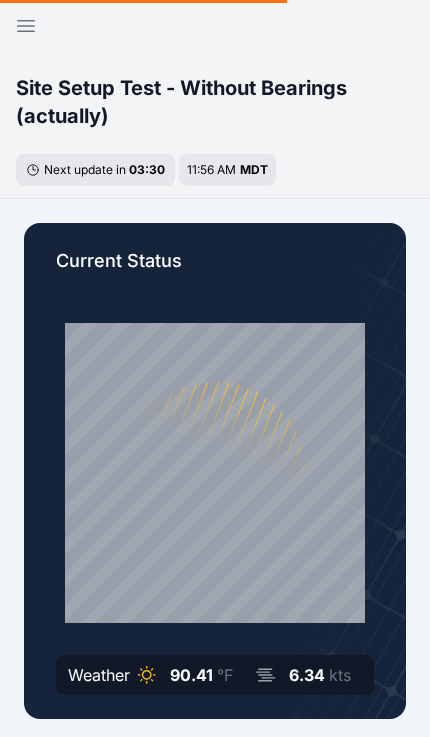 click on "Open sidebar" at bounding box center (26, 26) 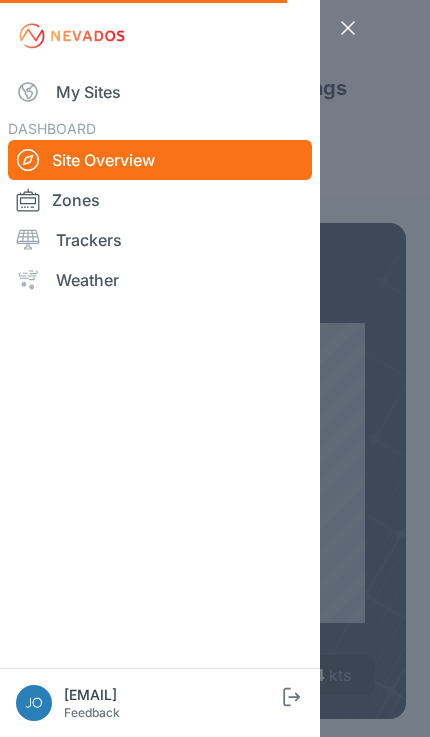 click on "My Sites" at bounding box center (160, 92) 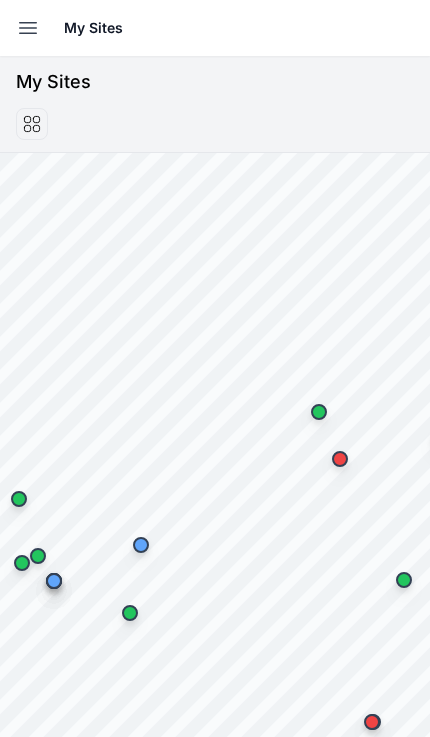 click at bounding box center [28, 28] 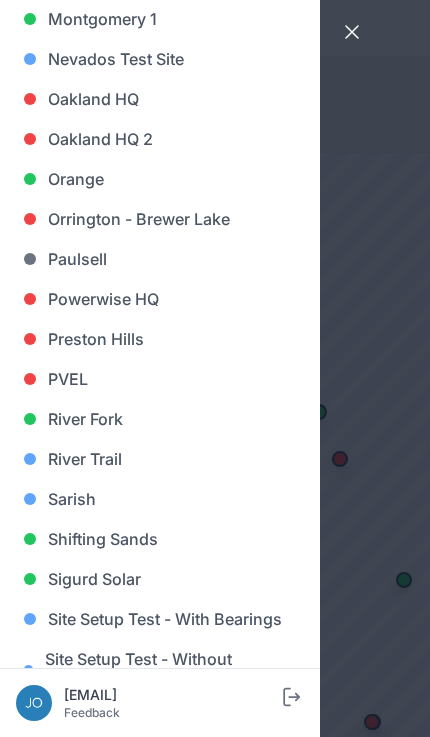 scroll, scrollTop: 1207, scrollLeft: 0, axis: vertical 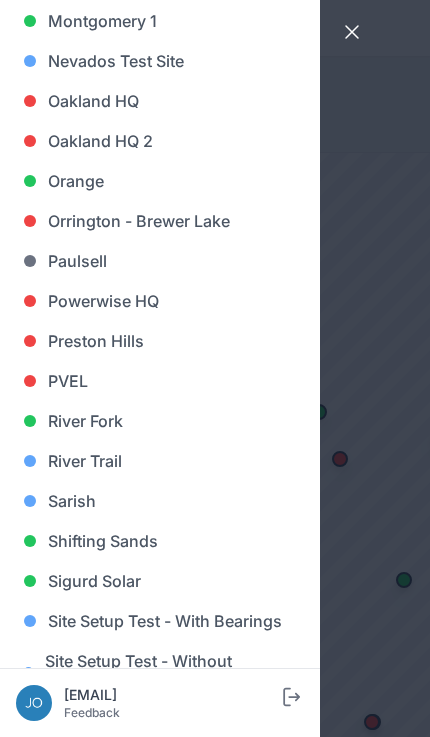 click on "Sarish" at bounding box center (160, 501) 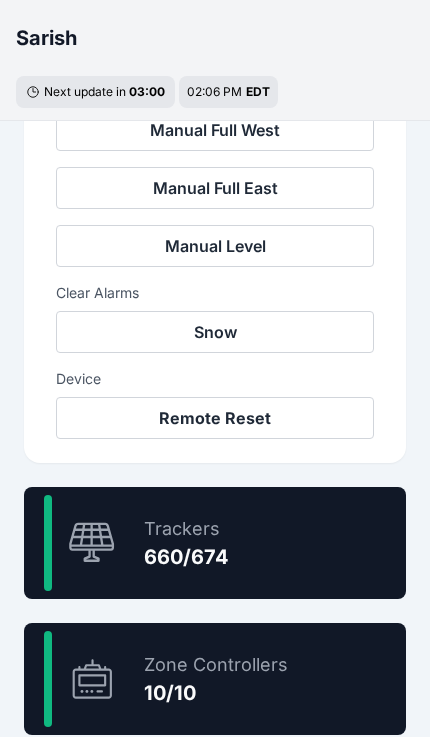 click on "97.9 % Trackers 660/674" at bounding box center [215, 543] 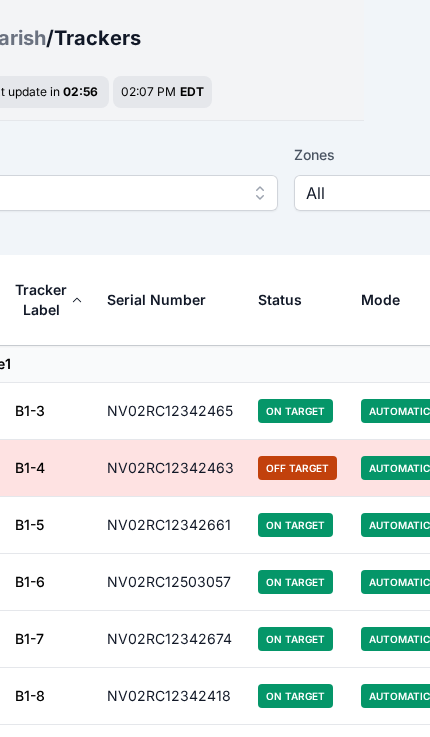 scroll, scrollTop: 60, scrollLeft: 0, axis: vertical 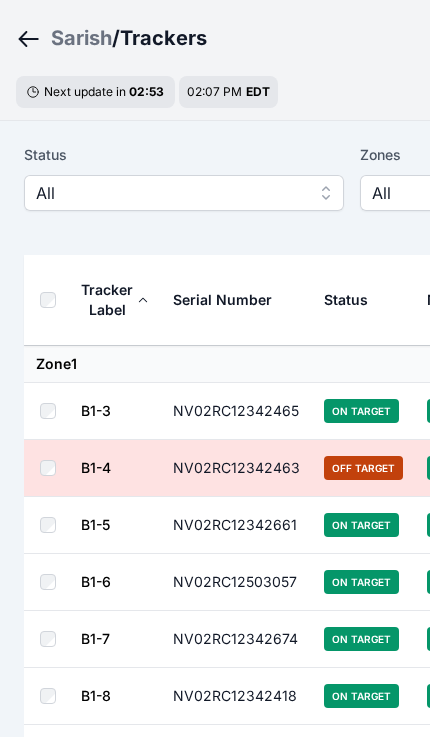 click on "All" at bounding box center (170, 193) 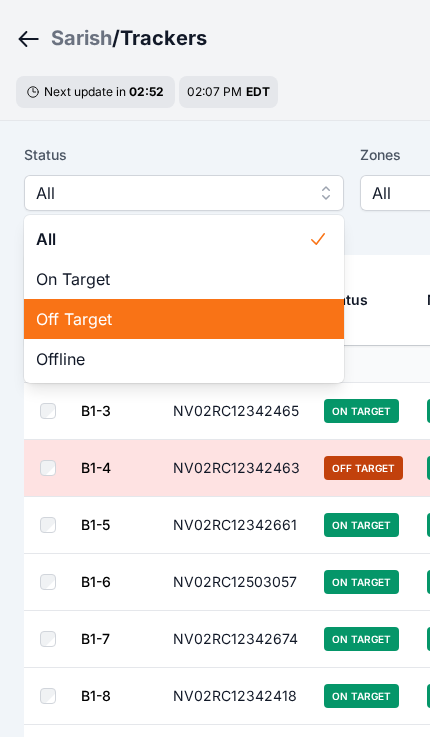 click on "Off Target" at bounding box center (172, 319) 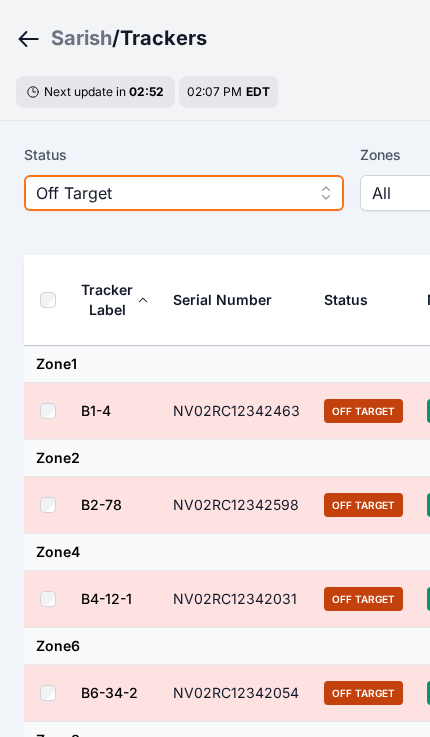 scroll, scrollTop: 0, scrollLeft: 0, axis: both 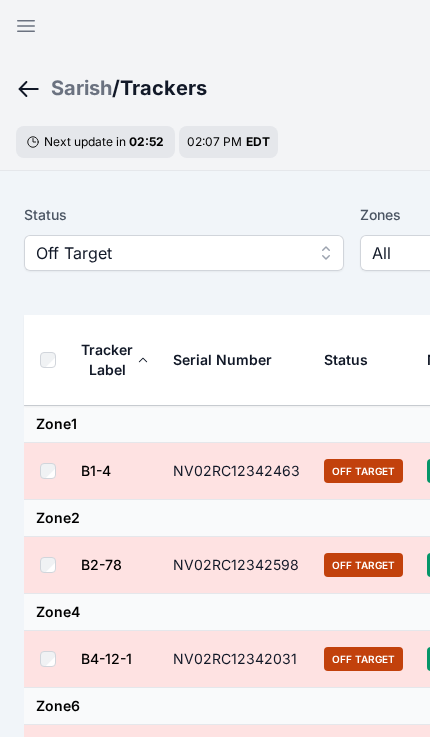 click at bounding box center [52, 360] 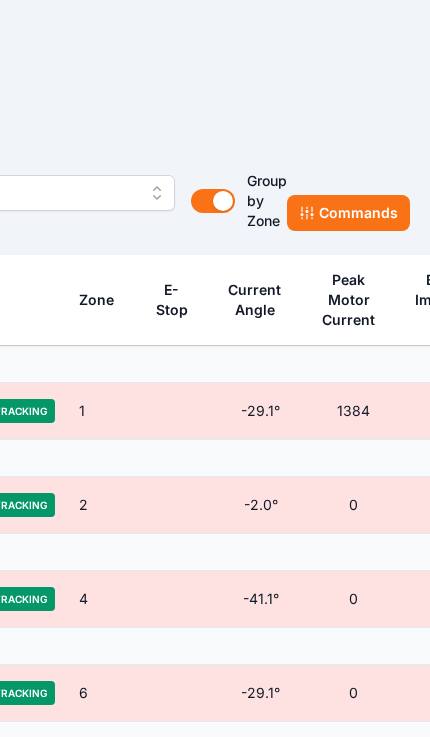 click on "Commands" at bounding box center (348, 213) 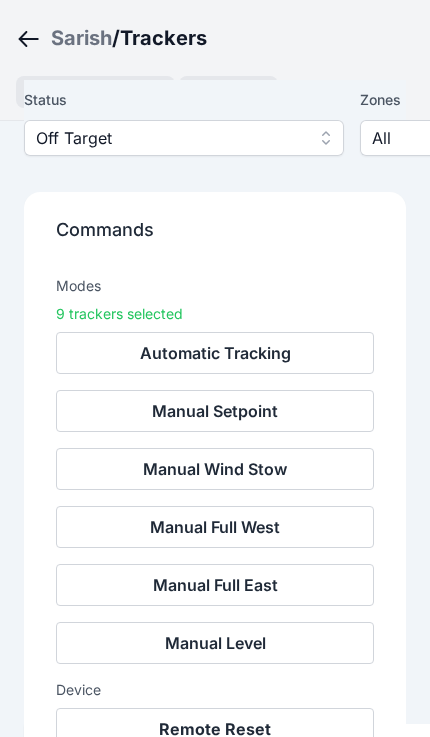 scroll, scrollTop: 189, scrollLeft: 0, axis: vertical 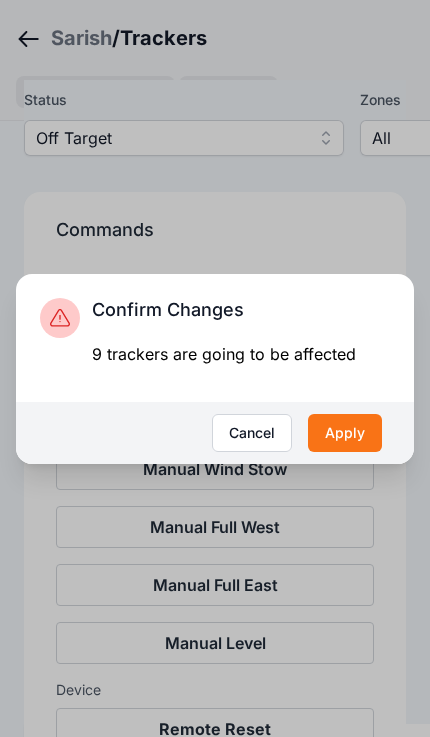 click on "Apply" at bounding box center (345, 433) 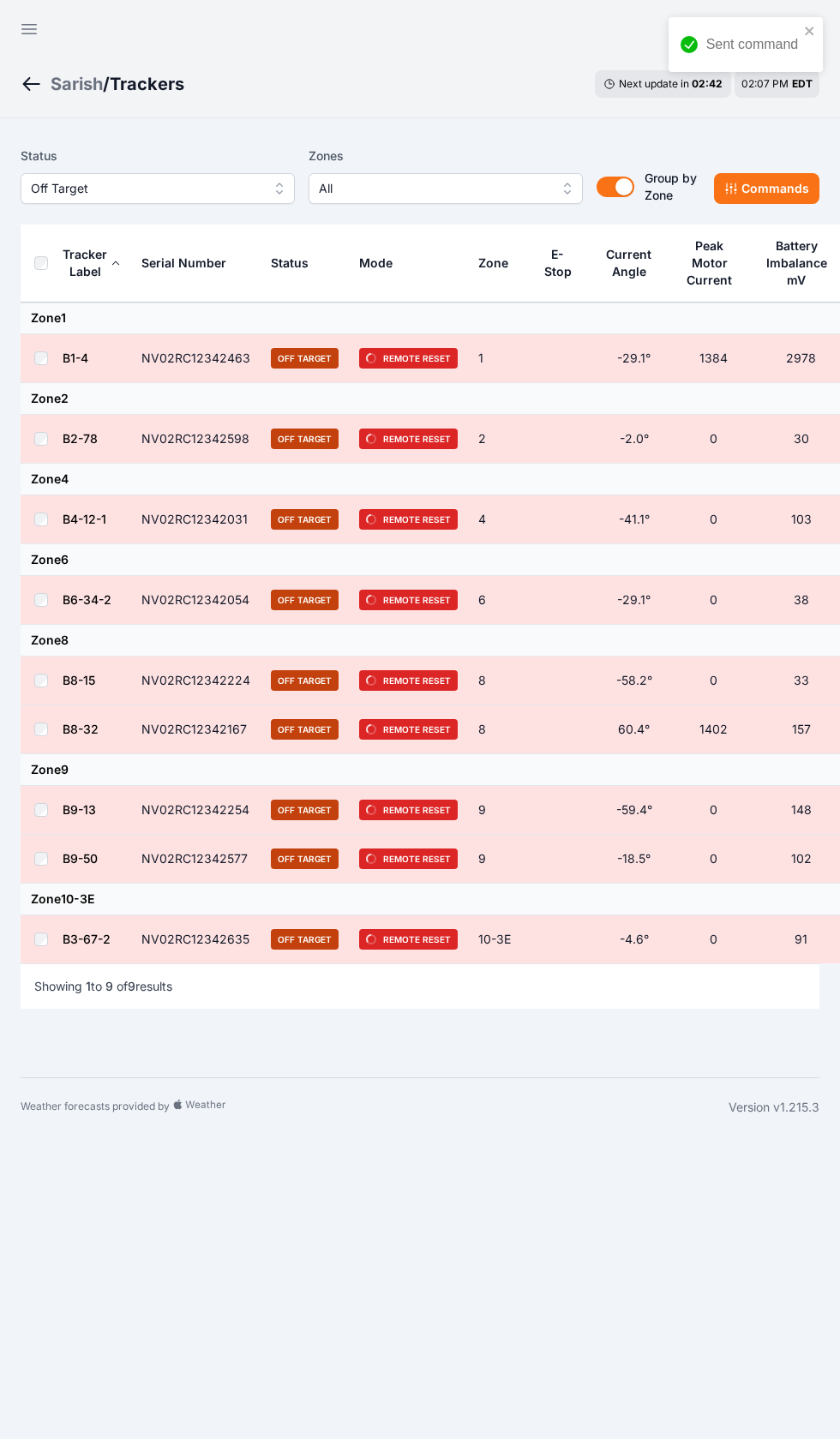 scroll, scrollTop: 0, scrollLeft: 0, axis: both 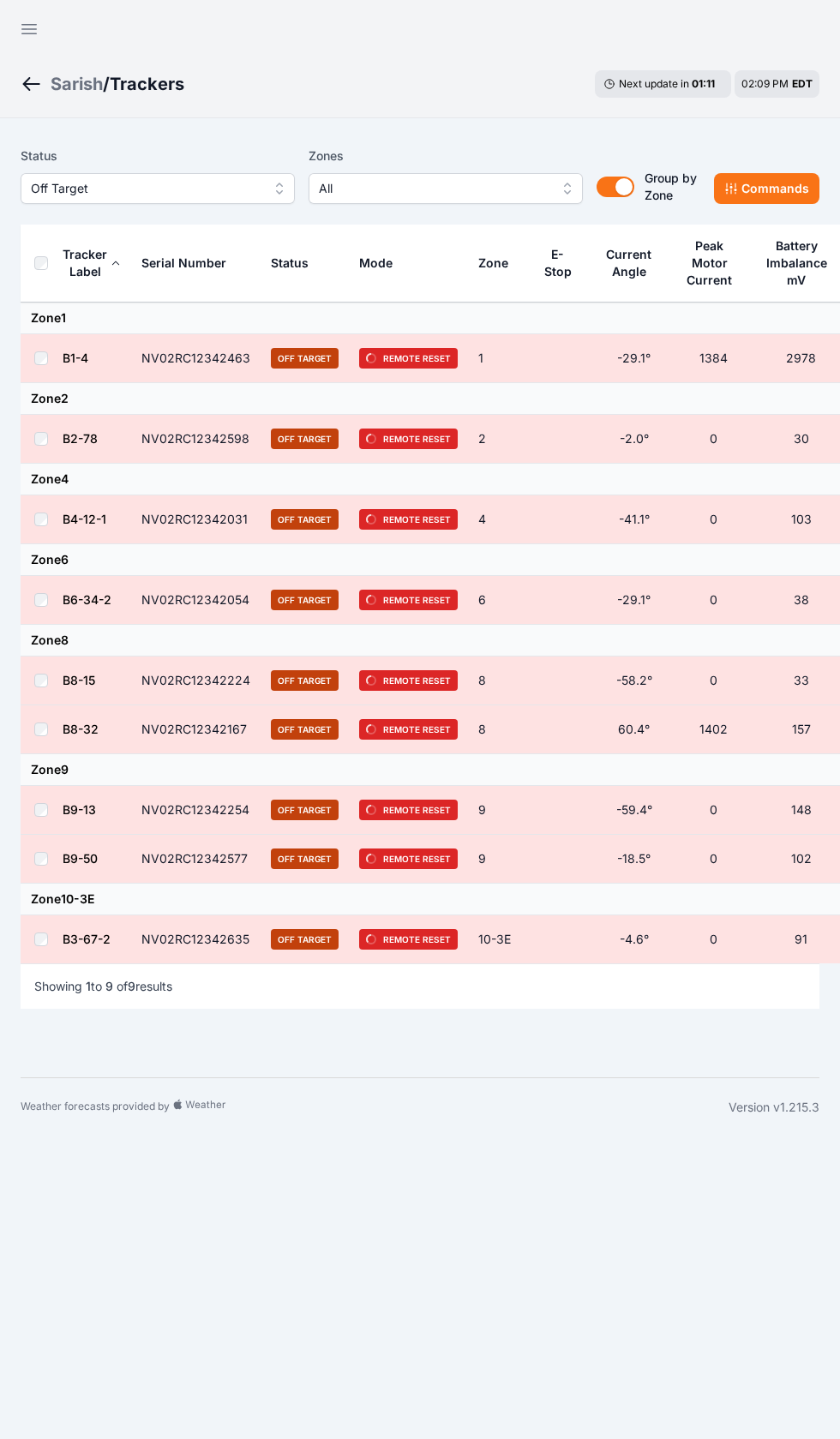 click on "Sarish" at bounding box center (76, 84) 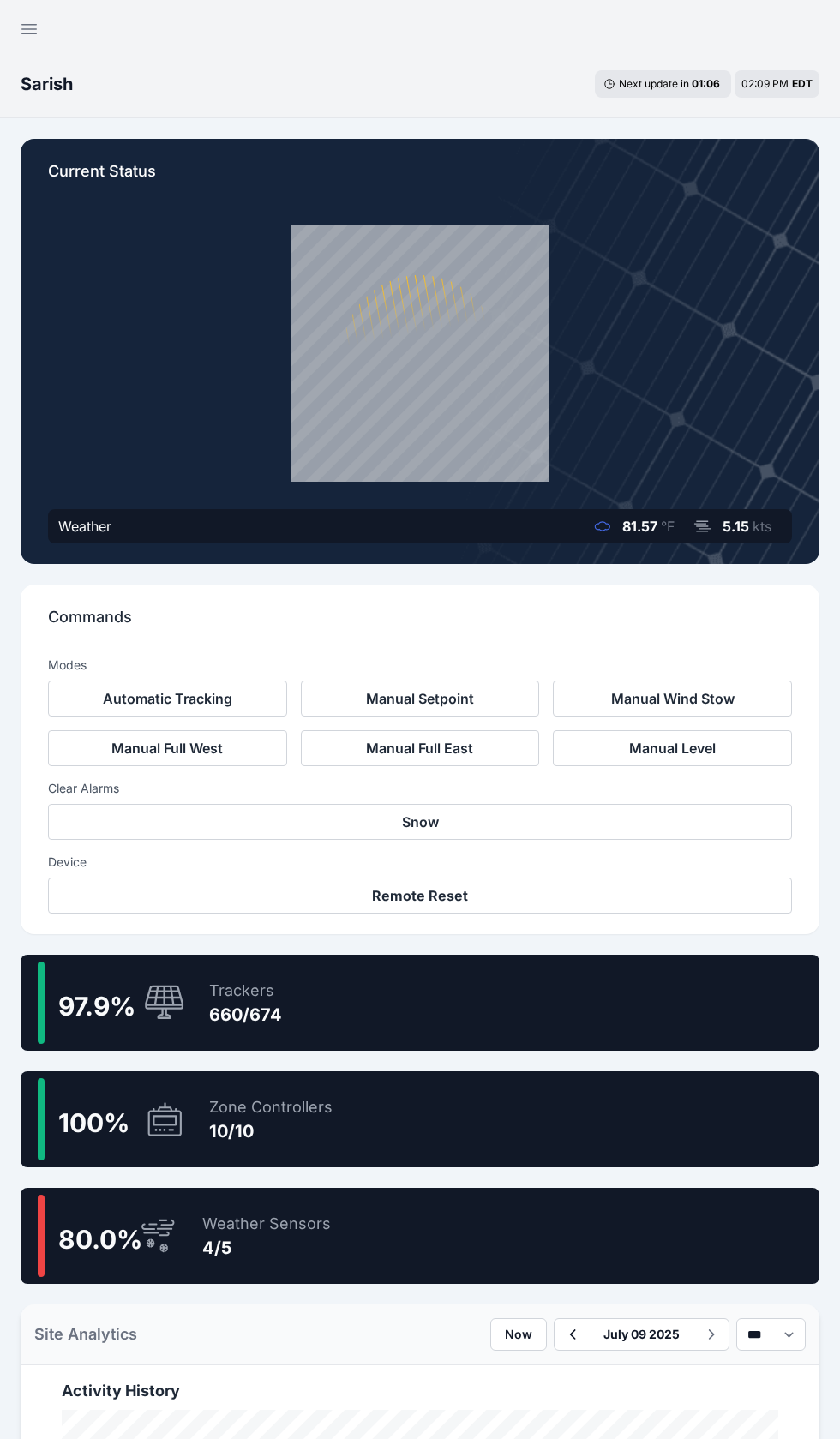 click on "80.0 % Weather Sensors 4/5" at bounding box center (420, 1236) 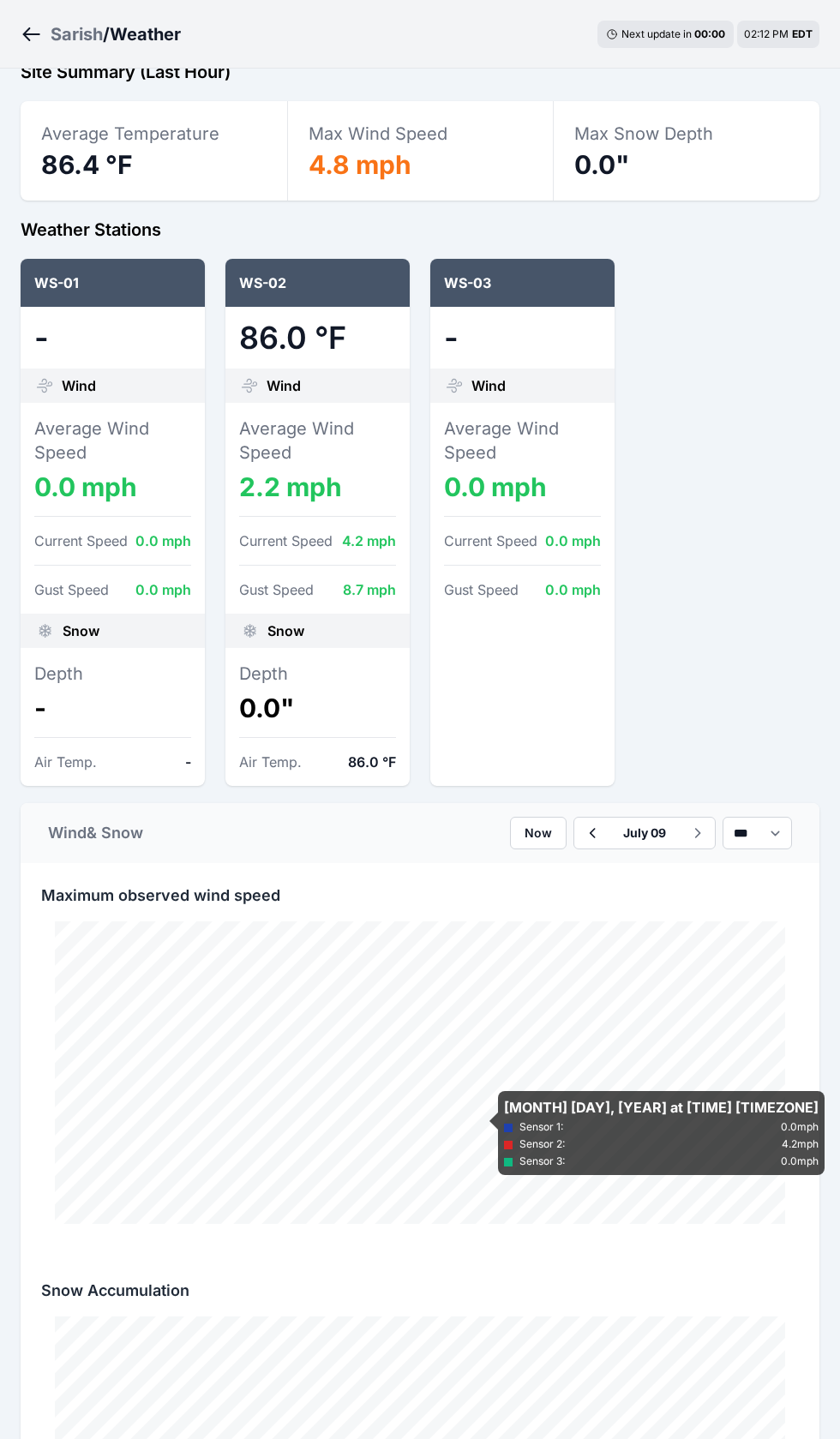 scroll, scrollTop: 0, scrollLeft: 0, axis: both 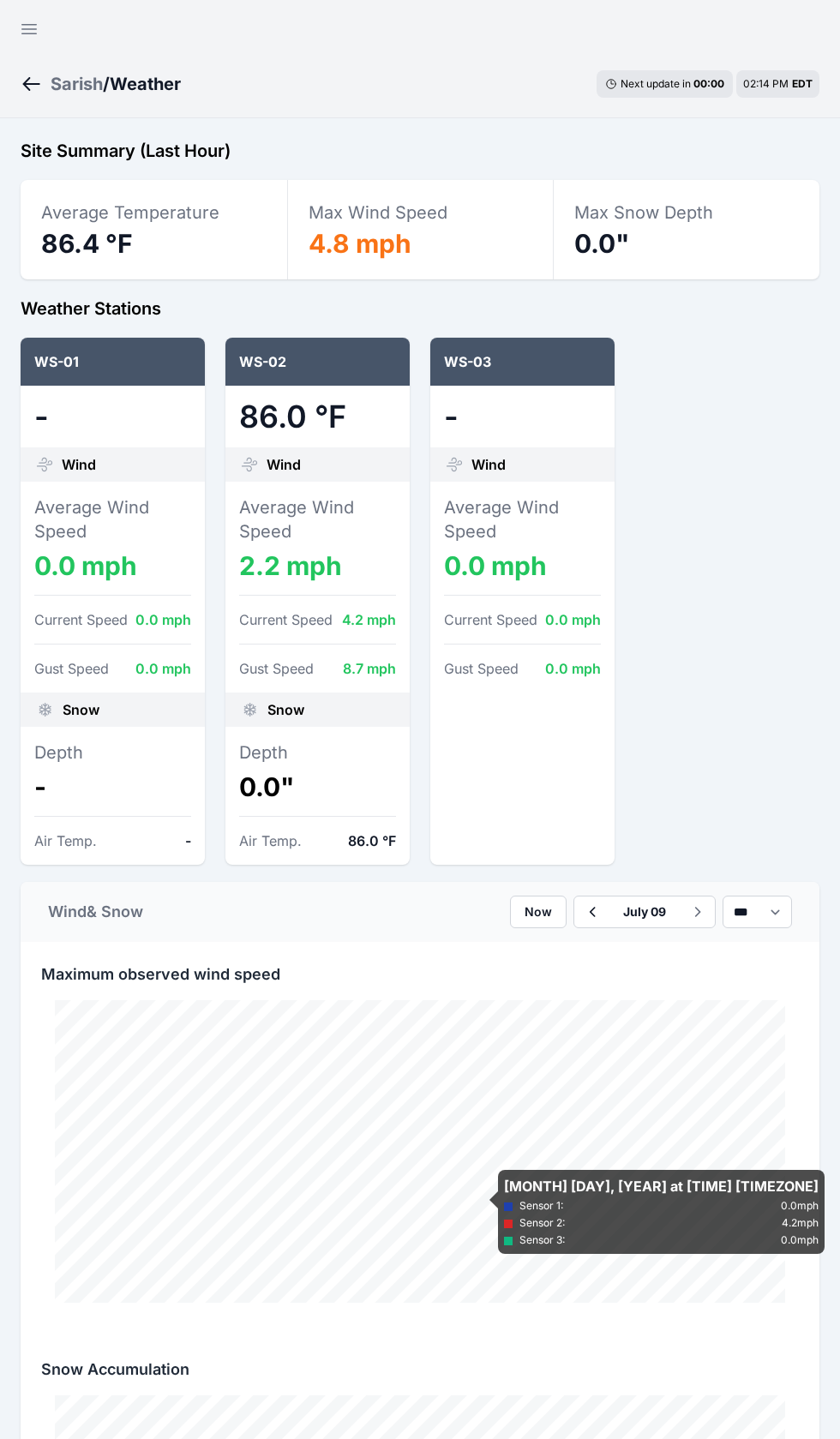 click on "Sarish" at bounding box center (76, 84) 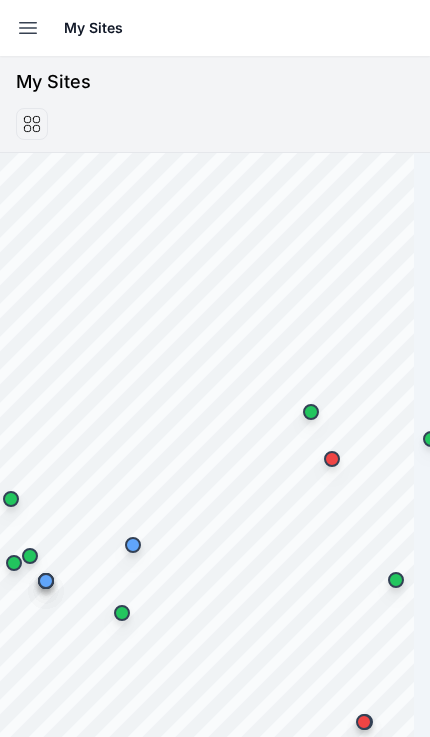 scroll, scrollTop: 0, scrollLeft: 0, axis: both 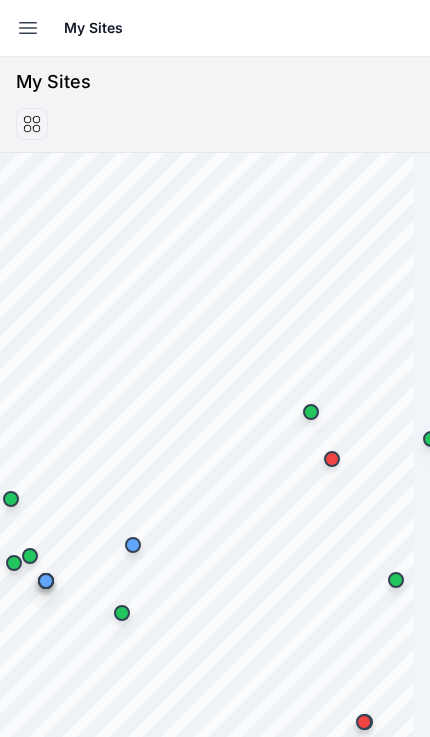 click at bounding box center [28, 28] 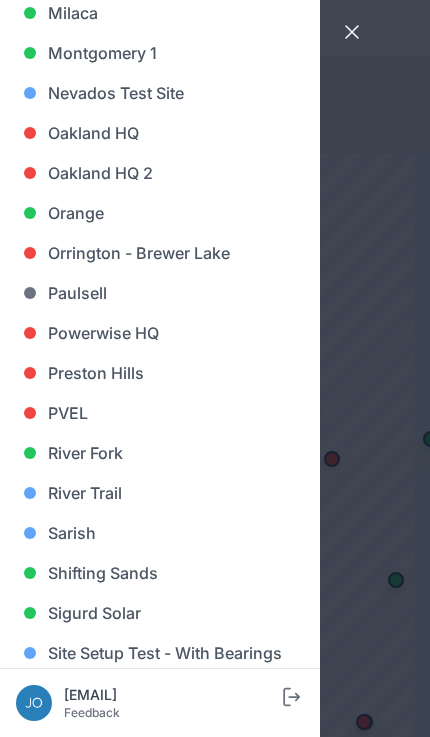scroll, scrollTop: 1190, scrollLeft: 0, axis: vertical 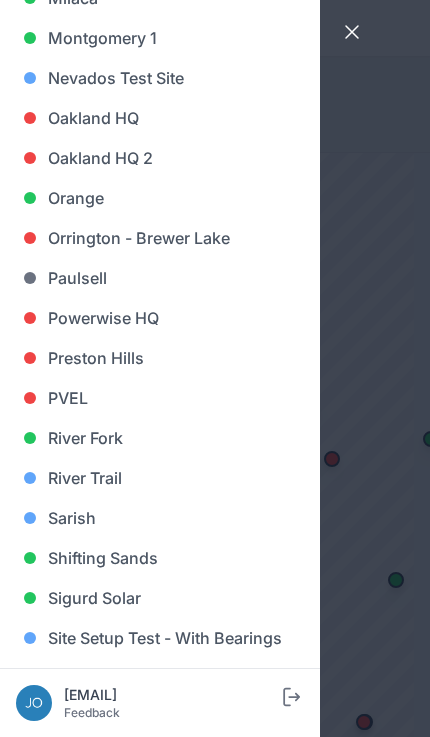 click on "Sarish" at bounding box center [160, 518] 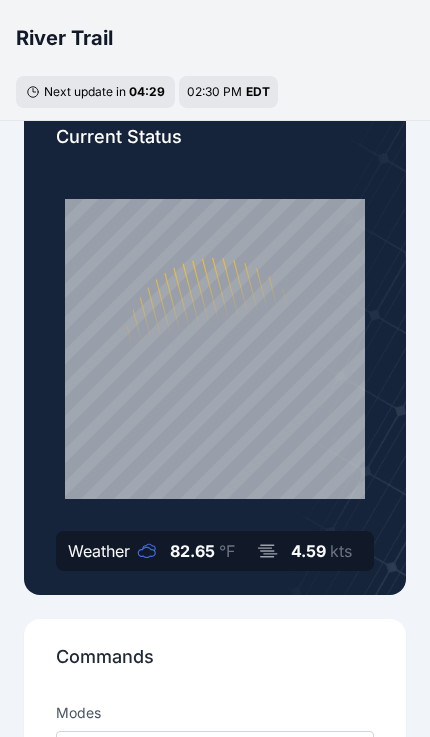 scroll, scrollTop: 0, scrollLeft: 0, axis: both 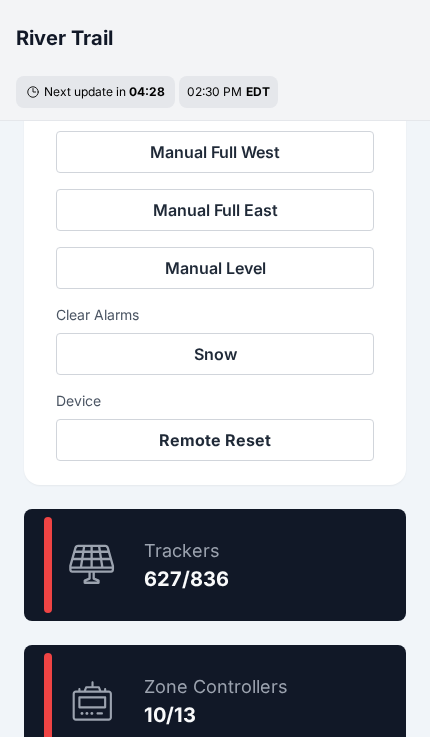 click on "75.0 % Trackers 627/836" at bounding box center [215, 565] 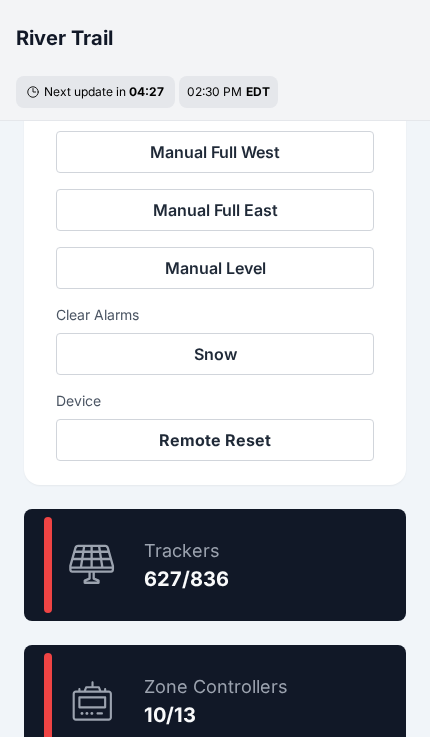 scroll, scrollTop: 60, scrollLeft: 0, axis: vertical 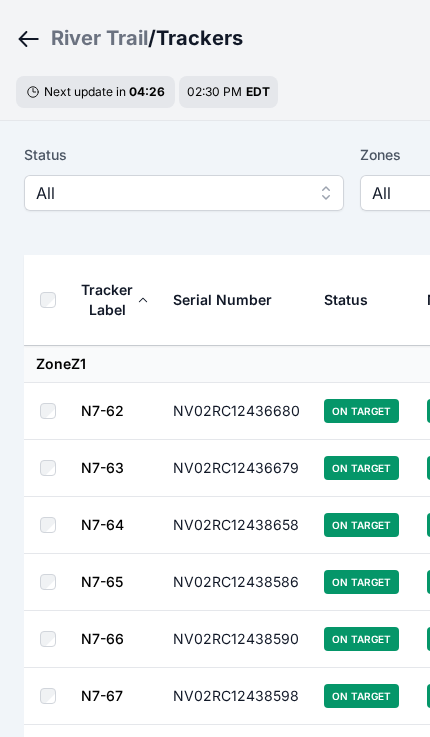 click on "All" at bounding box center [170, 193] 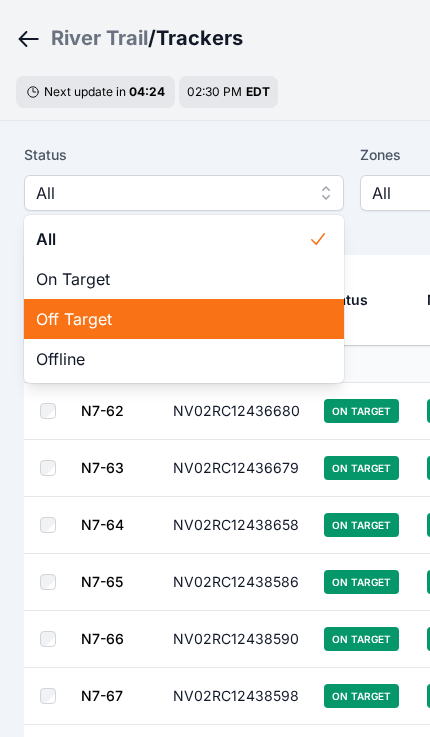 click on "Off Target" at bounding box center [172, 319] 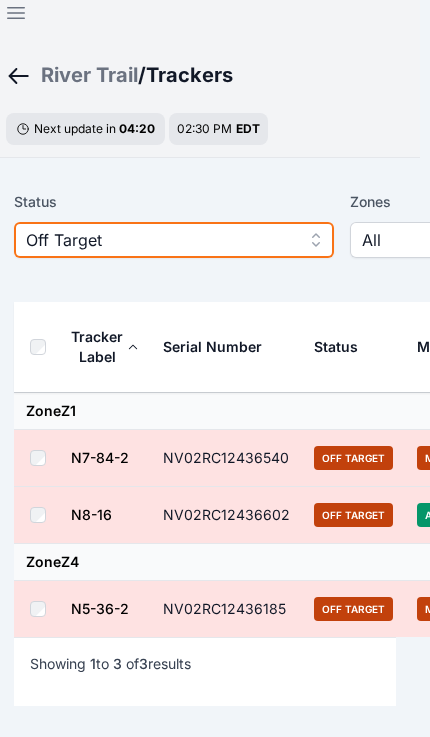 scroll, scrollTop: 13, scrollLeft: 2, axis: both 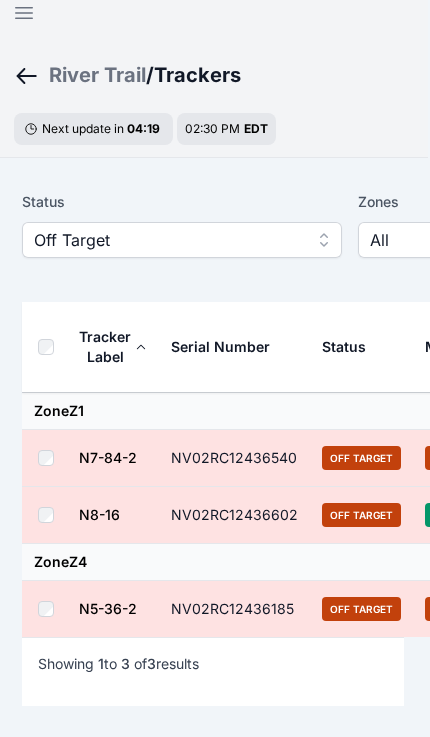 click at bounding box center [50, 347] 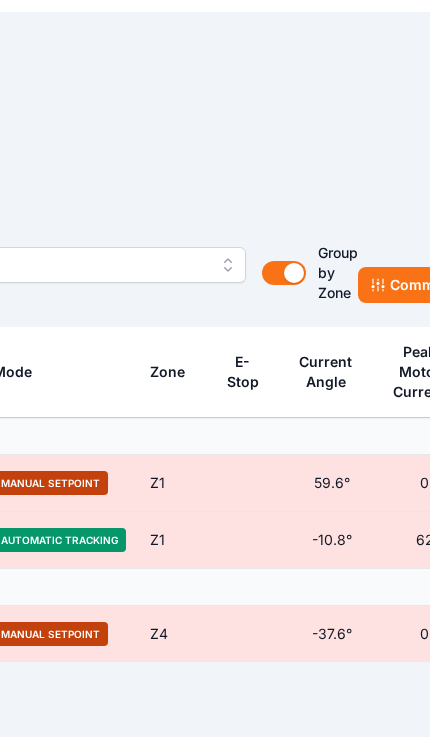 scroll, scrollTop: 0, scrollLeft: 445, axis: horizontal 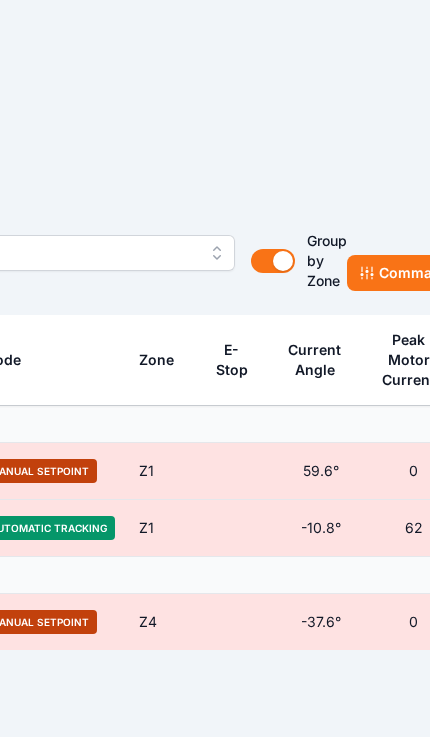 click on "Commands" at bounding box center [408, 273] 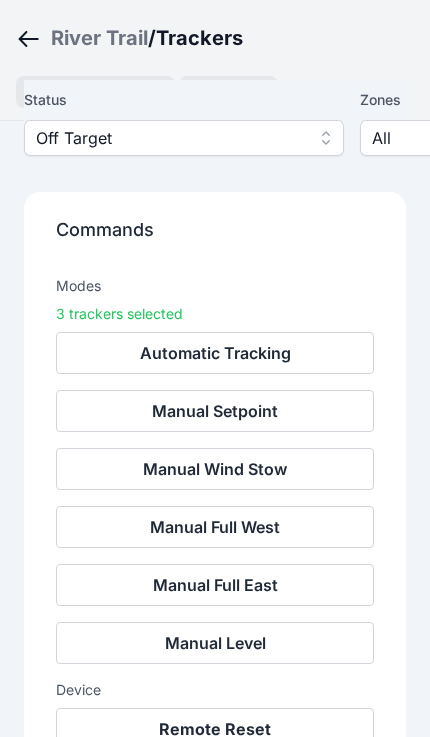 scroll, scrollTop: 145, scrollLeft: 0, axis: vertical 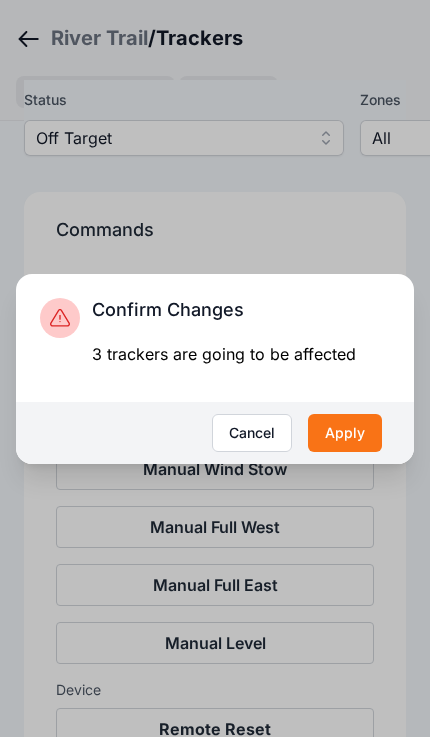 click on "Apply" at bounding box center (345, 433) 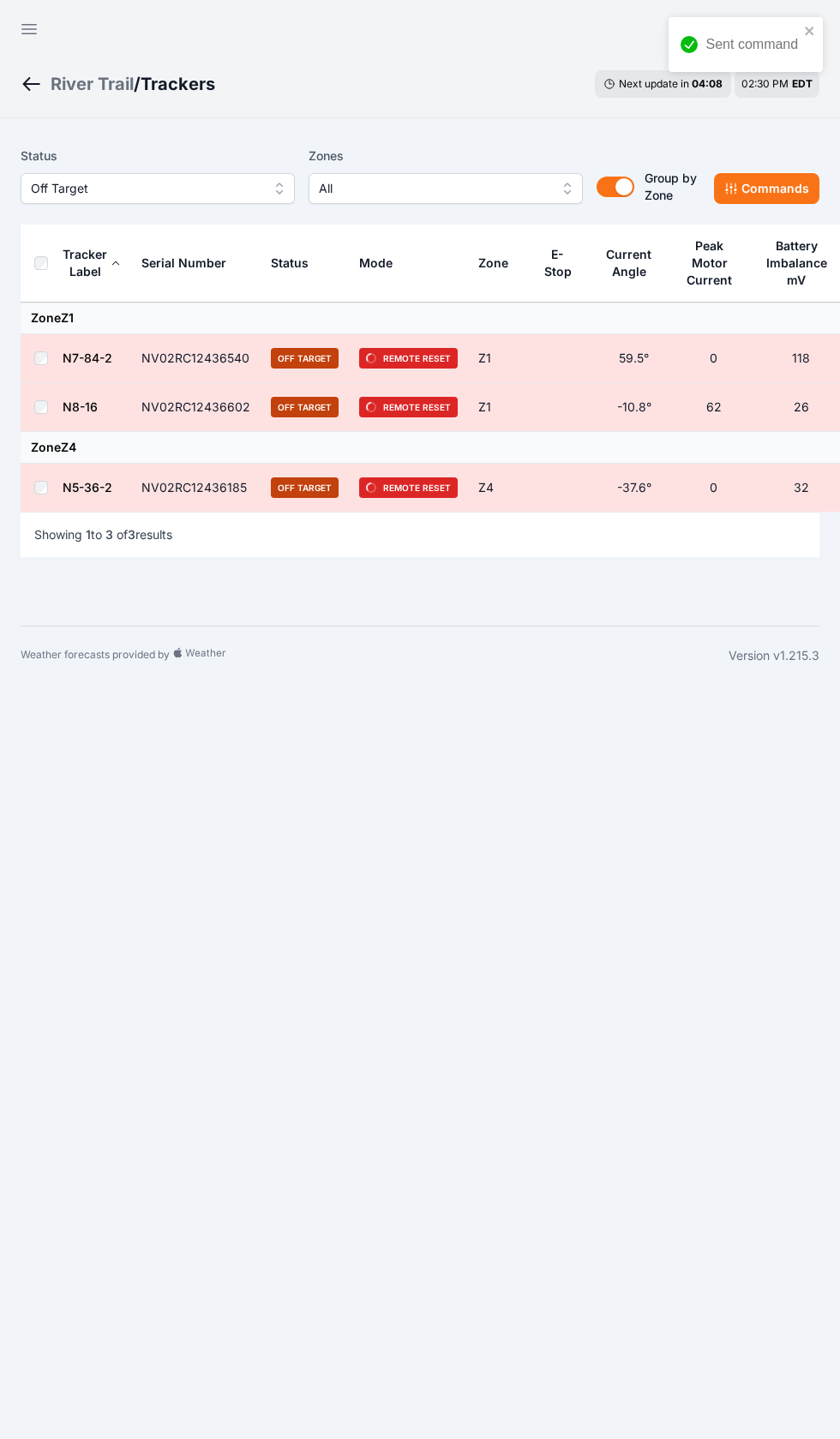 scroll, scrollTop: 0, scrollLeft: 0, axis: both 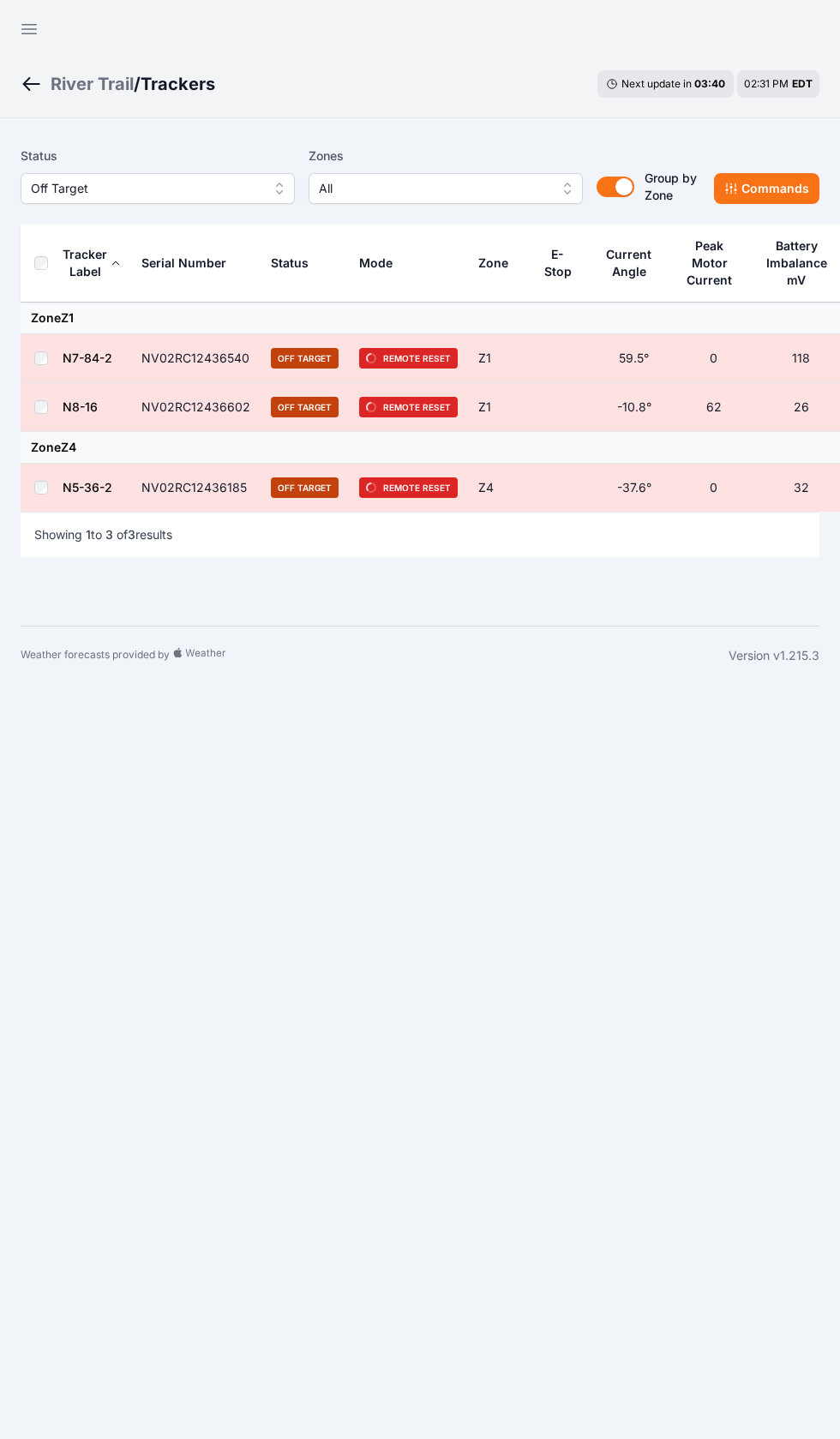 click on "Off Target" at bounding box center [146, 189] 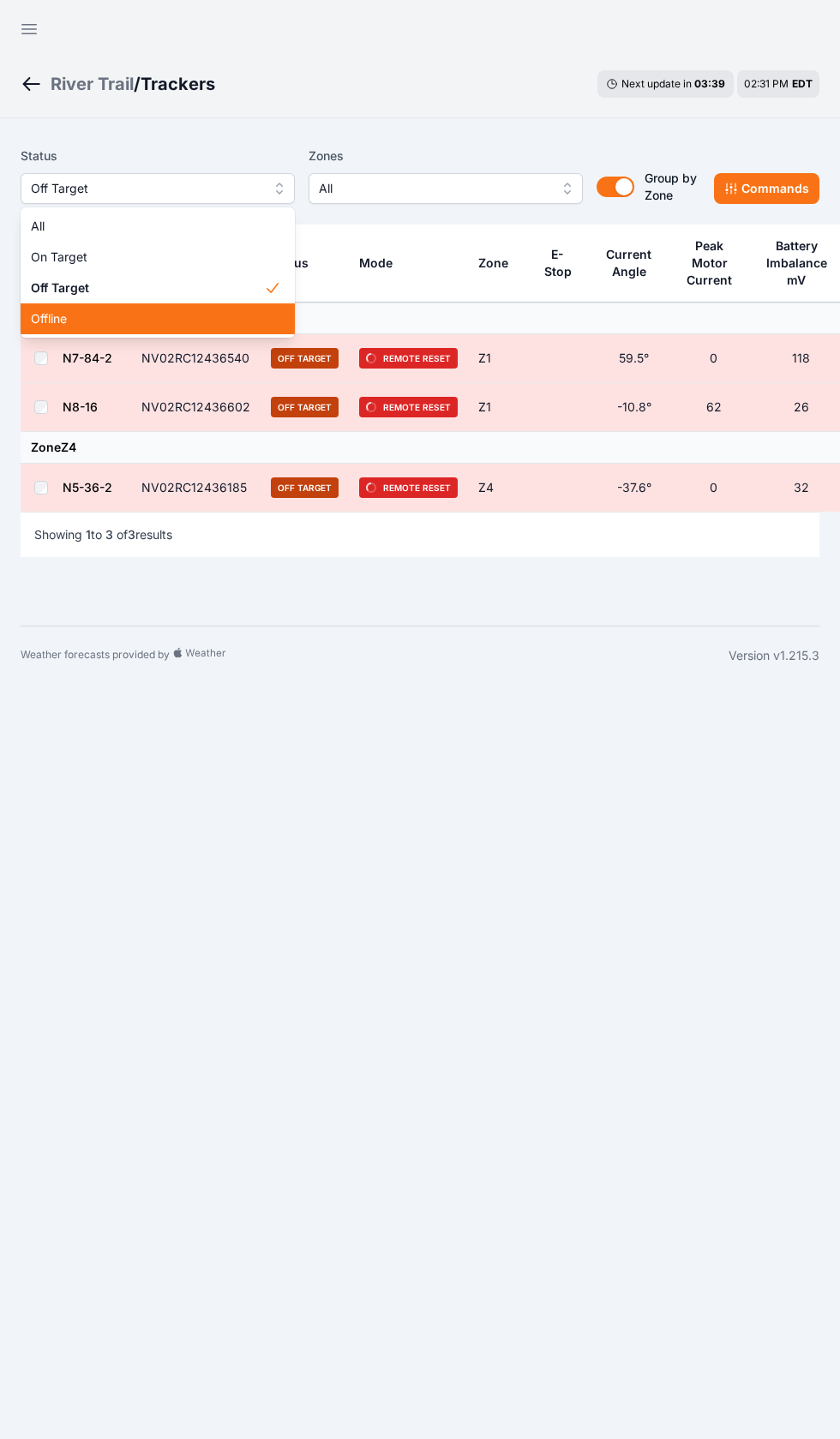 click on "Offline" at bounding box center (147, 319) 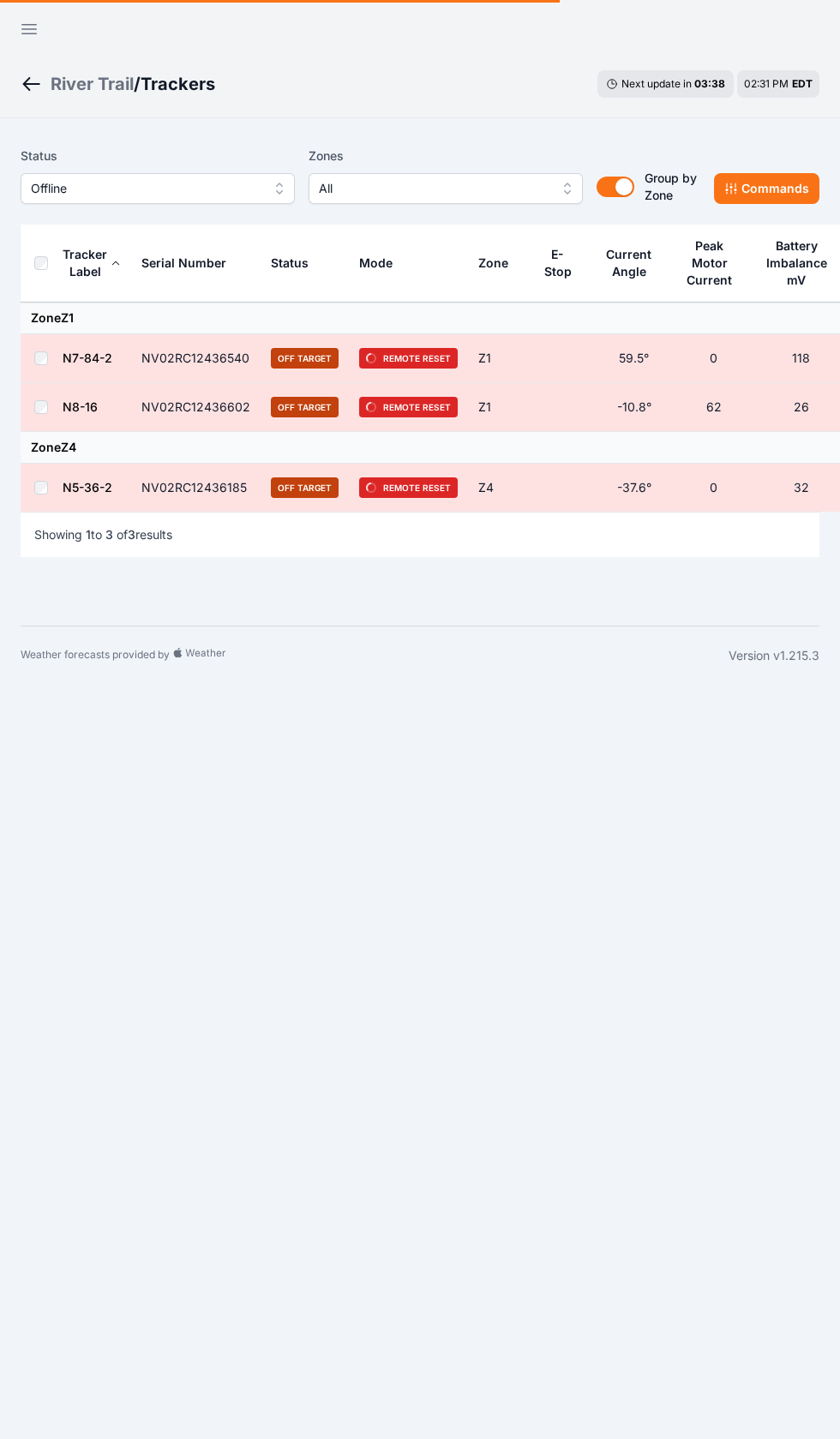 click on "Open sidebar" at bounding box center [29, 29] 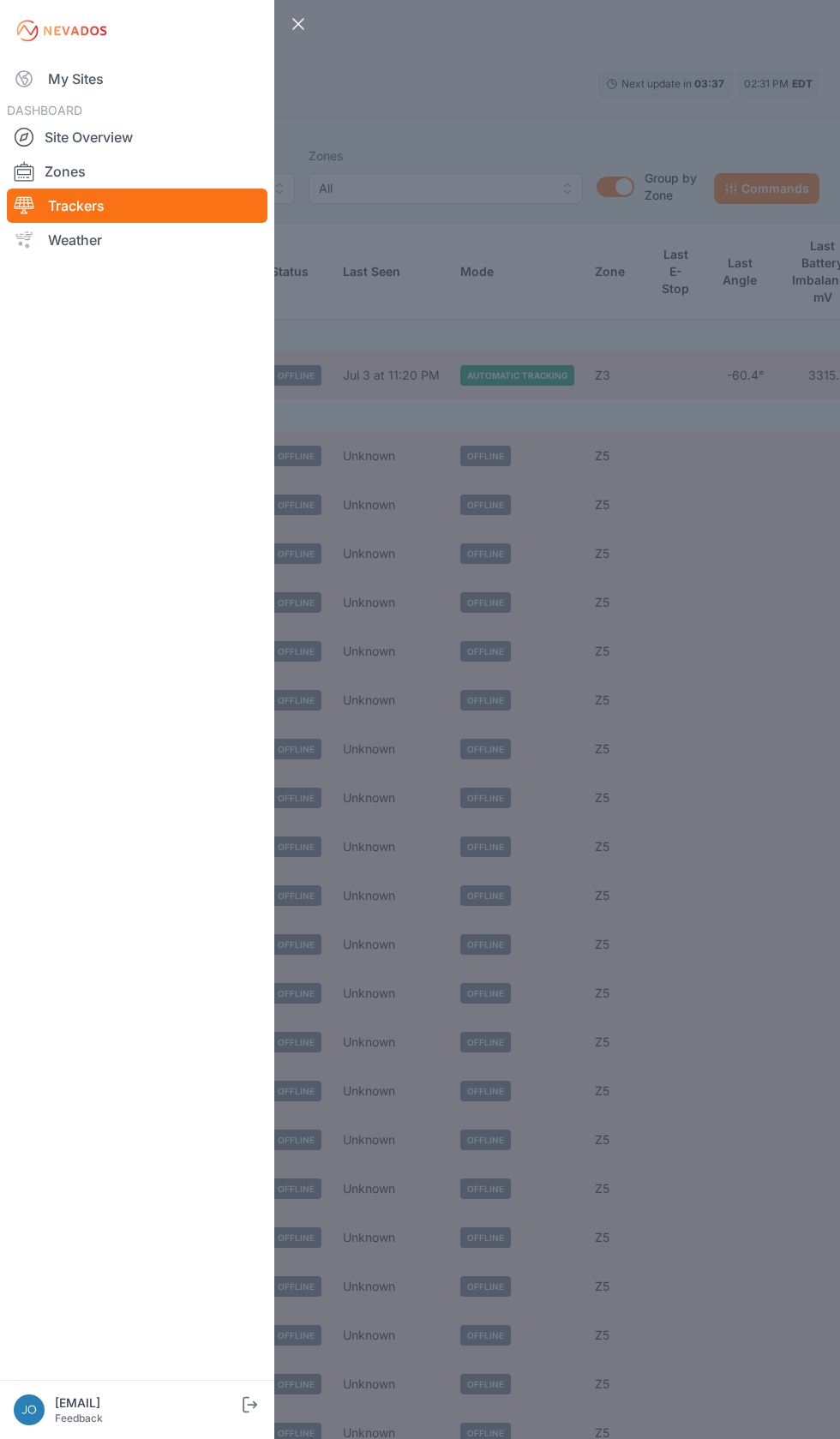 scroll, scrollTop: 23, scrollLeft: 0, axis: vertical 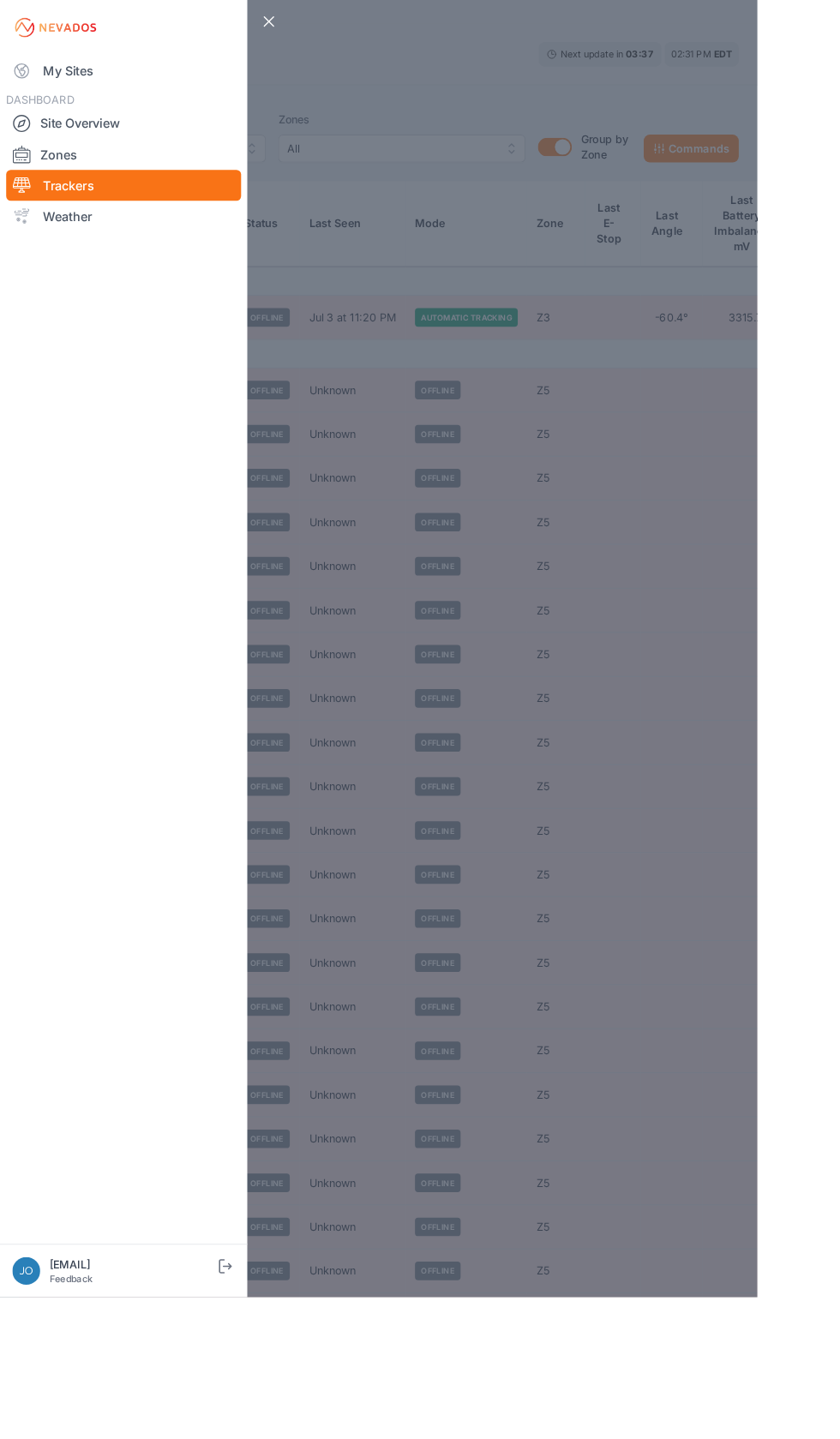 click on "My Sites" at bounding box center (137, 79) 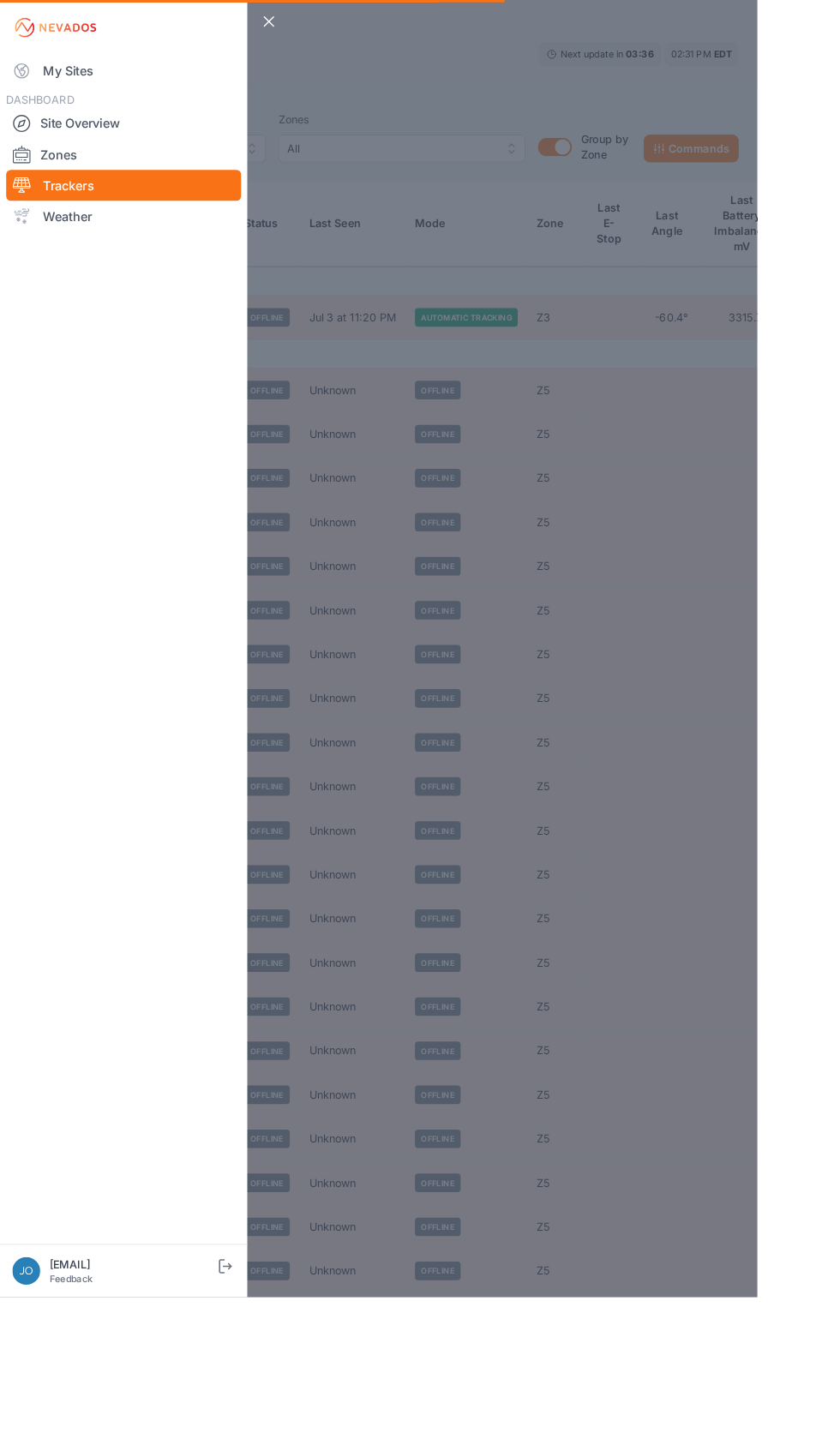 click on "My Sites" at bounding box center (137, 79) 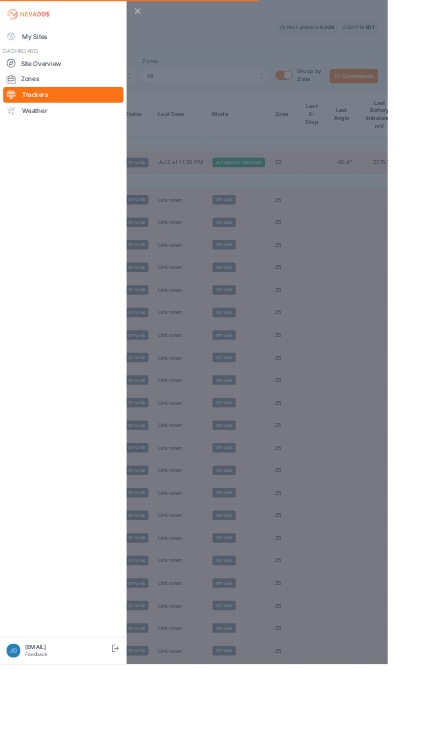 scroll, scrollTop: 0, scrollLeft: 0, axis: both 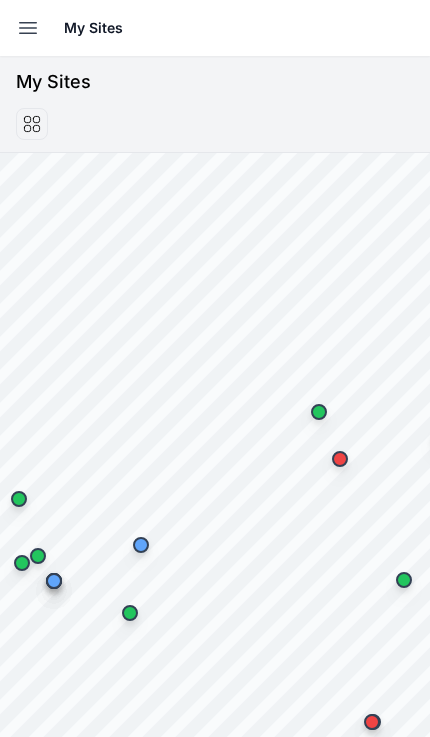 click at bounding box center [28, 28] 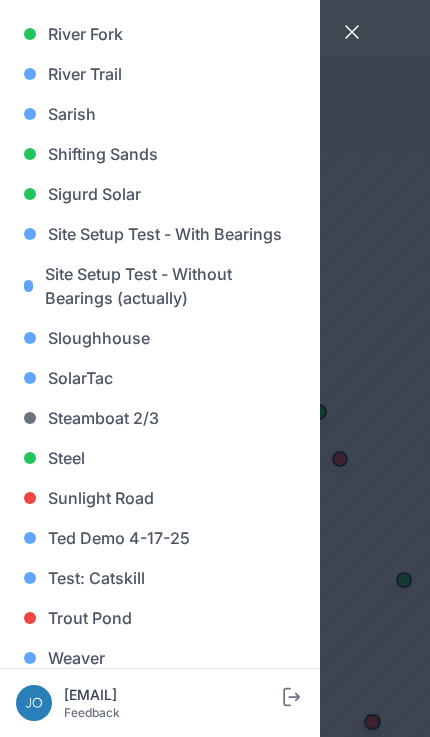 scroll, scrollTop: 1588, scrollLeft: 0, axis: vertical 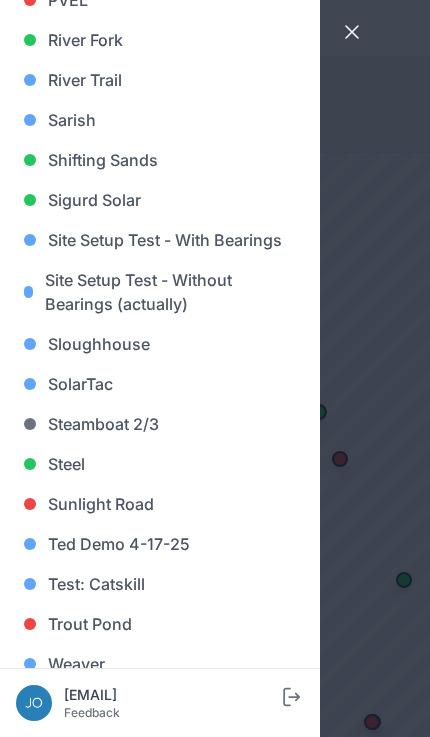 click on "Sarish" at bounding box center (160, 120) 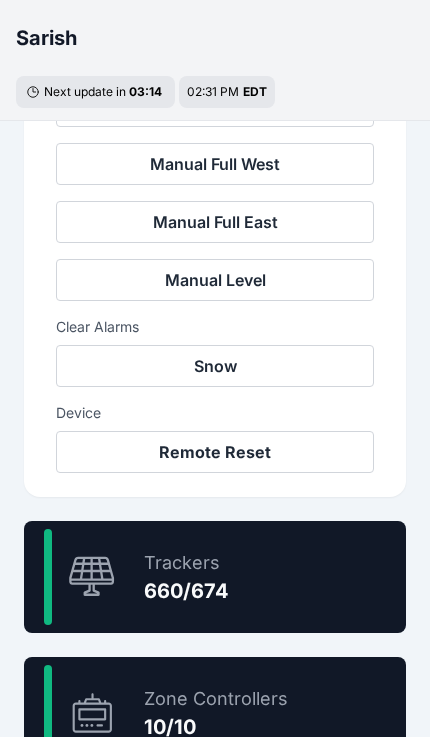 scroll, scrollTop: 866, scrollLeft: 0, axis: vertical 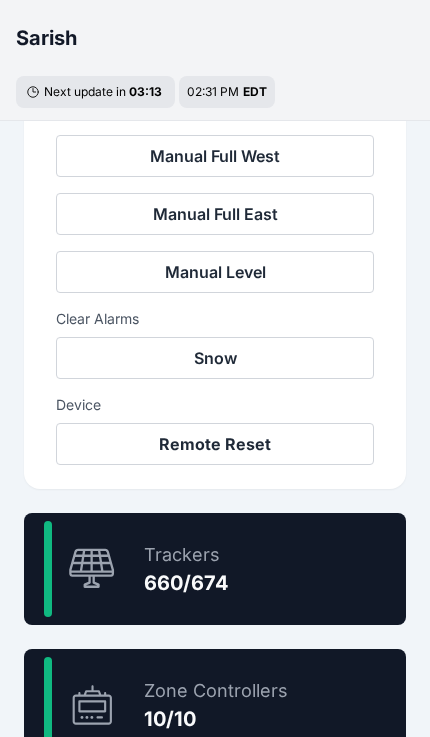 click on "97.9 % Trackers 660/674" at bounding box center (215, 569) 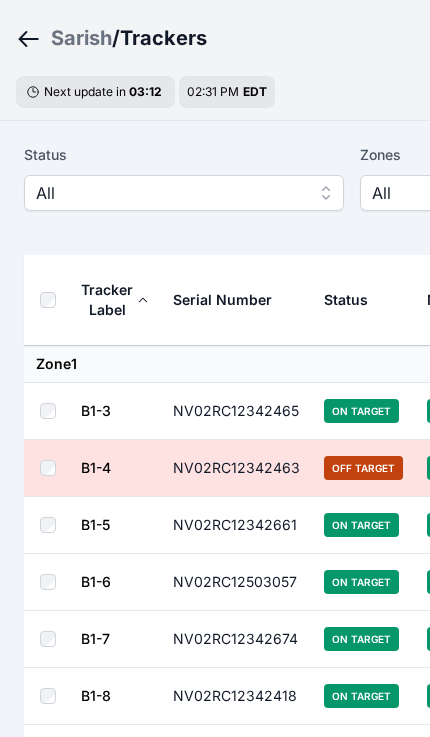 click on "All" at bounding box center (184, 193) 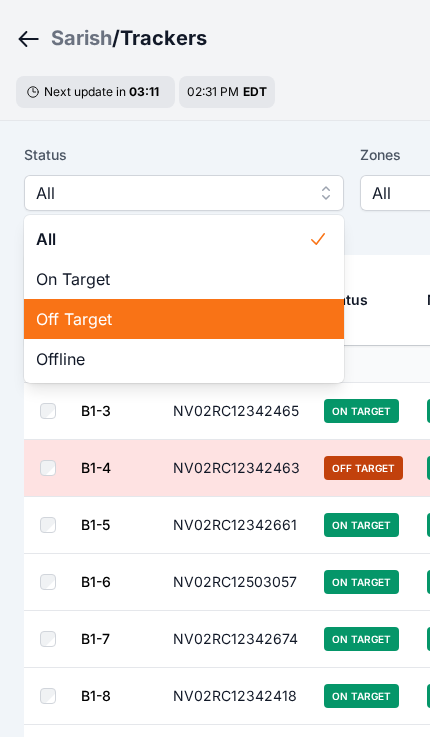 click on "Off Target" at bounding box center (172, 319) 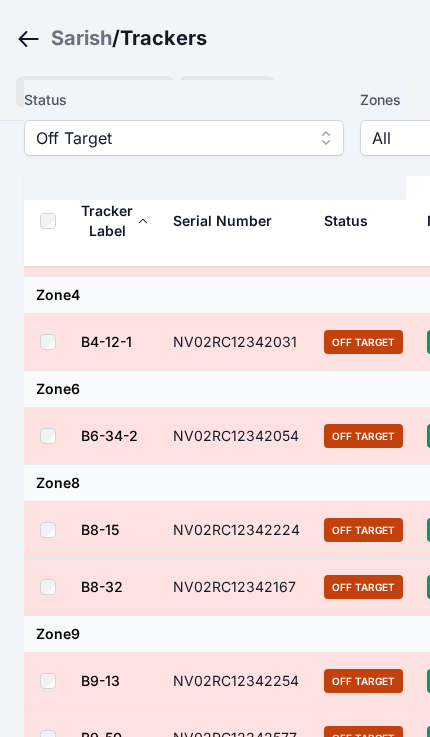 scroll, scrollTop: 223, scrollLeft: 0, axis: vertical 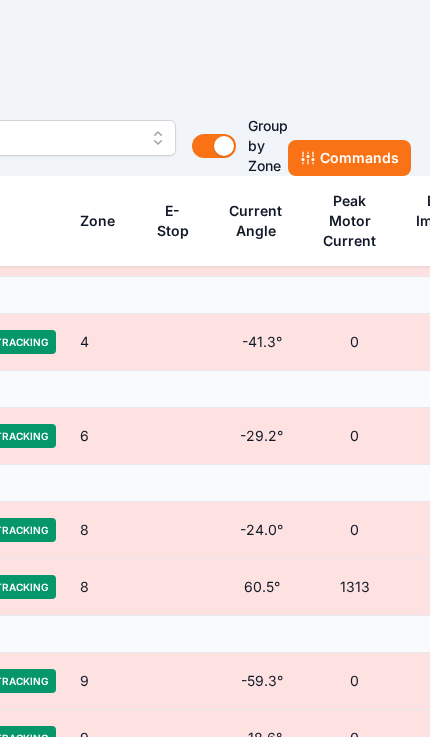 click on "Commands" at bounding box center (349, 158) 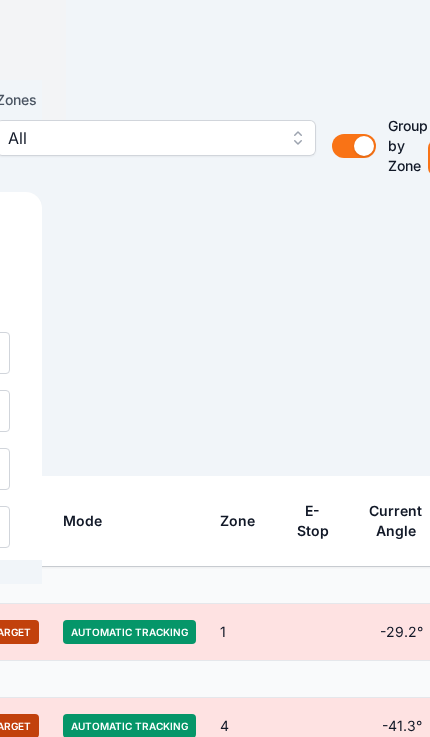 scroll, scrollTop: 223, scrollLeft: 0, axis: vertical 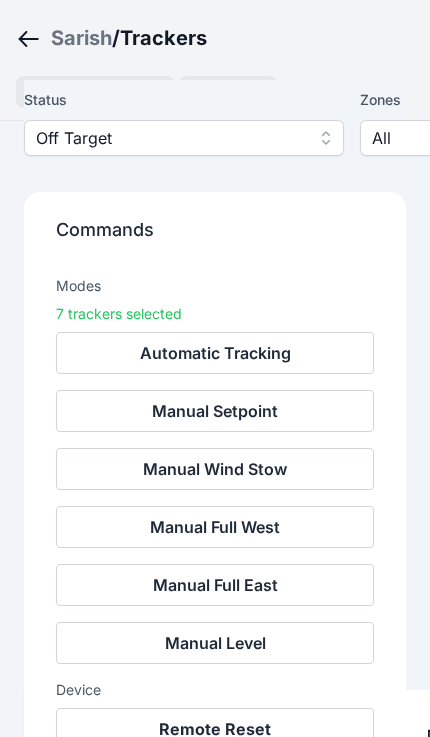click on "Remote Reset" at bounding box center (215, 729) 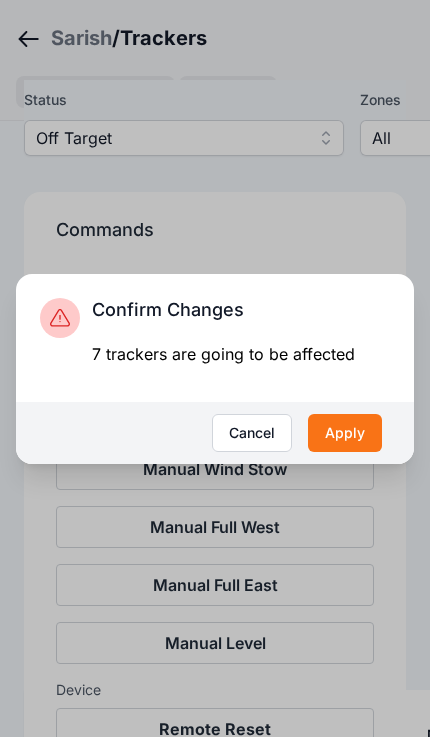 click on "Apply" at bounding box center [345, 433] 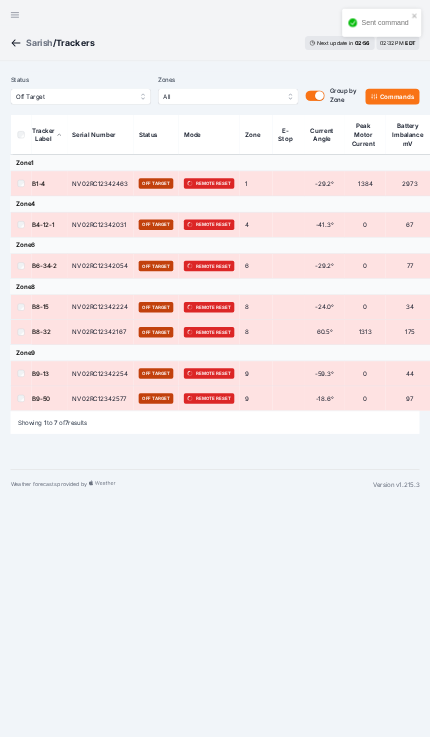 scroll, scrollTop: 0, scrollLeft: 0, axis: both 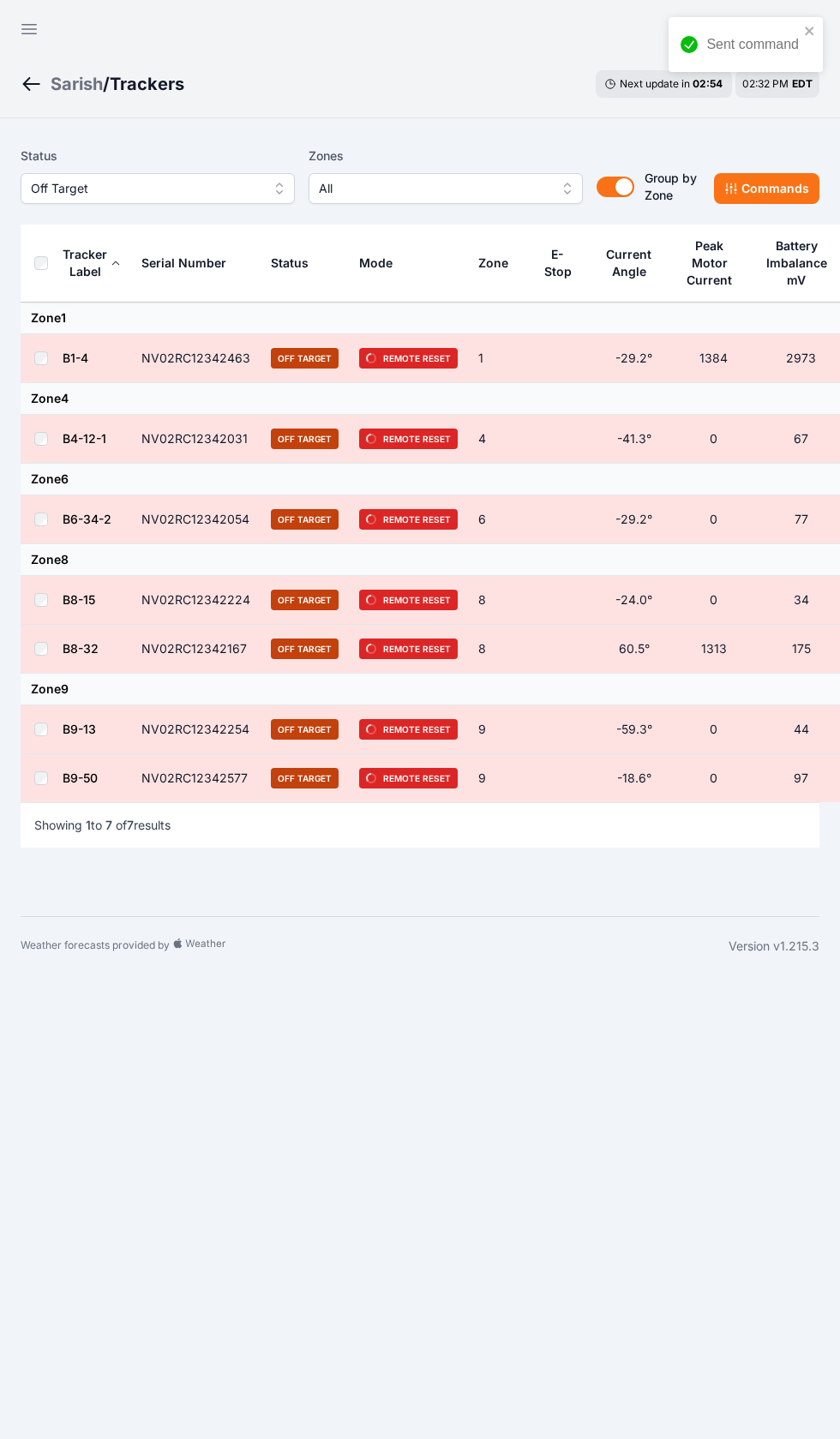 click on "Open sidebar" at bounding box center (29, 29) 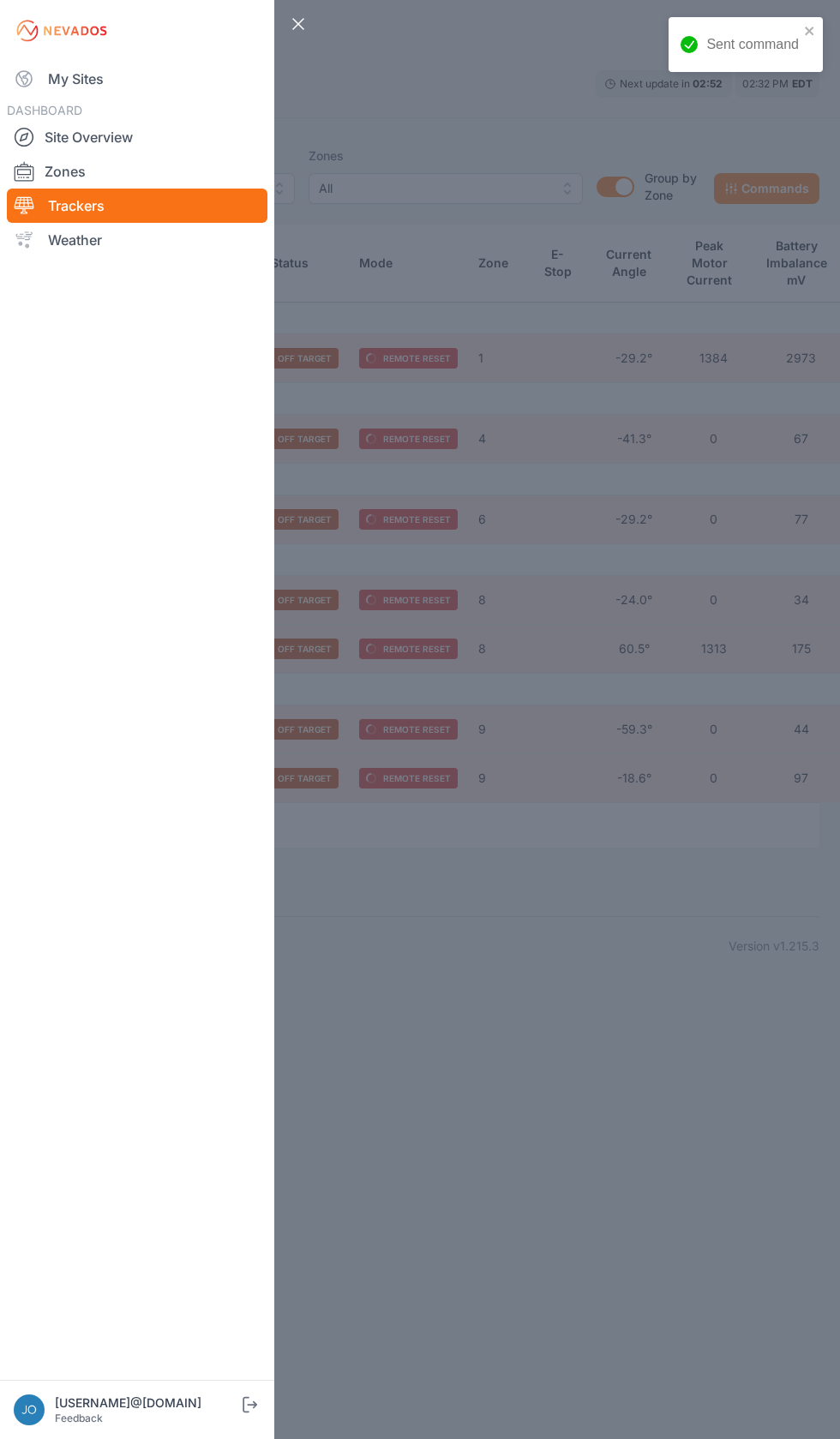 click on "My Sites" at bounding box center (137, 79) 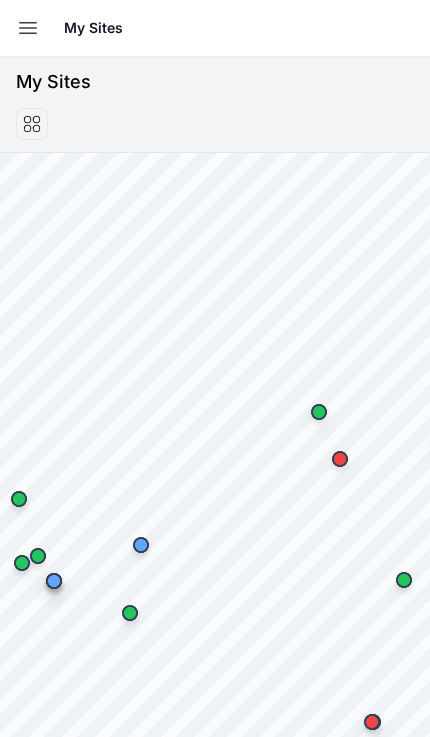 click at bounding box center [28, 28] 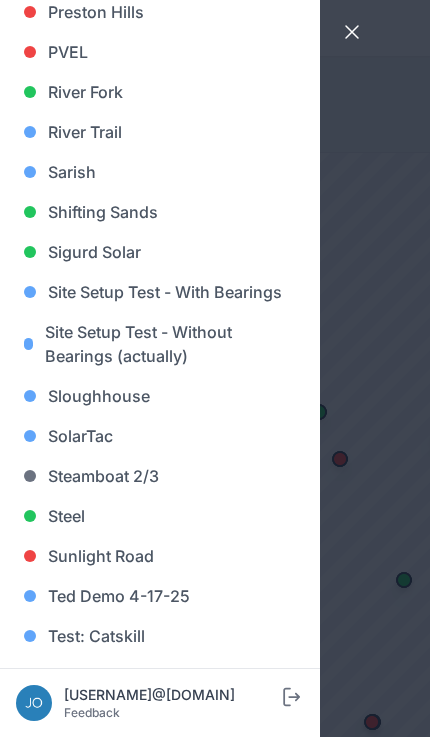 scroll, scrollTop: 1556, scrollLeft: 0, axis: vertical 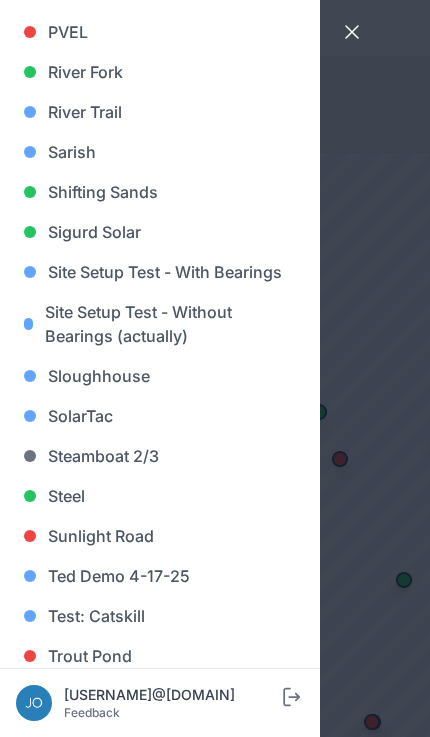 click on "Sarish" at bounding box center [160, 152] 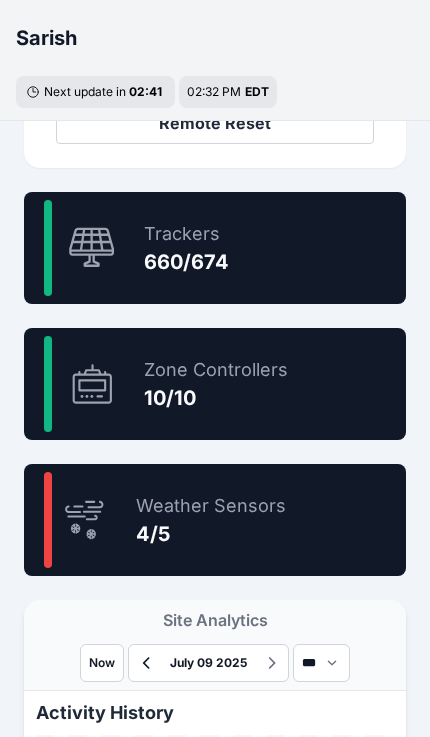 scroll, scrollTop: 1187, scrollLeft: 0, axis: vertical 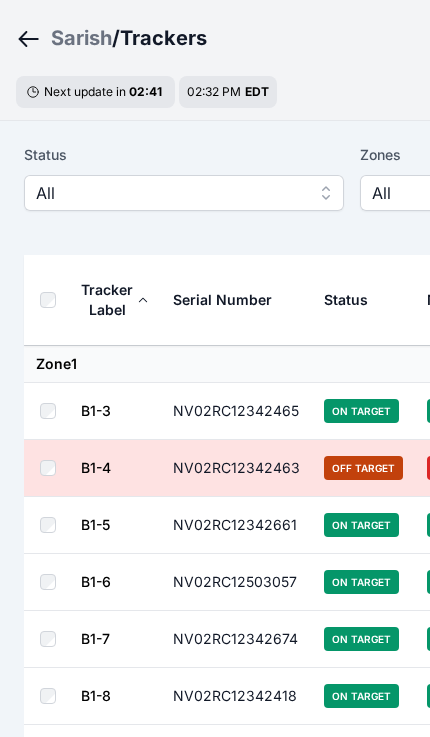 click on "All" at bounding box center [170, 193] 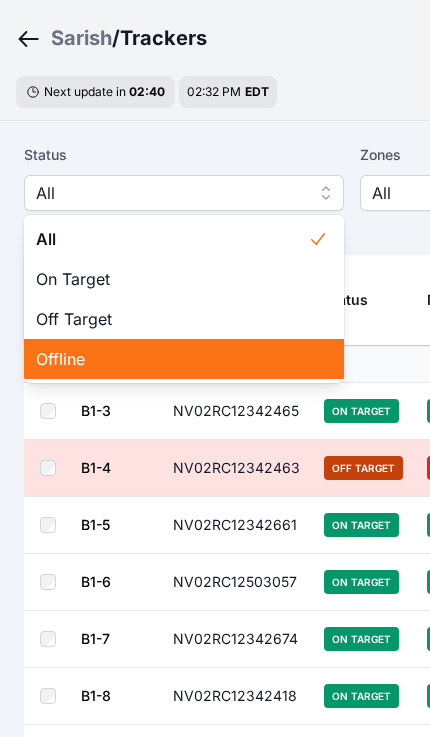 click on "Offline" at bounding box center [172, 359] 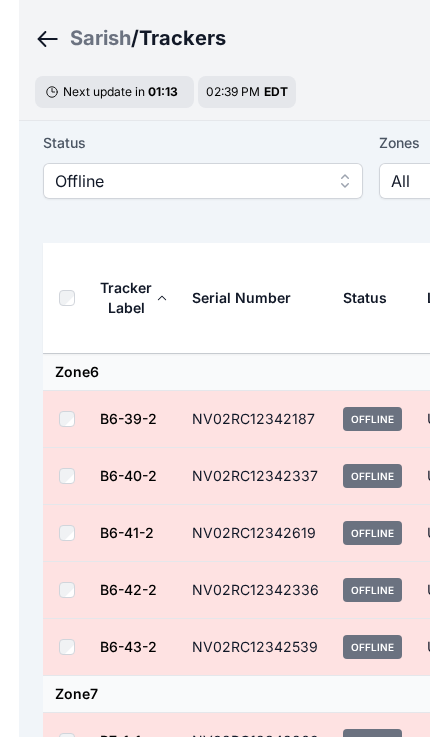 scroll, scrollTop: 0, scrollLeft: 0, axis: both 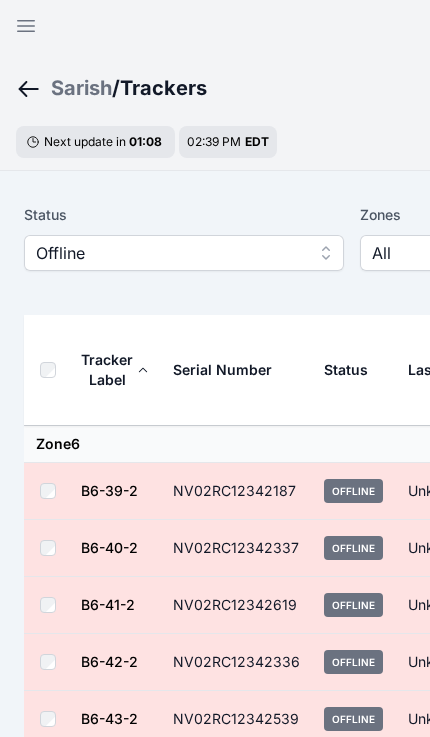 click on "Sarish" at bounding box center [81, 88] 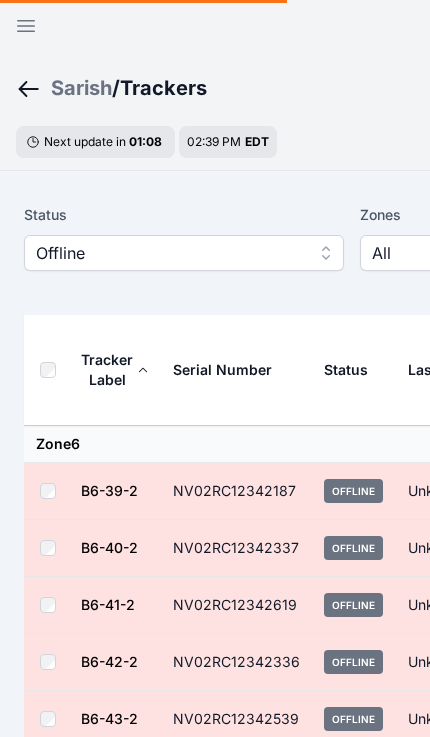 click on "Sarish" at bounding box center (81, 88) 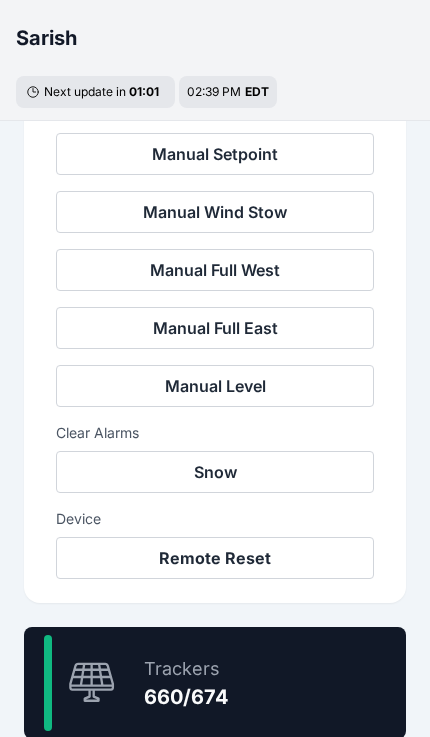 scroll, scrollTop: 750, scrollLeft: 0, axis: vertical 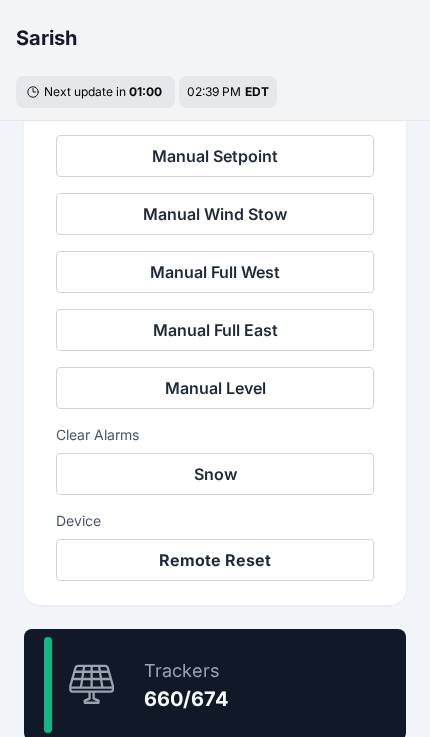 click on "97.9 % Trackers 660/674" at bounding box center (215, 685) 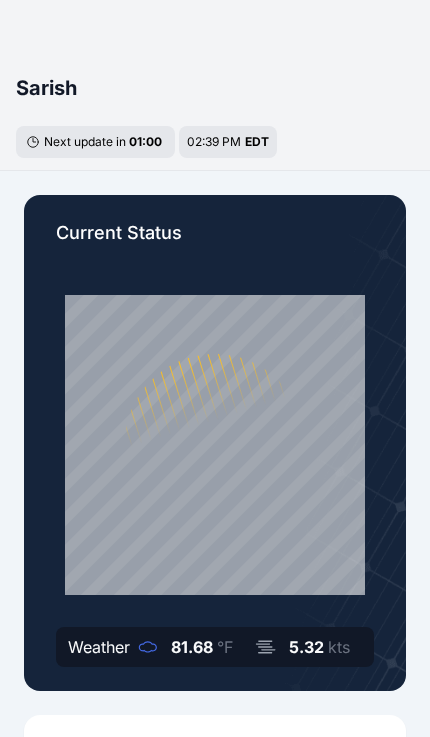 scroll, scrollTop: 60, scrollLeft: 0, axis: vertical 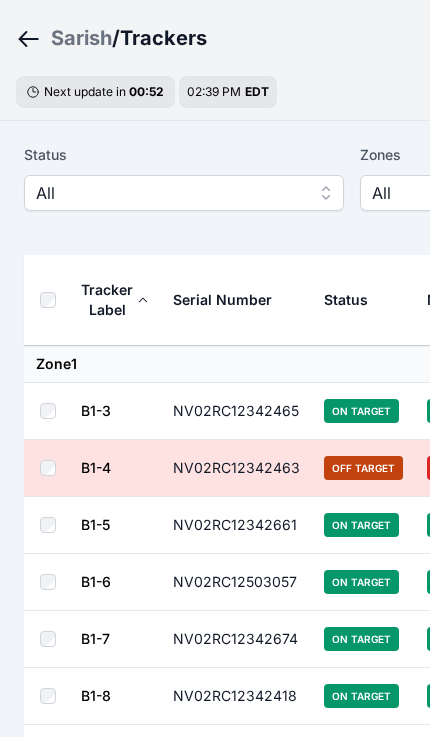 click on "All" at bounding box center (170, 193) 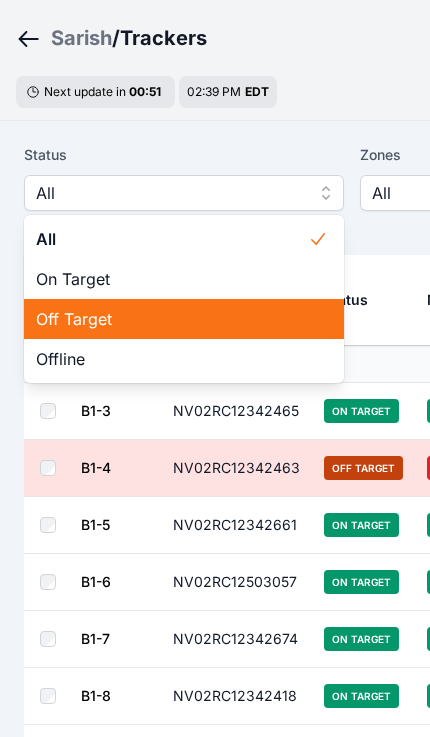 click on "Off Target" at bounding box center [172, 319] 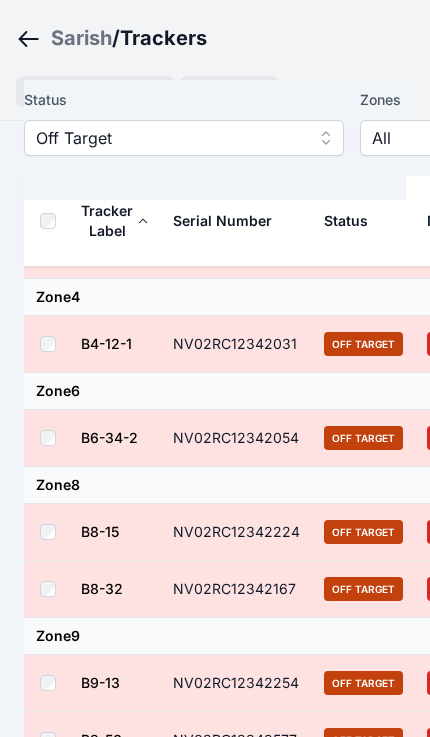 scroll, scrollTop: 225, scrollLeft: 0, axis: vertical 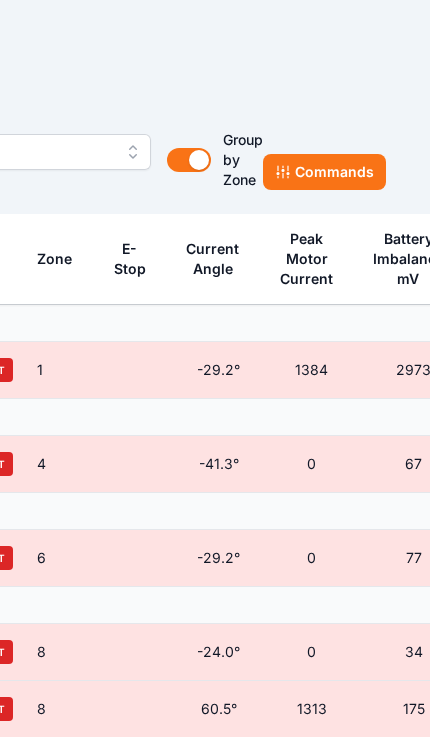 click on "Commands" at bounding box center [324, 172] 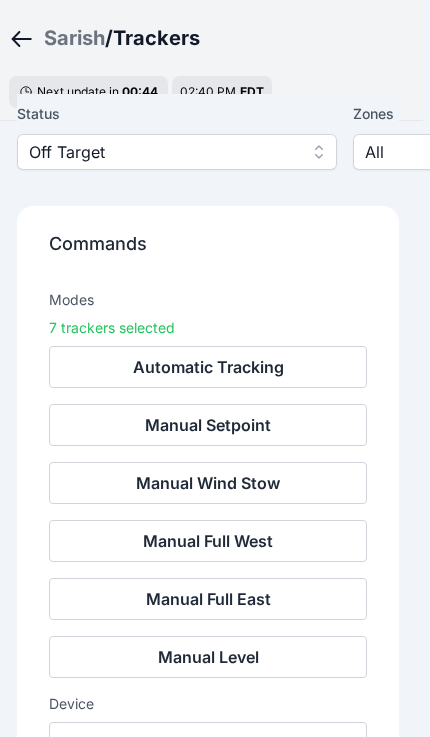 scroll, scrollTop: 101, scrollLeft: 0, axis: vertical 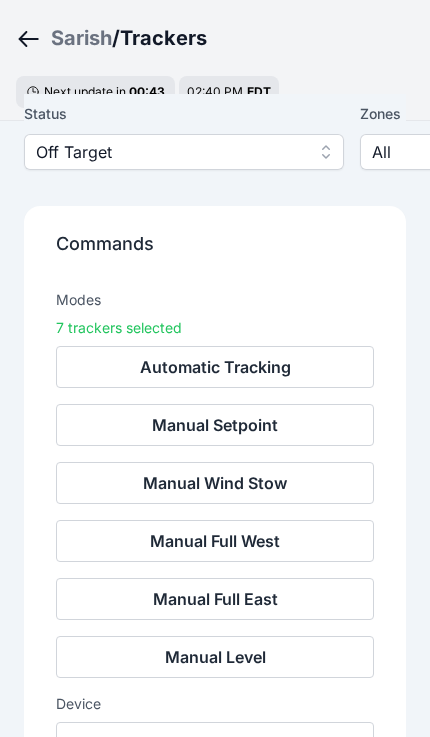 click on "Remote Reset" at bounding box center (215, 743) 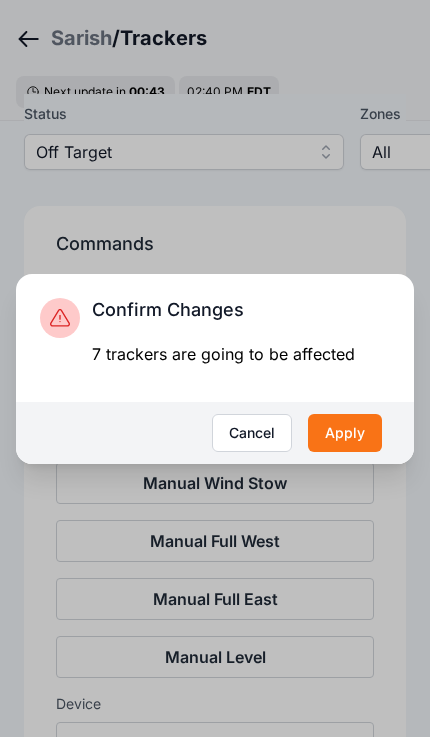click on "Apply" at bounding box center [345, 433] 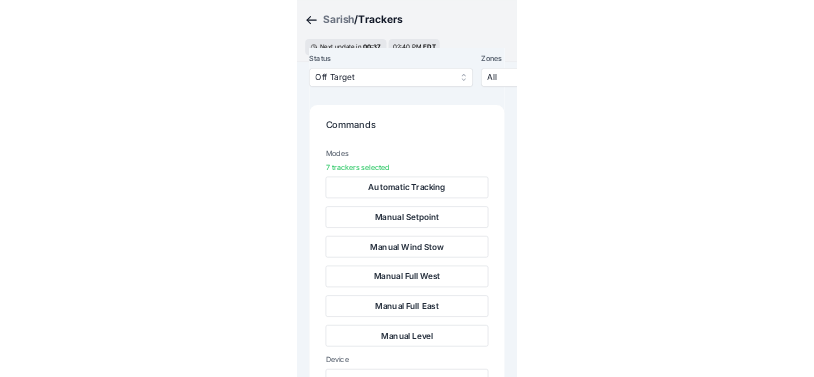 scroll, scrollTop: 287, scrollLeft: 0, axis: vertical 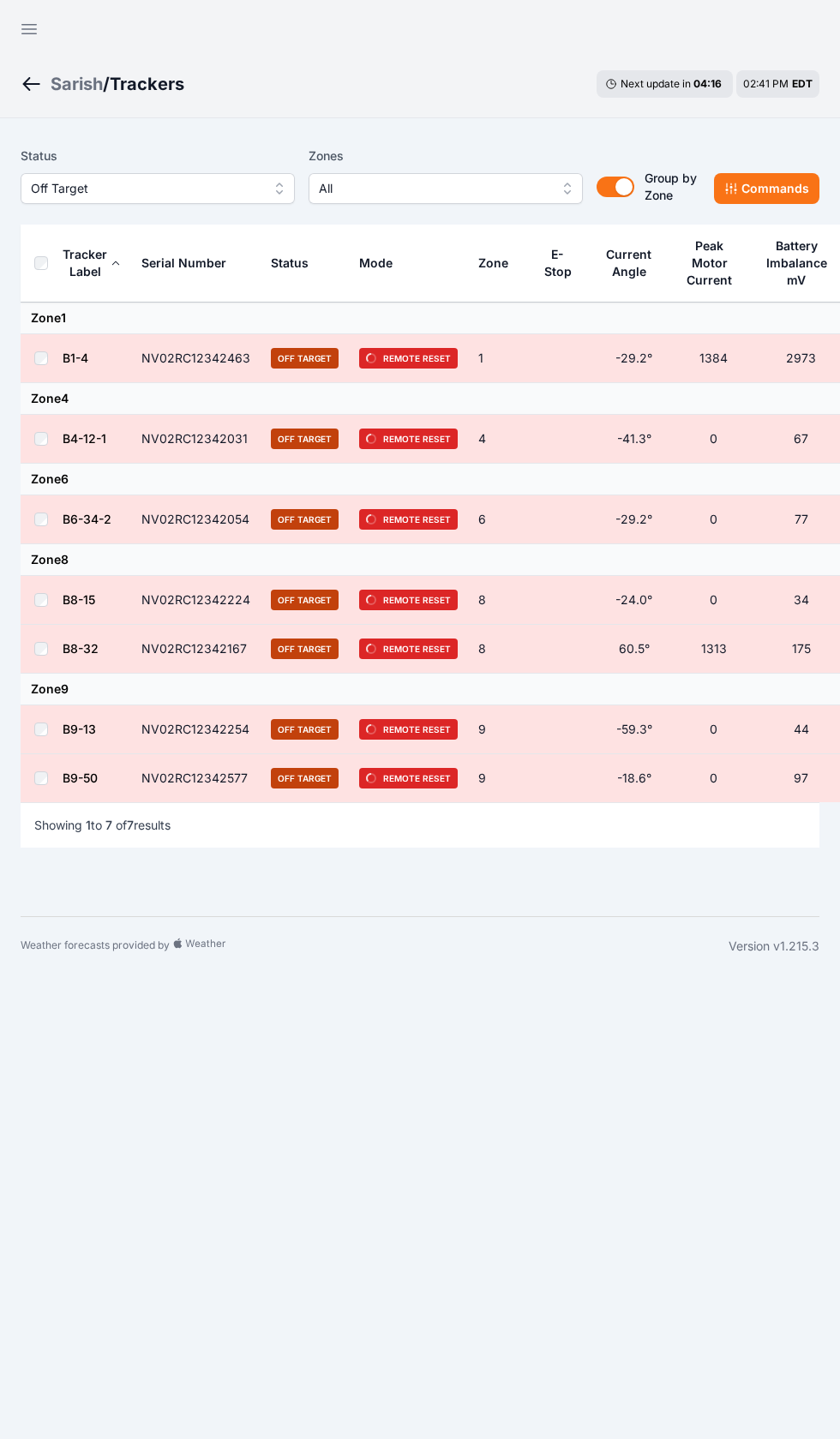 click on "Off Target" at bounding box center (146, 189) 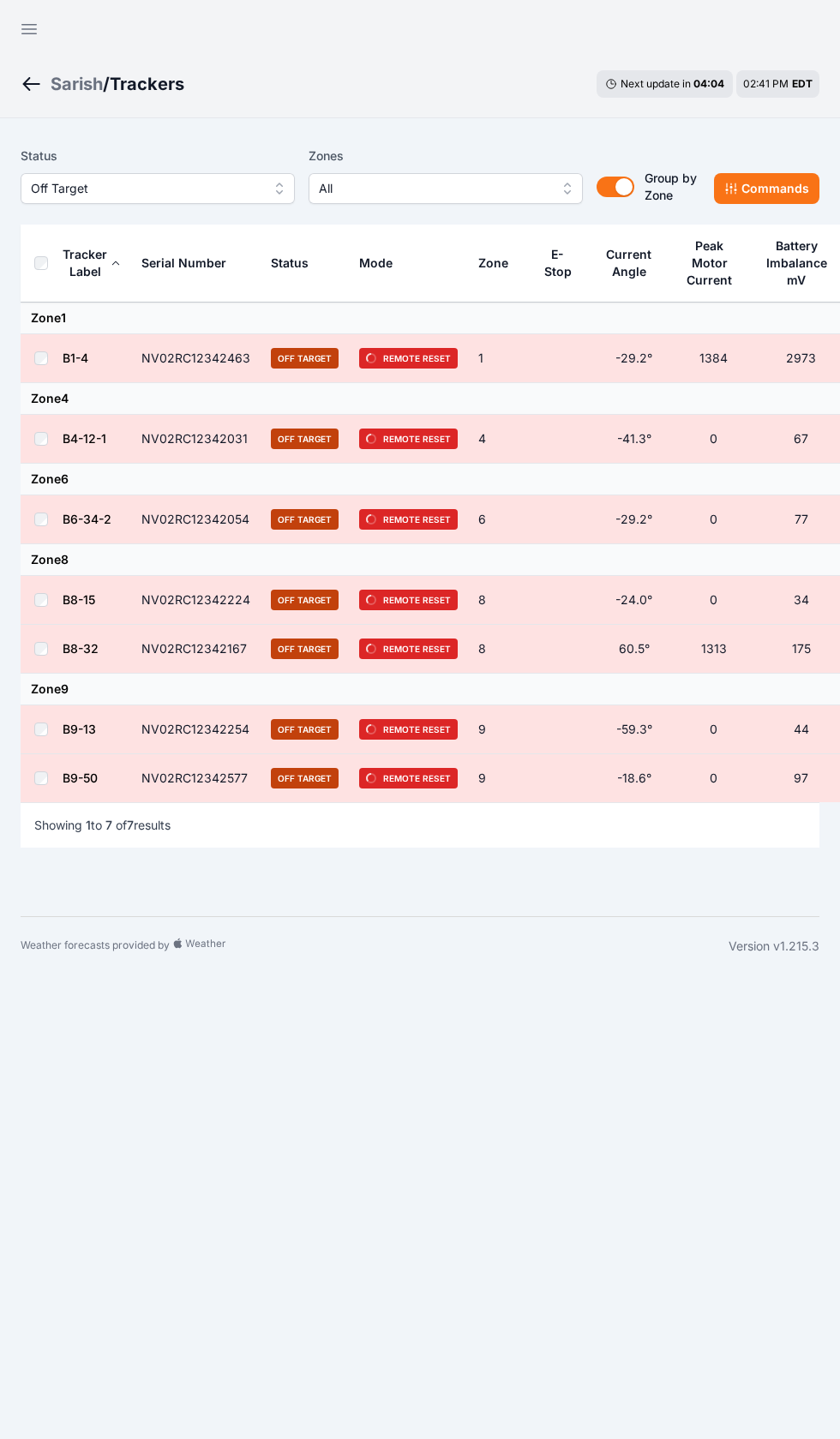 click on "Off Target" at bounding box center (158, 189) 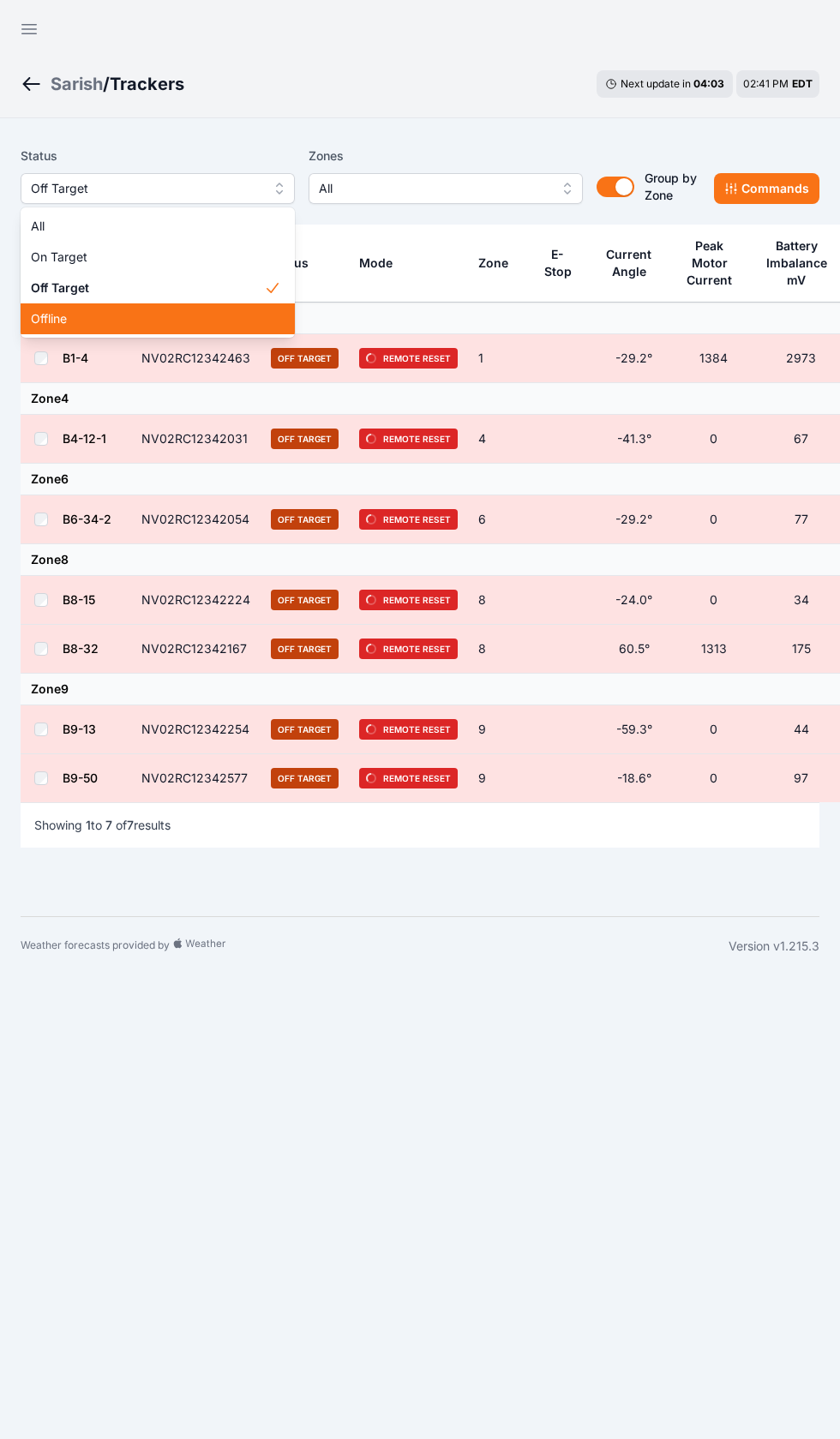 click on "Offline" at bounding box center [158, 319] 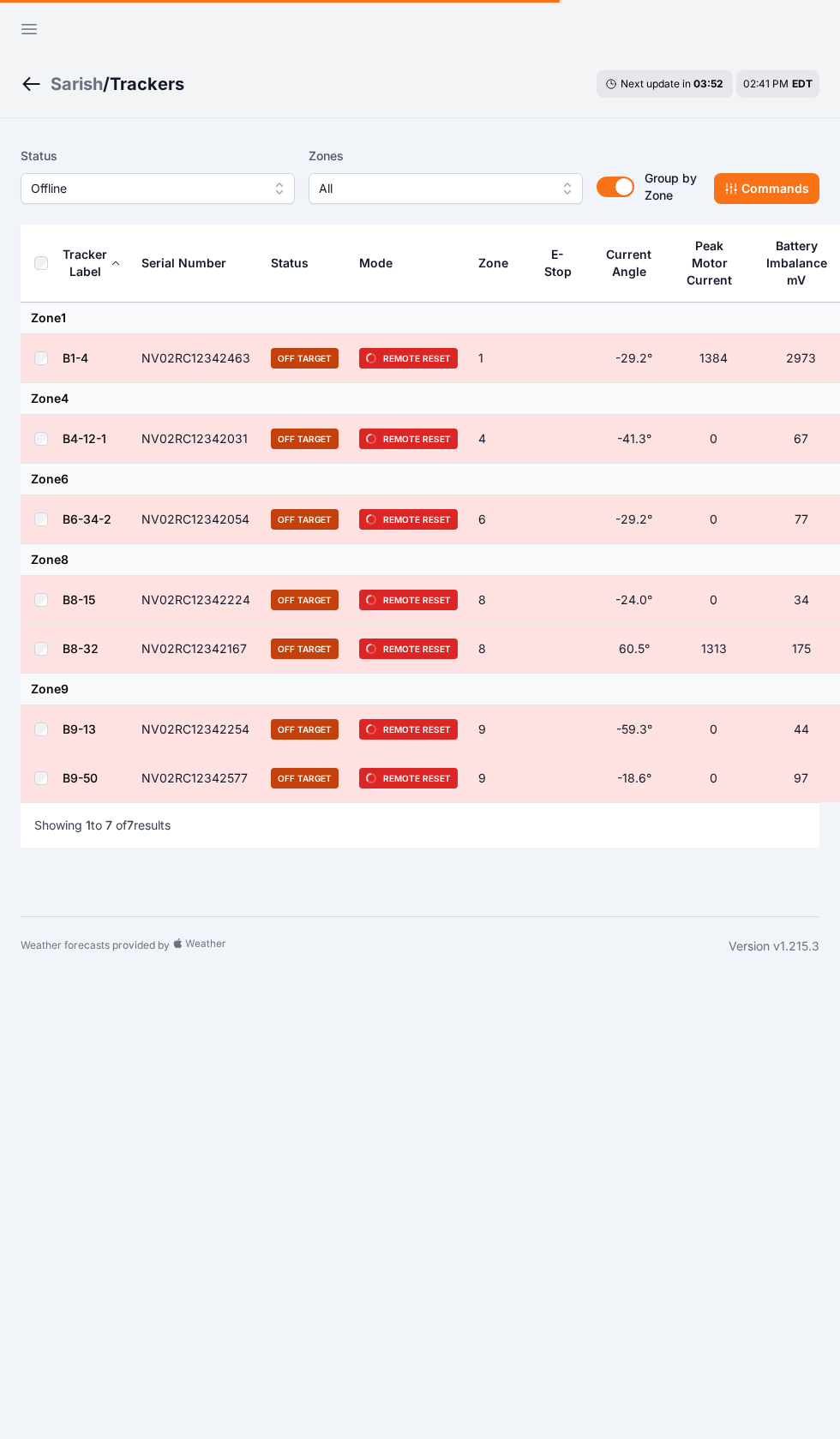 click on "Offline" at bounding box center [146, 189] 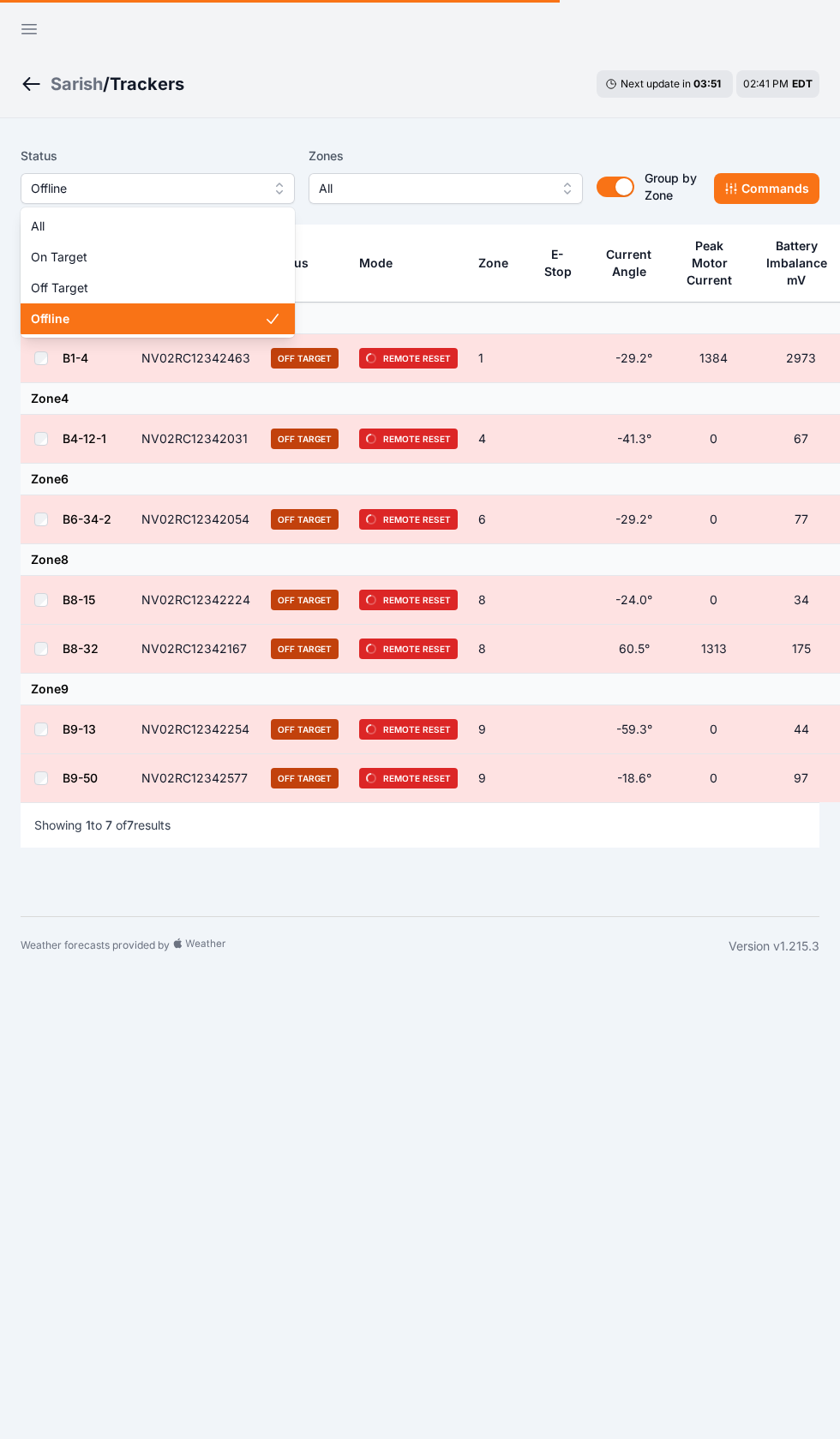 click on "Offline" at bounding box center [147, 319] 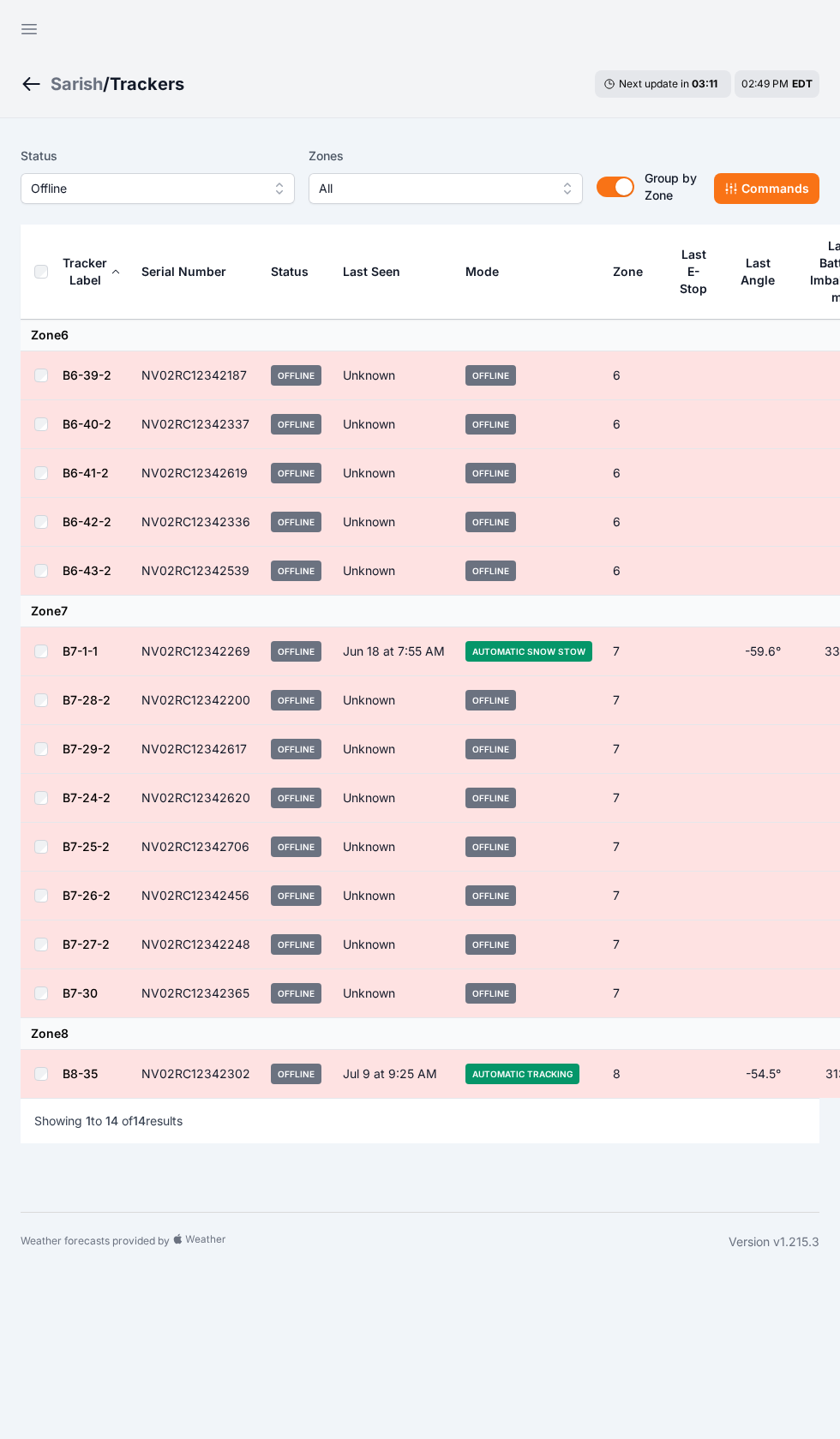 click on "Weather forecasts provided by" at bounding box center (375, 1242) 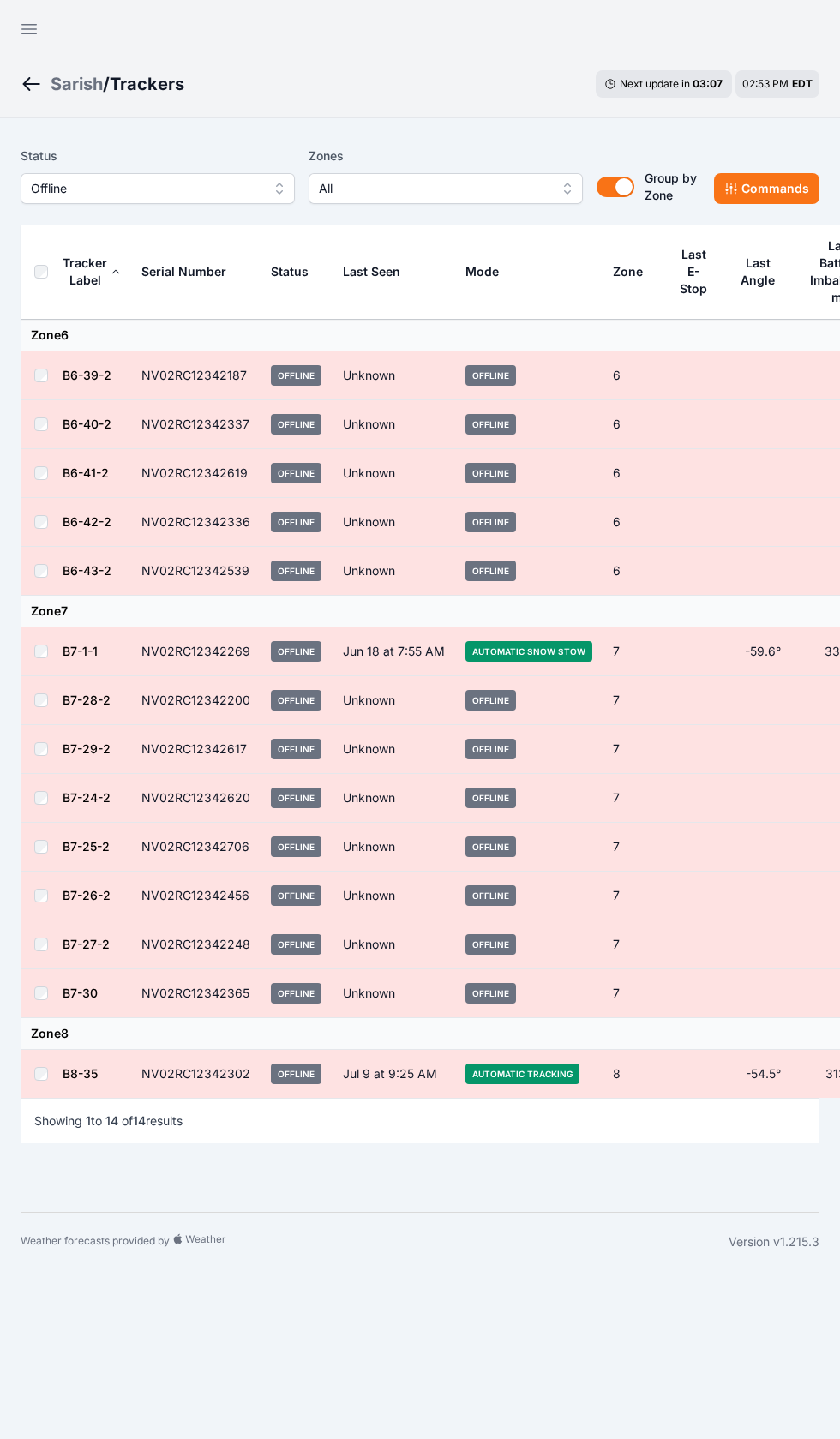 click on "Offline" at bounding box center (146, 189) 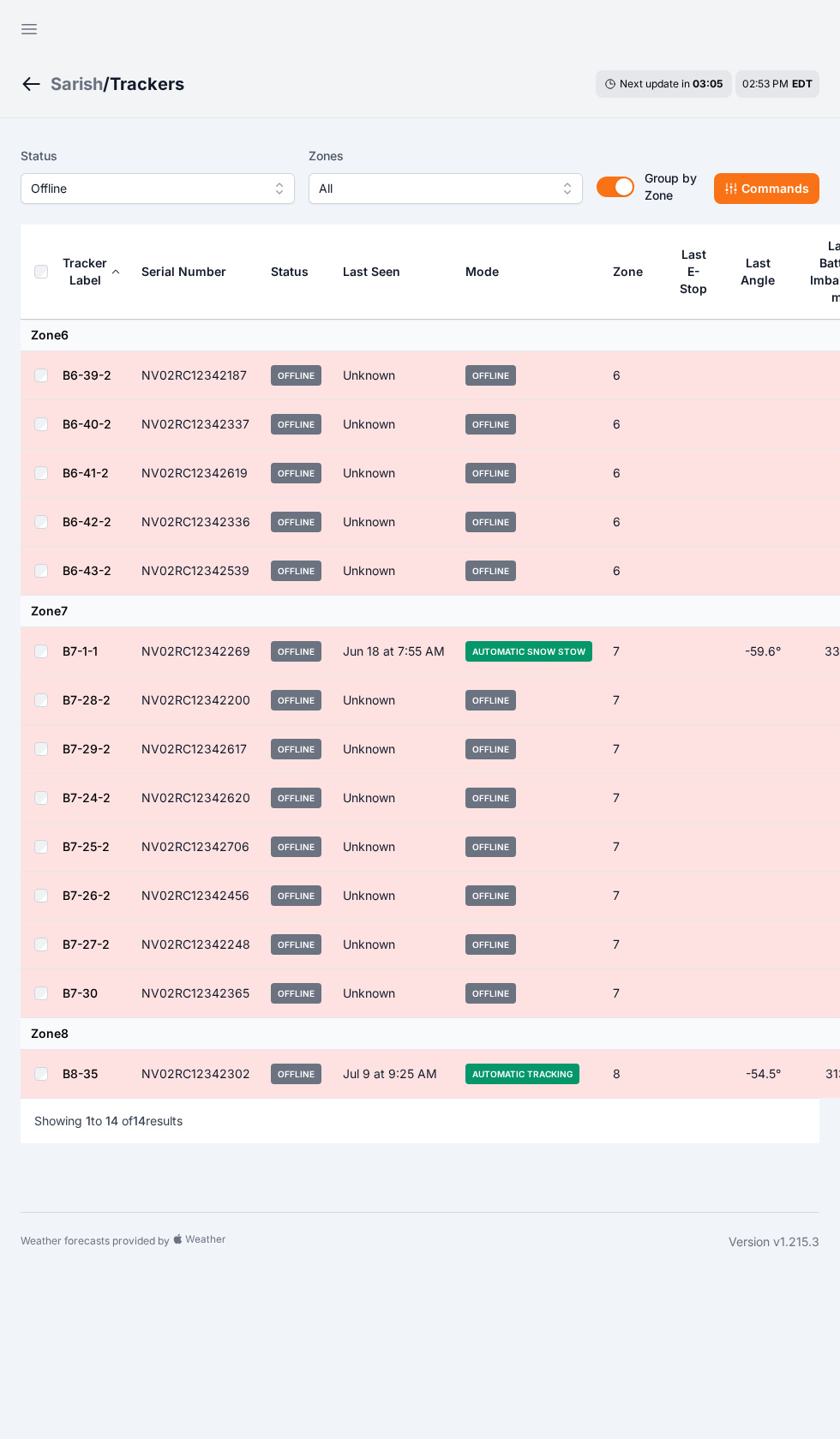 click on "Sarish  /  Trackers" at bounding box center (102, 84) 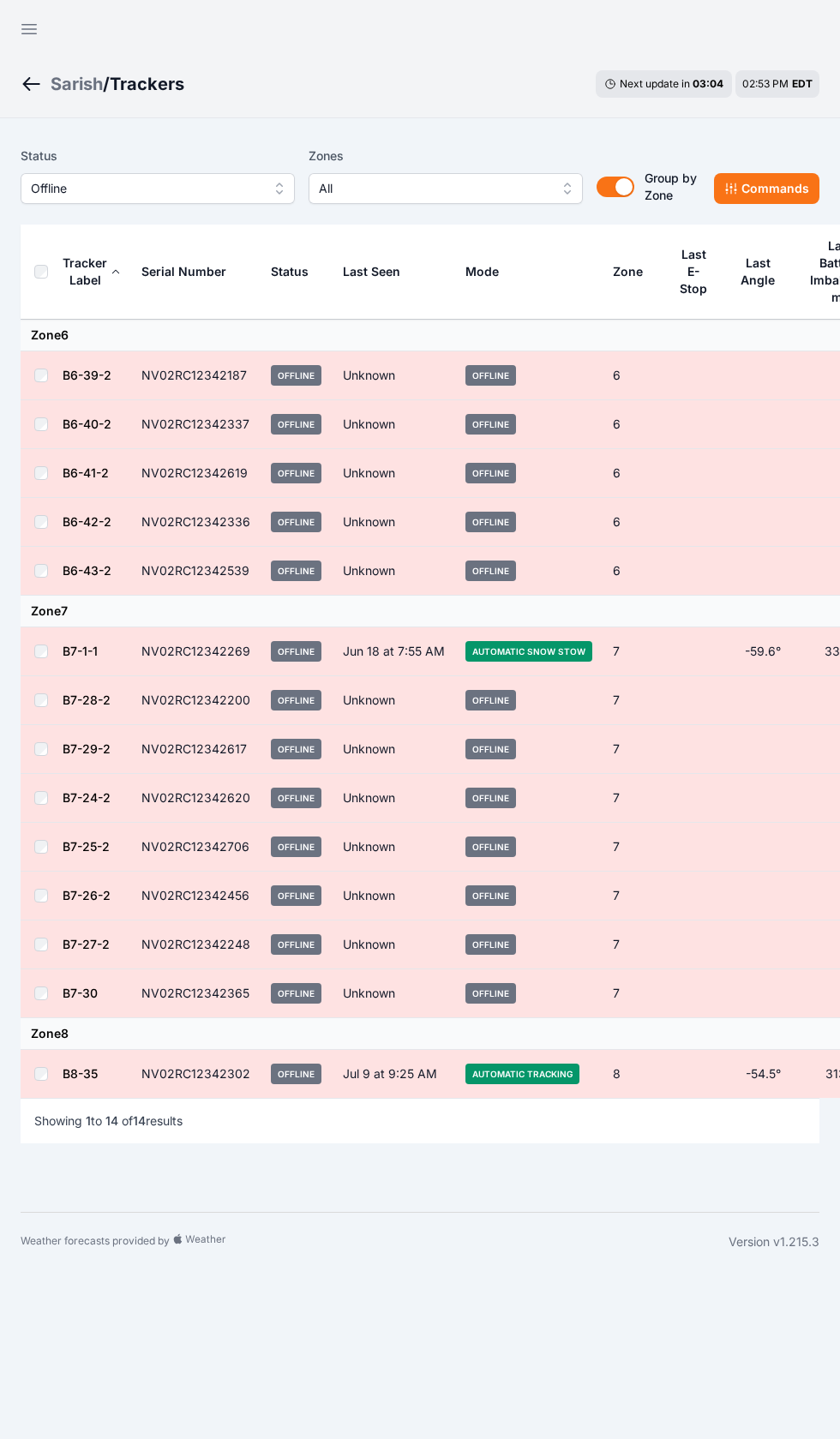 click on "Sarish" at bounding box center (76, 84) 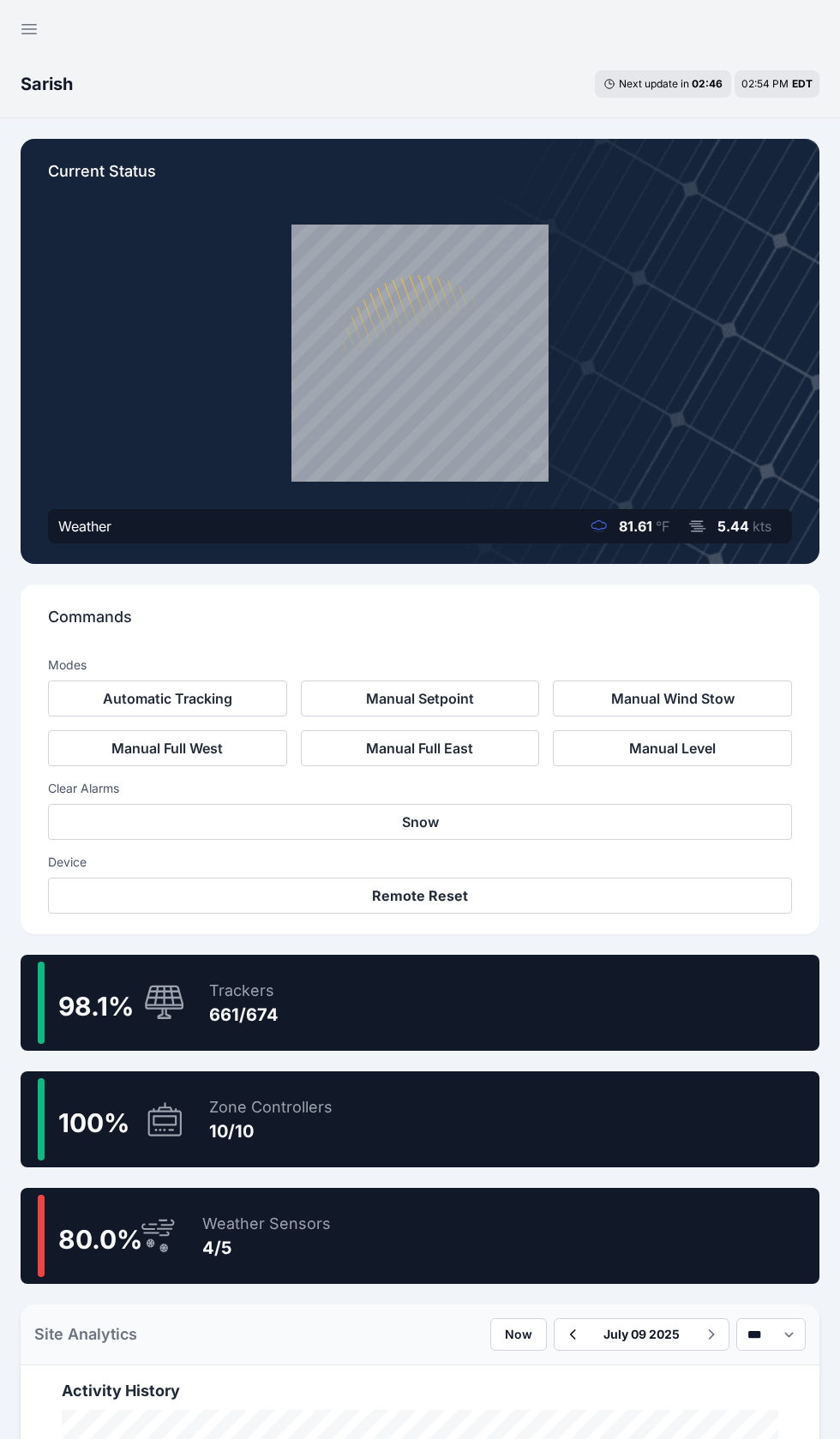 click at bounding box center [165, 1003] 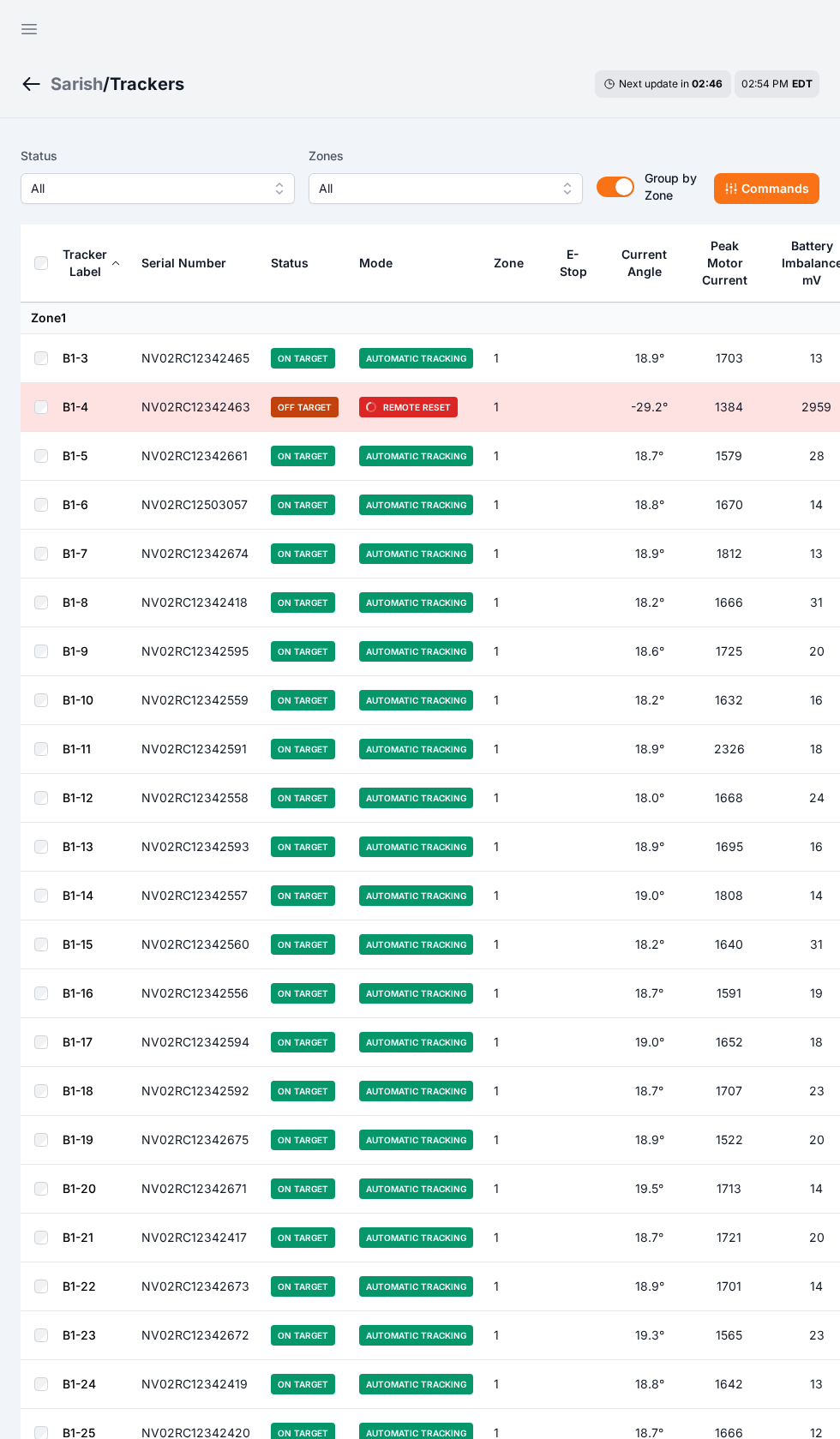 scroll, scrollTop: 21, scrollLeft: 0, axis: vertical 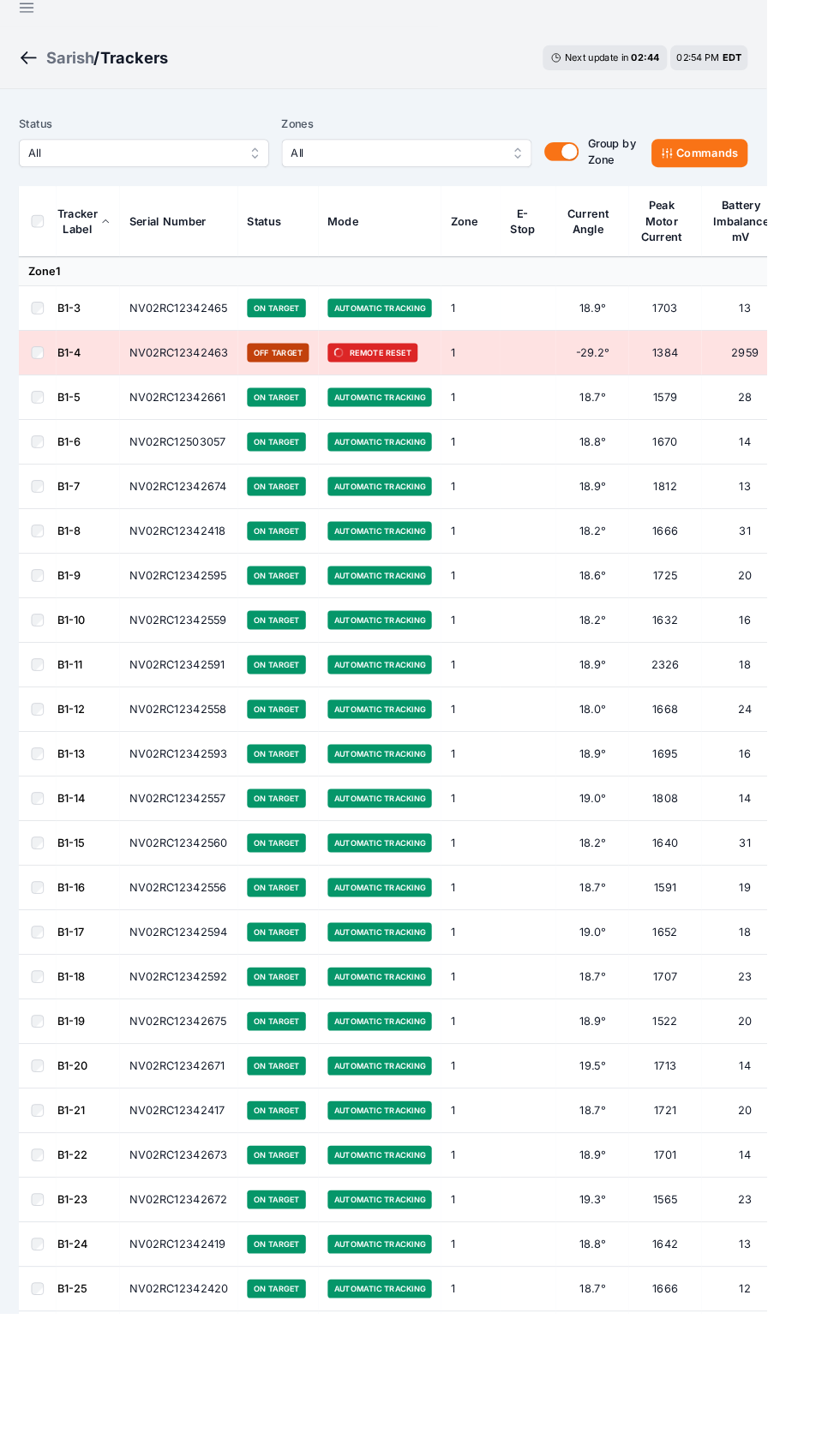 click on "All" at bounding box center [146, 168] 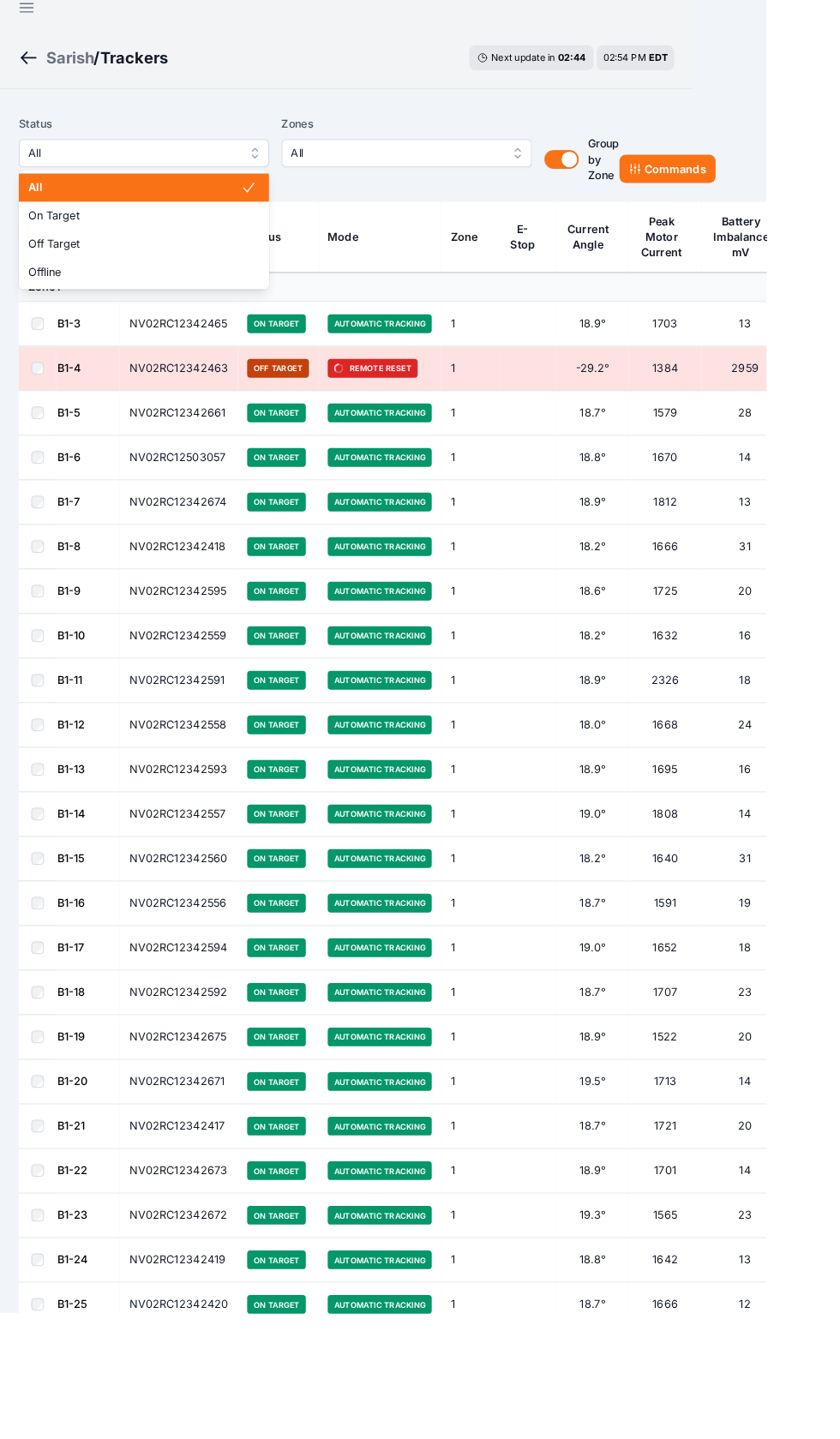 scroll, scrollTop: 32, scrollLeft: 0, axis: vertical 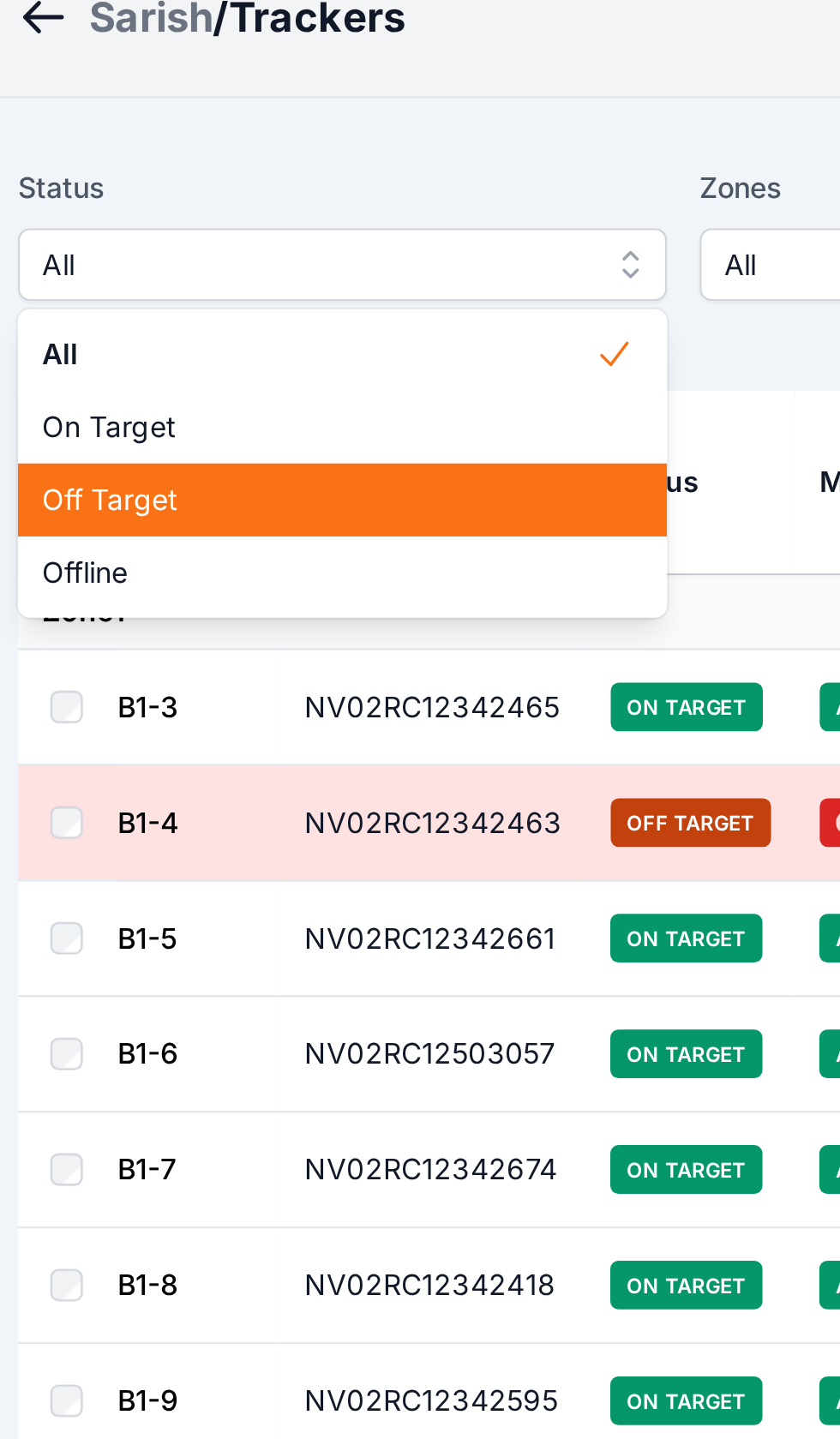 click on "Off Target" at bounding box center (147, 256) 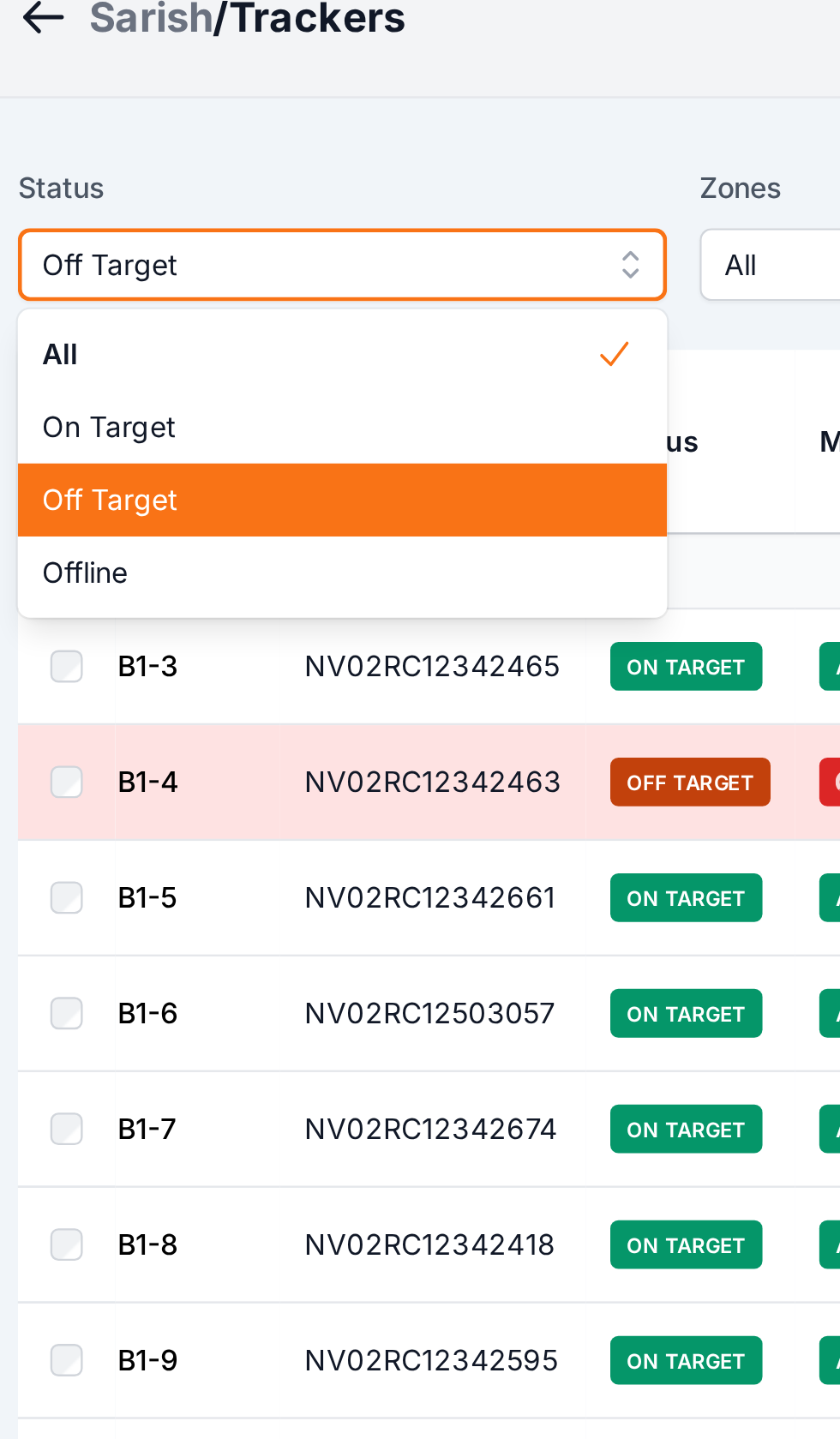 scroll, scrollTop: 0, scrollLeft: 0, axis: both 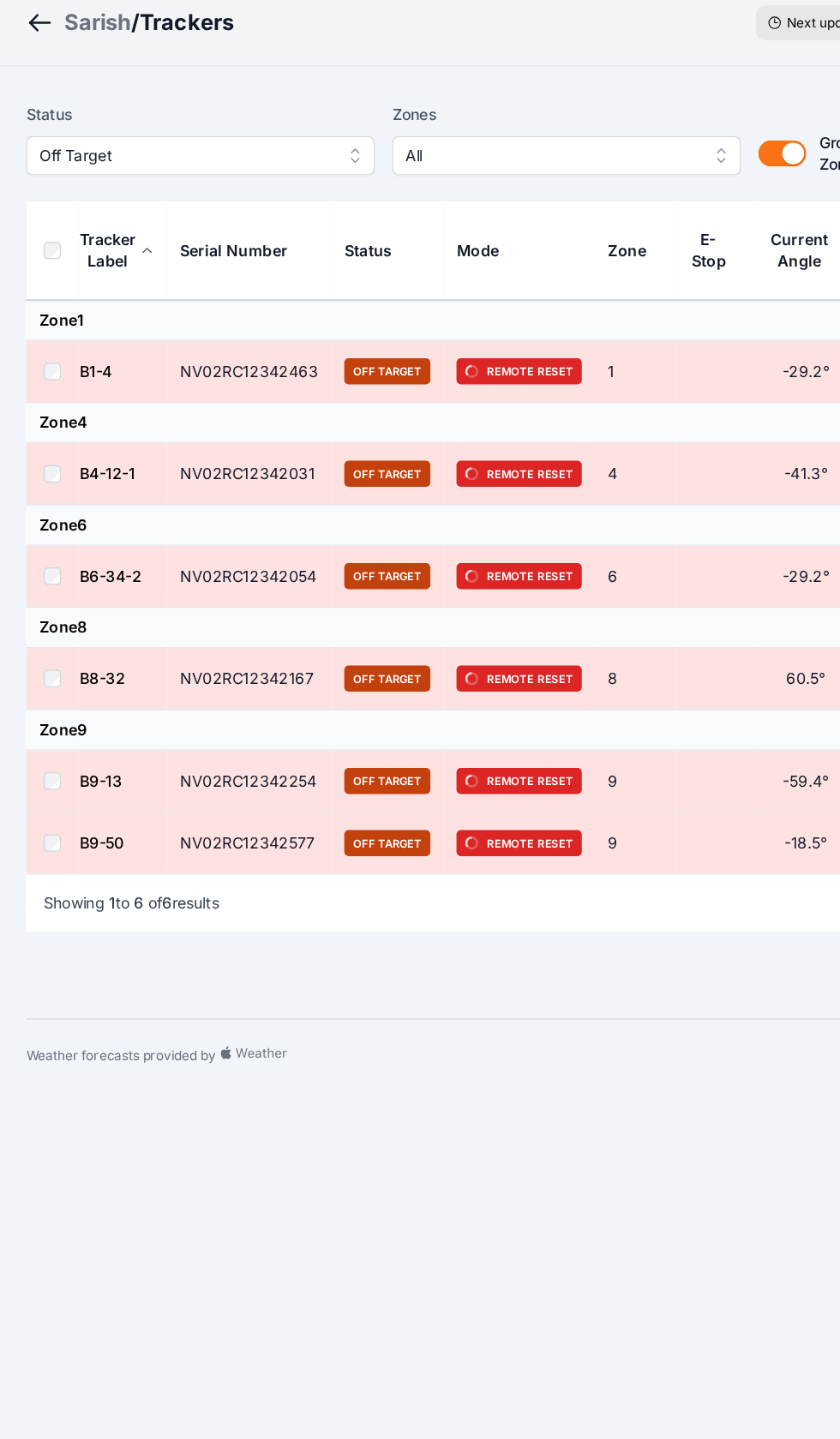 click on "Off Target" at bounding box center [146, 189] 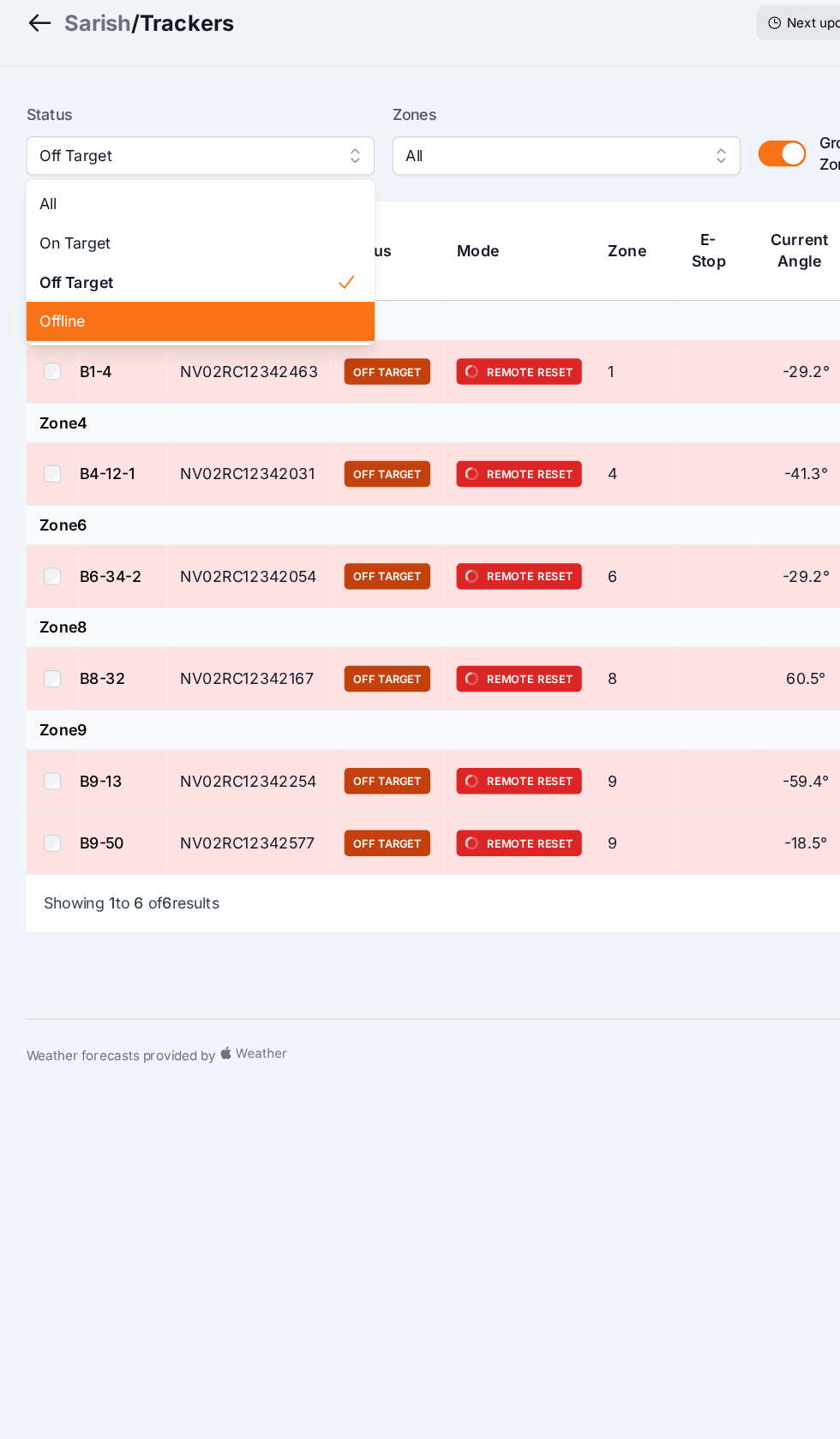 click on "Offline" at bounding box center [147, 319] 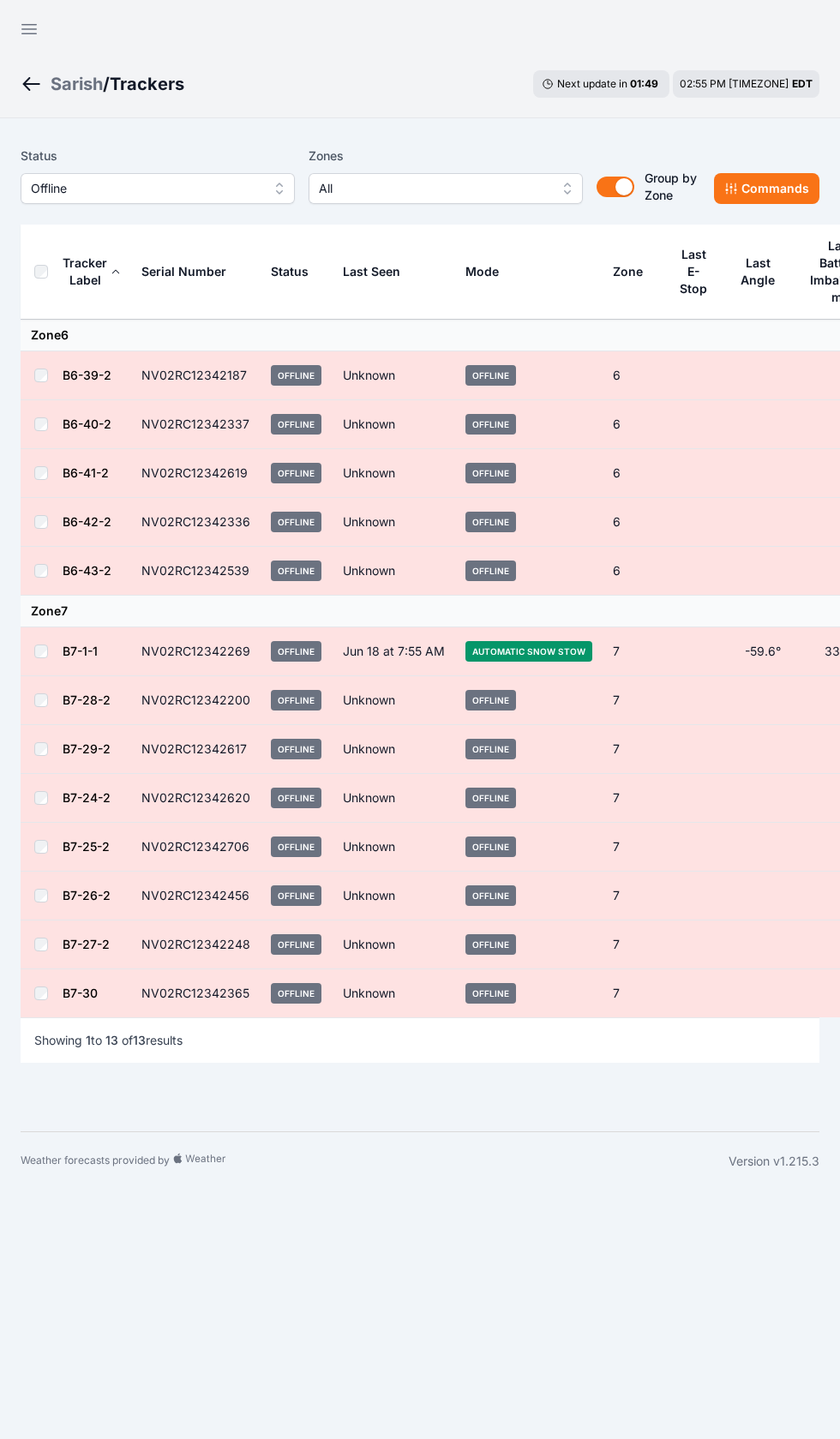 click on "Offline" at bounding box center (158, 189) 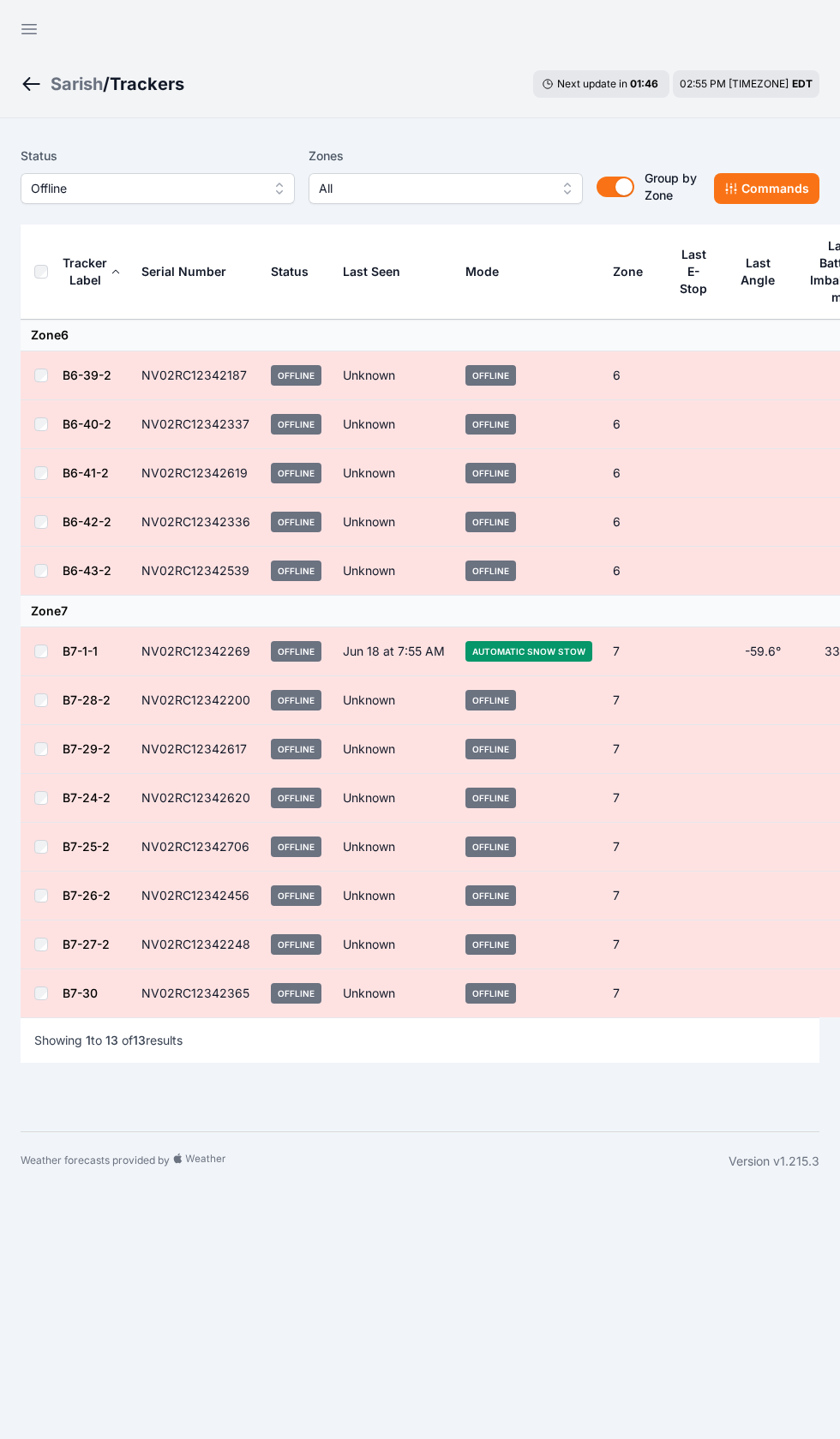 click on "Sarish  /  Trackers Next update in   01 : 46 02:55 PM EDT" at bounding box center (420, 84) 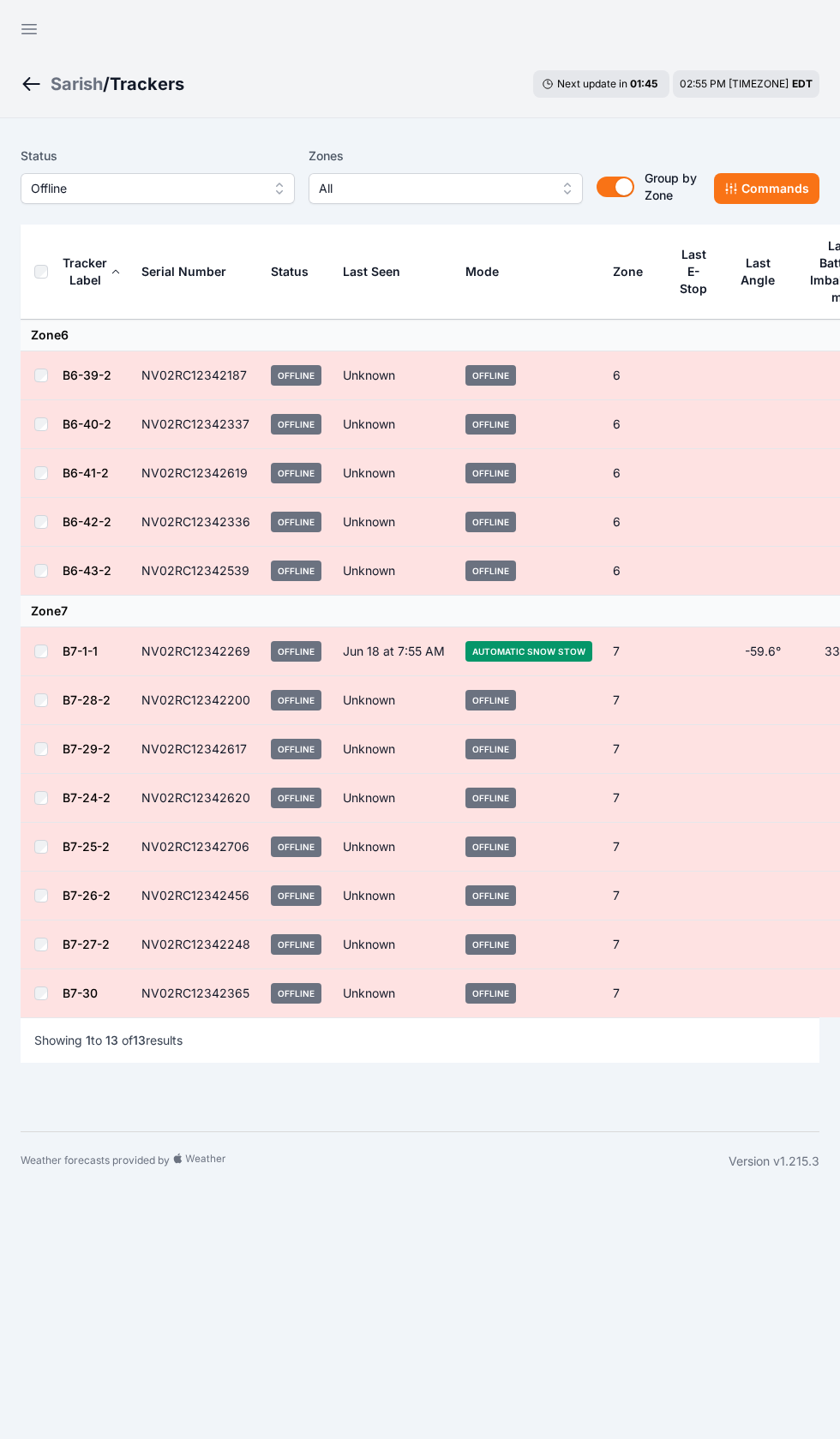 click on "Sarish" at bounding box center [76, 84] 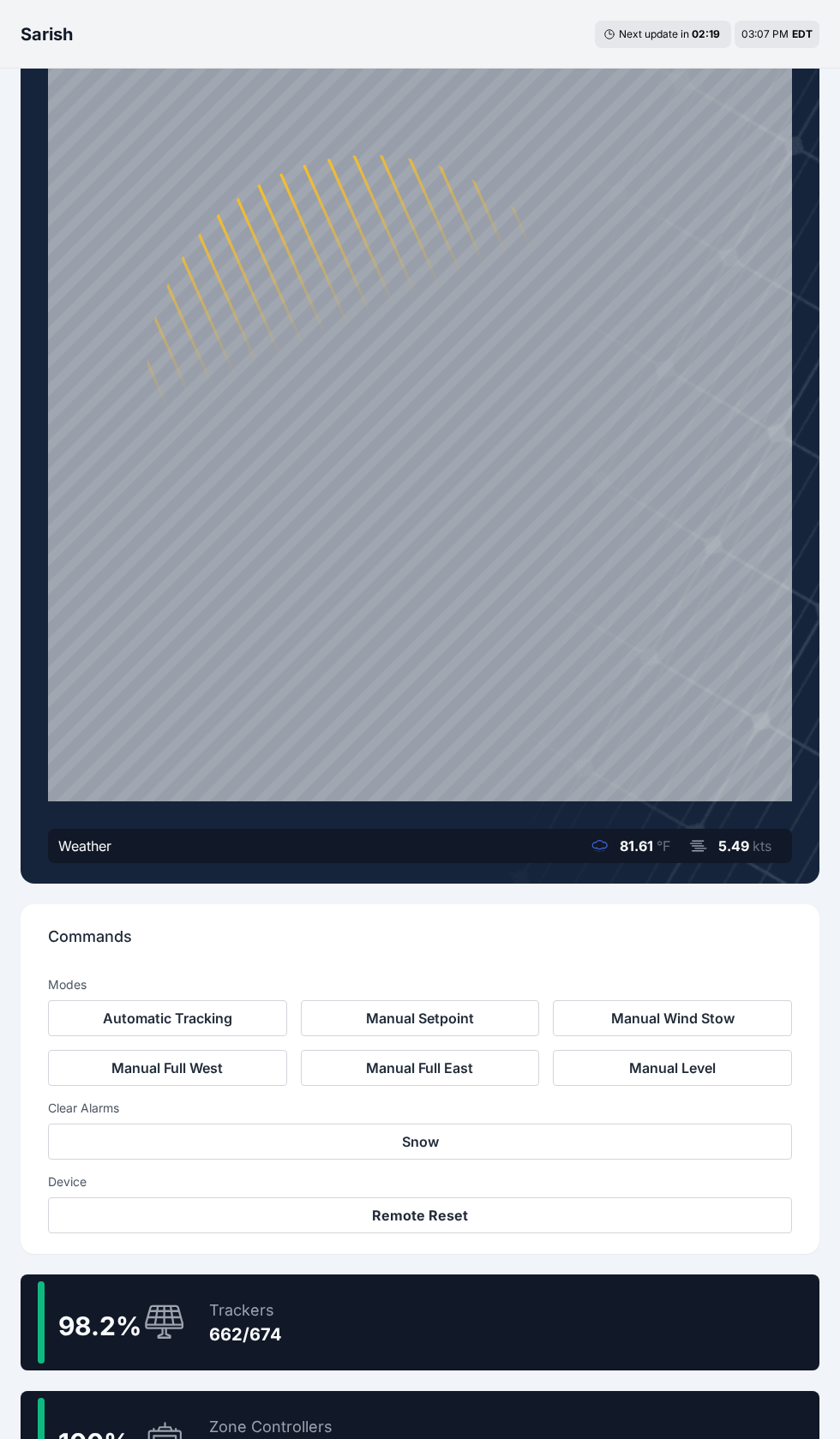 scroll, scrollTop: 207, scrollLeft: 0, axis: vertical 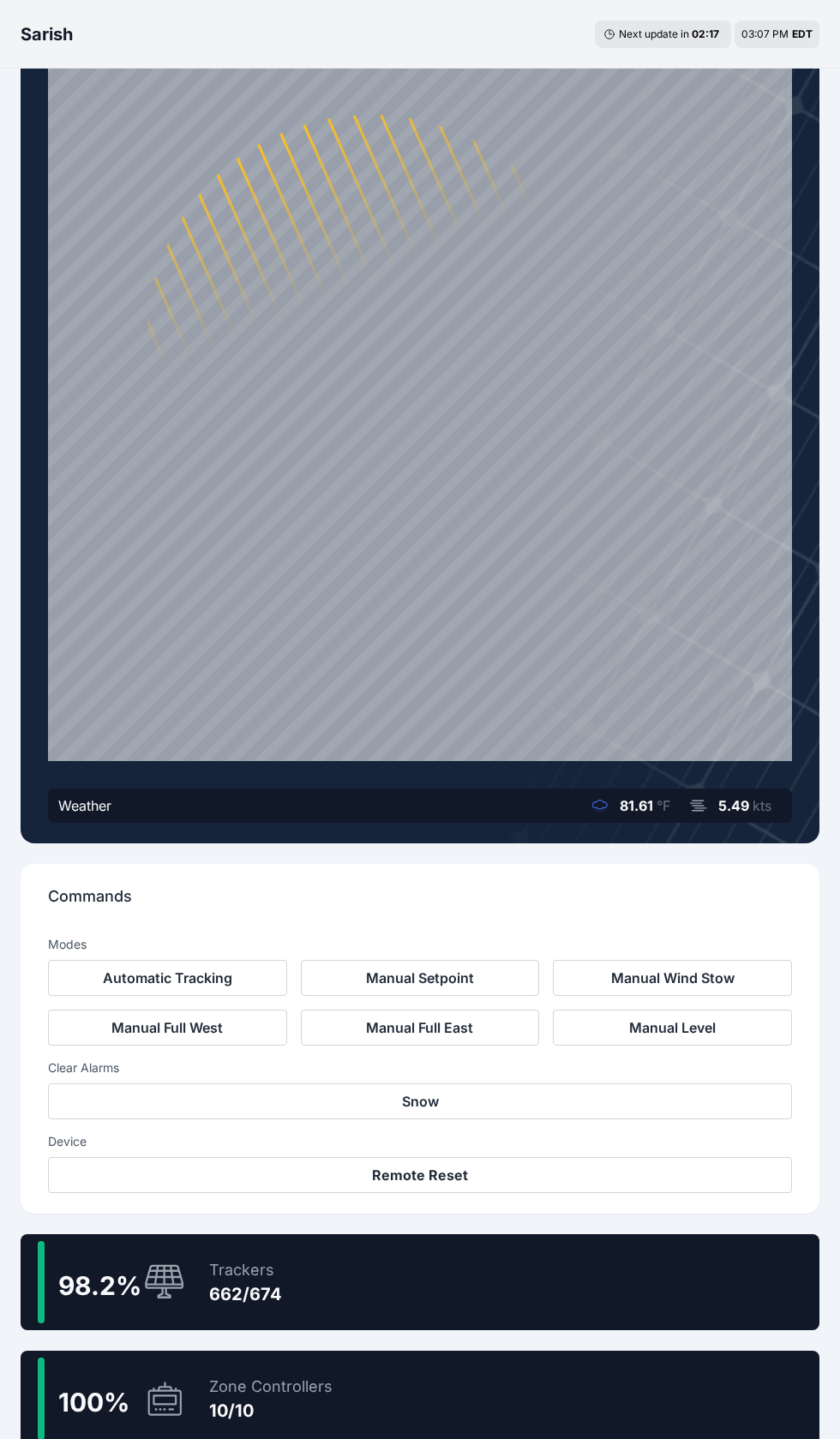 click on "98.2 % Trackers 662/674" at bounding box center (420, 1282) 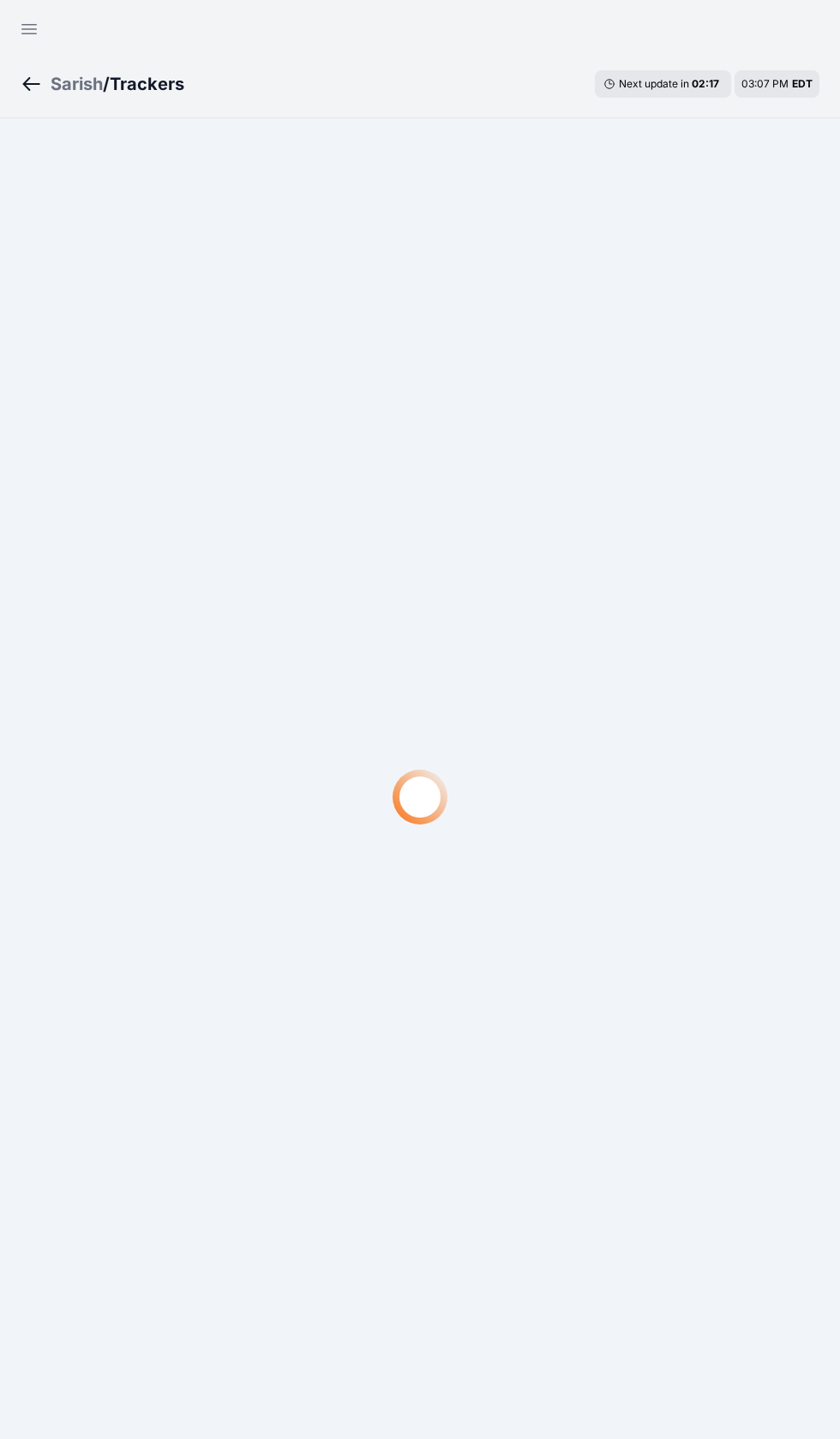 scroll, scrollTop: 21, scrollLeft: 0, axis: vertical 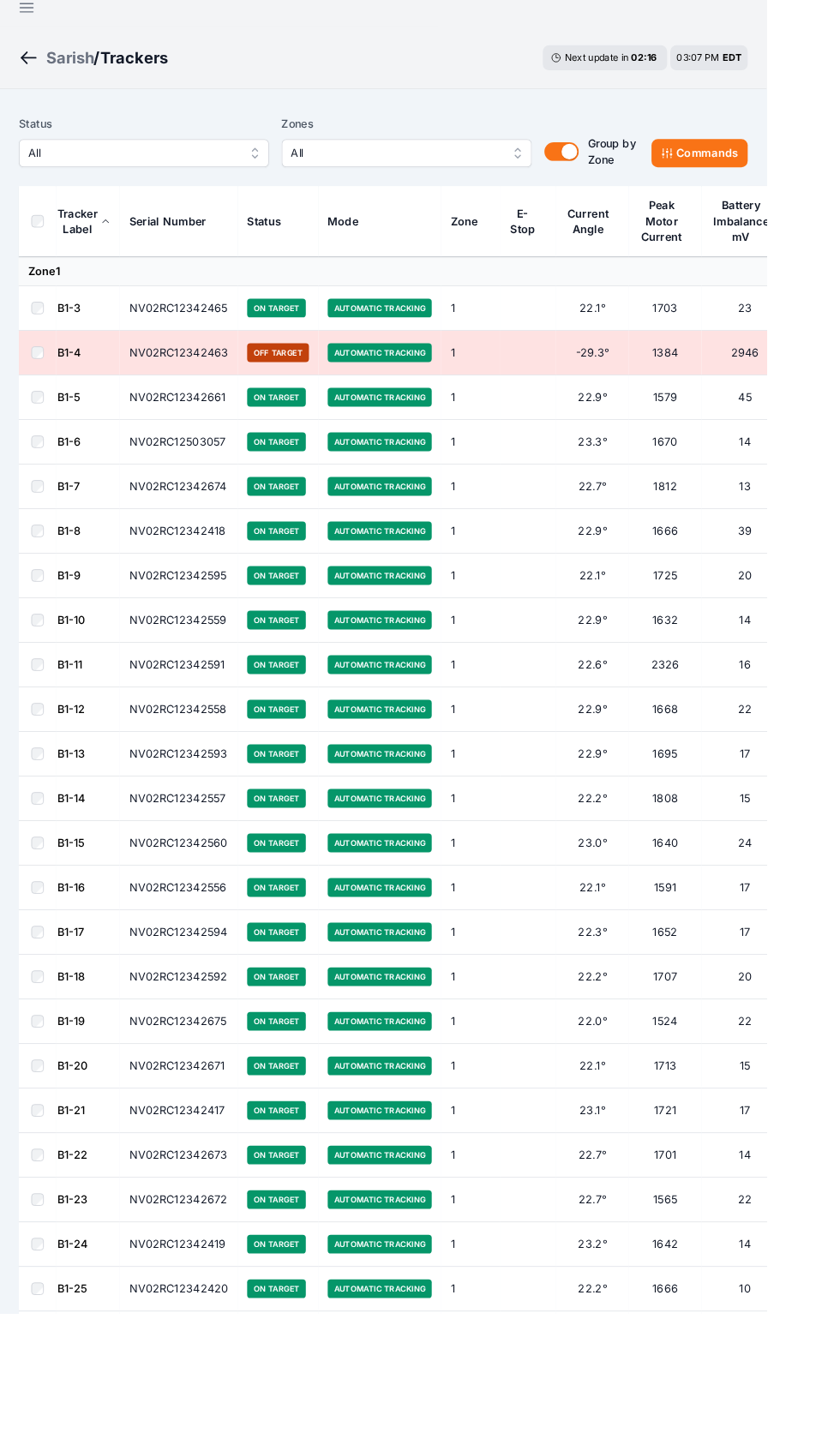 click on "All" at bounding box center (158, 168) 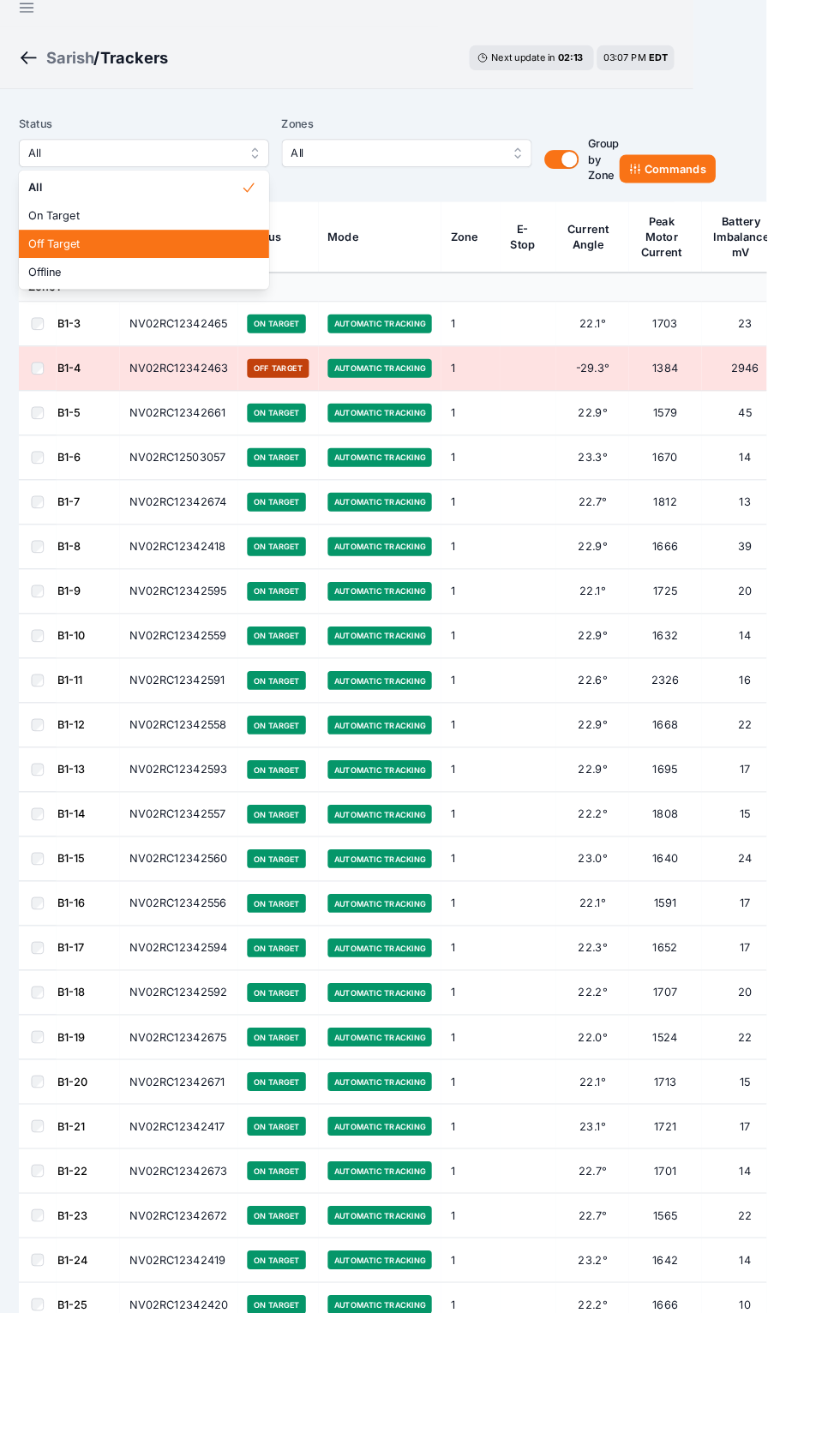 click on "Off Target" at bounding box center (147, 267) 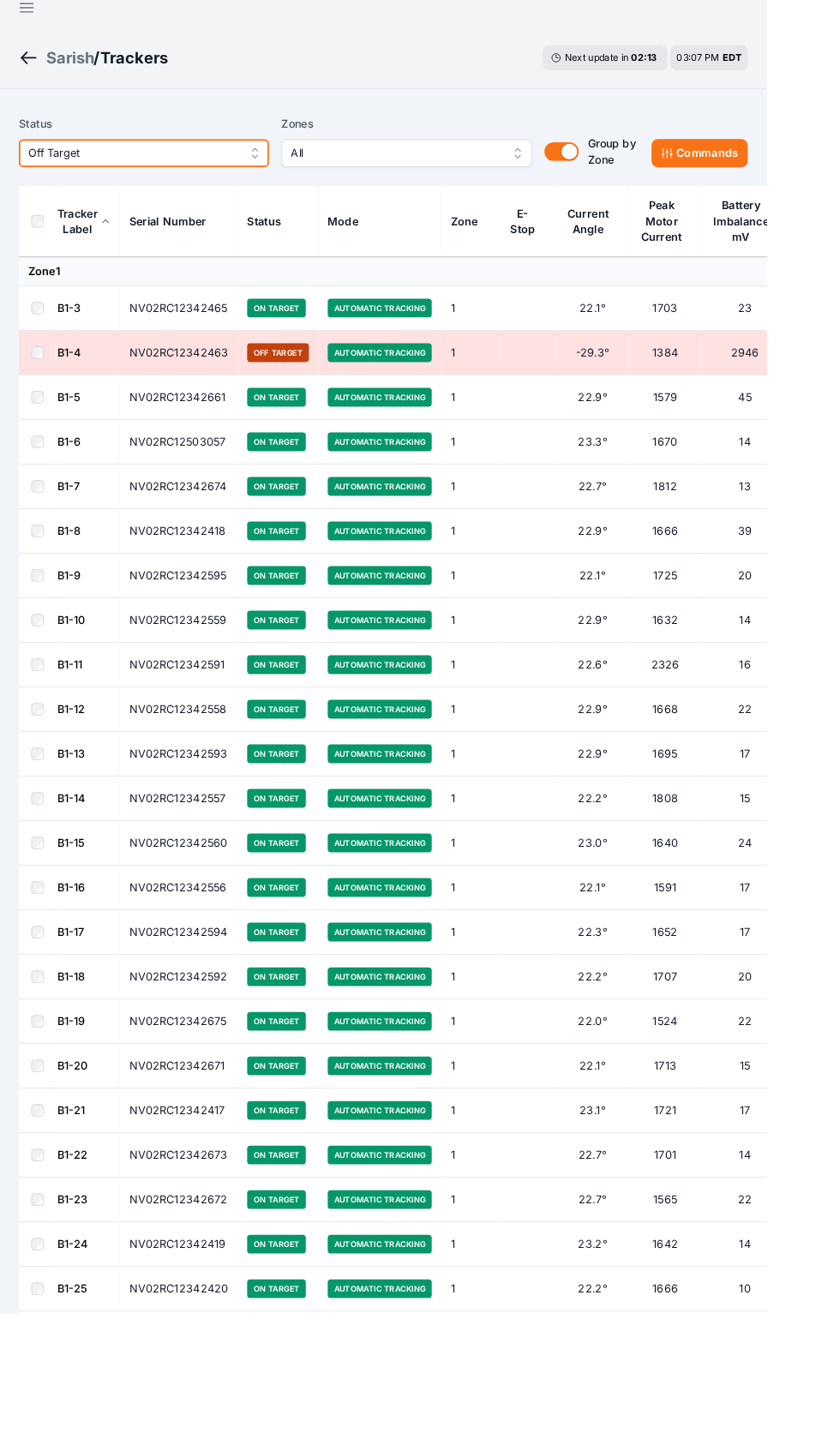 scroll, scrollTop: 0, scrollLeft: 0, axis: both 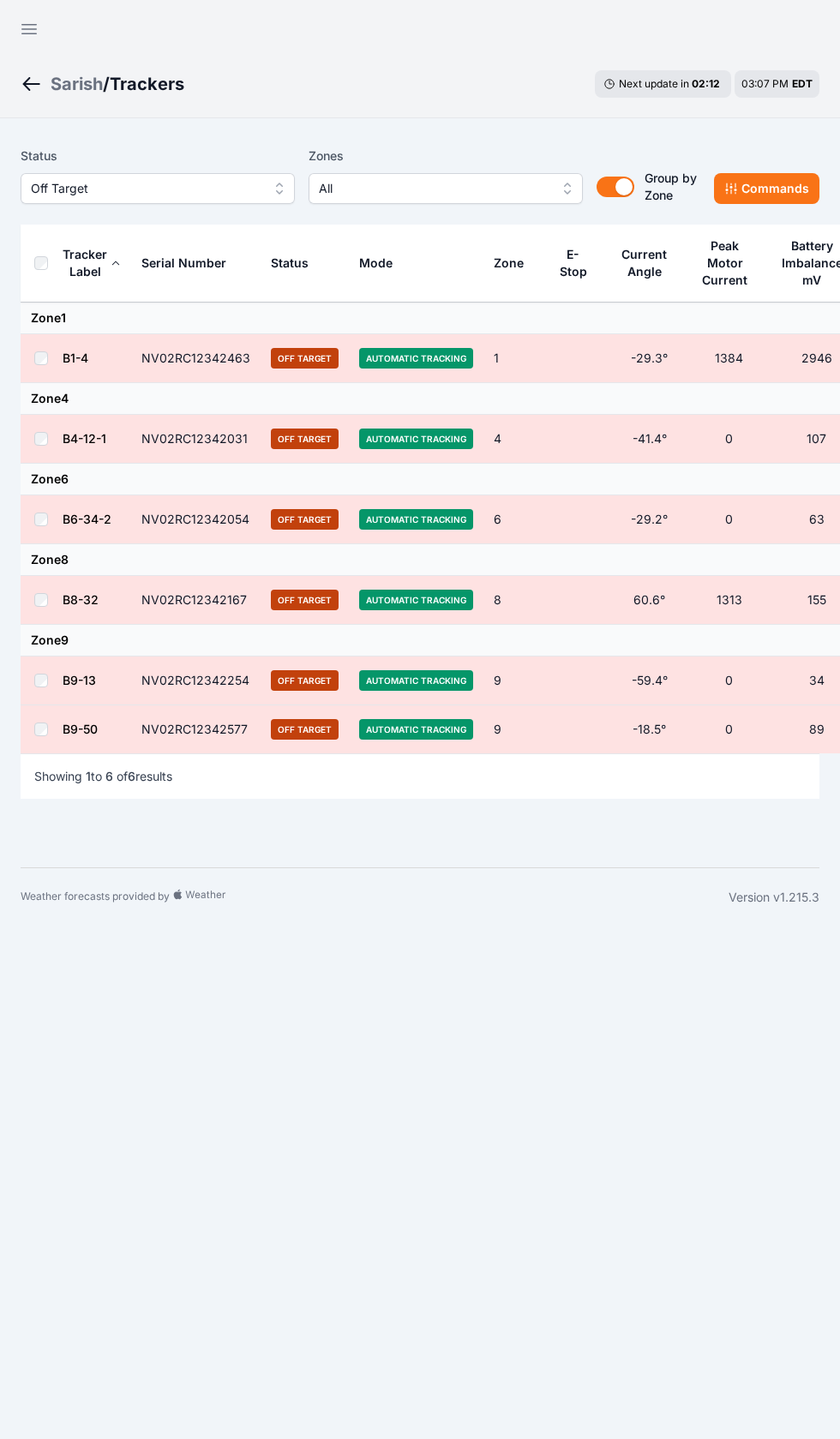click on "Off Target" at bounding box center (158, 189) 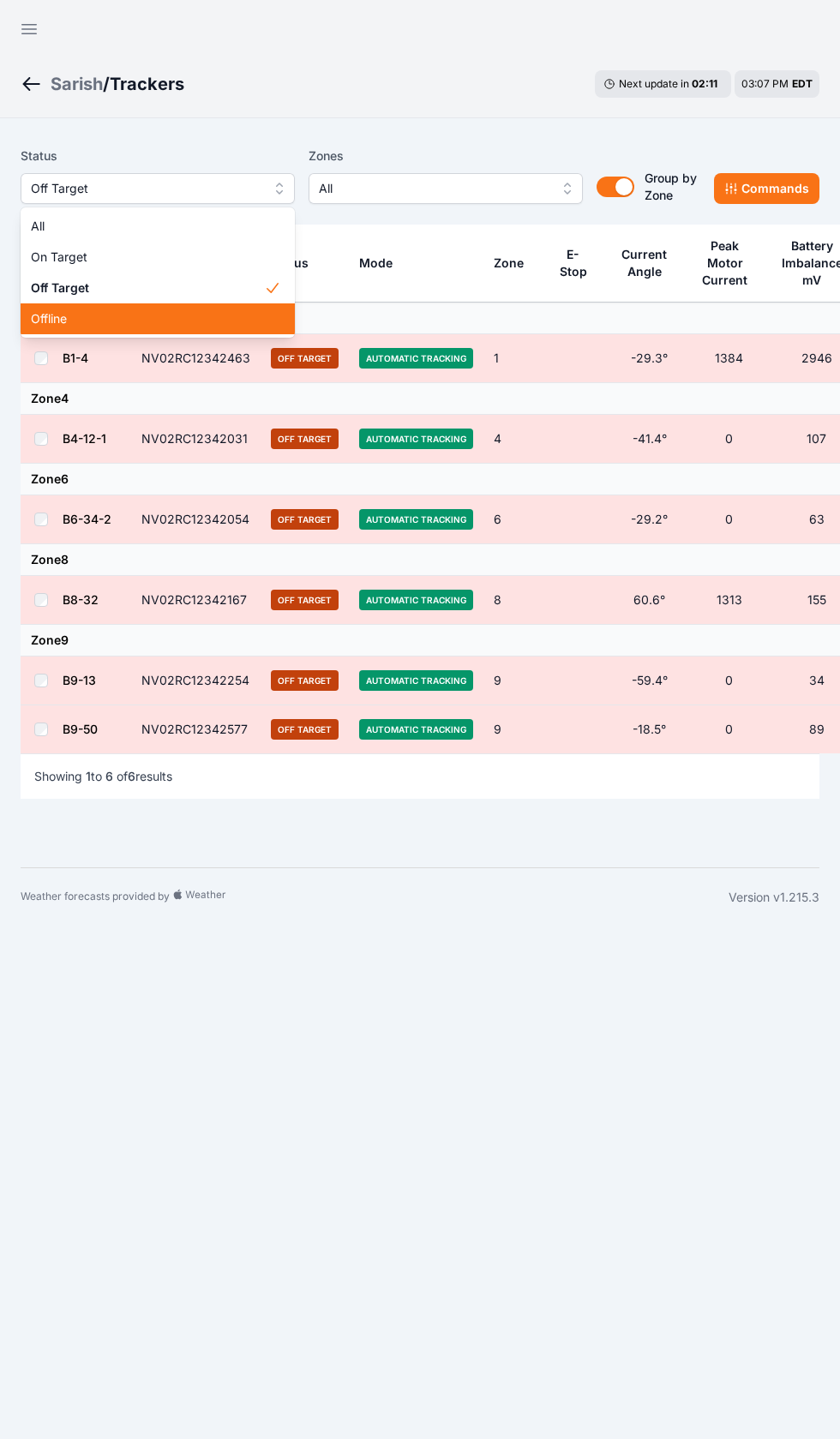 click on "Offline" at bounding box center (158, 319) 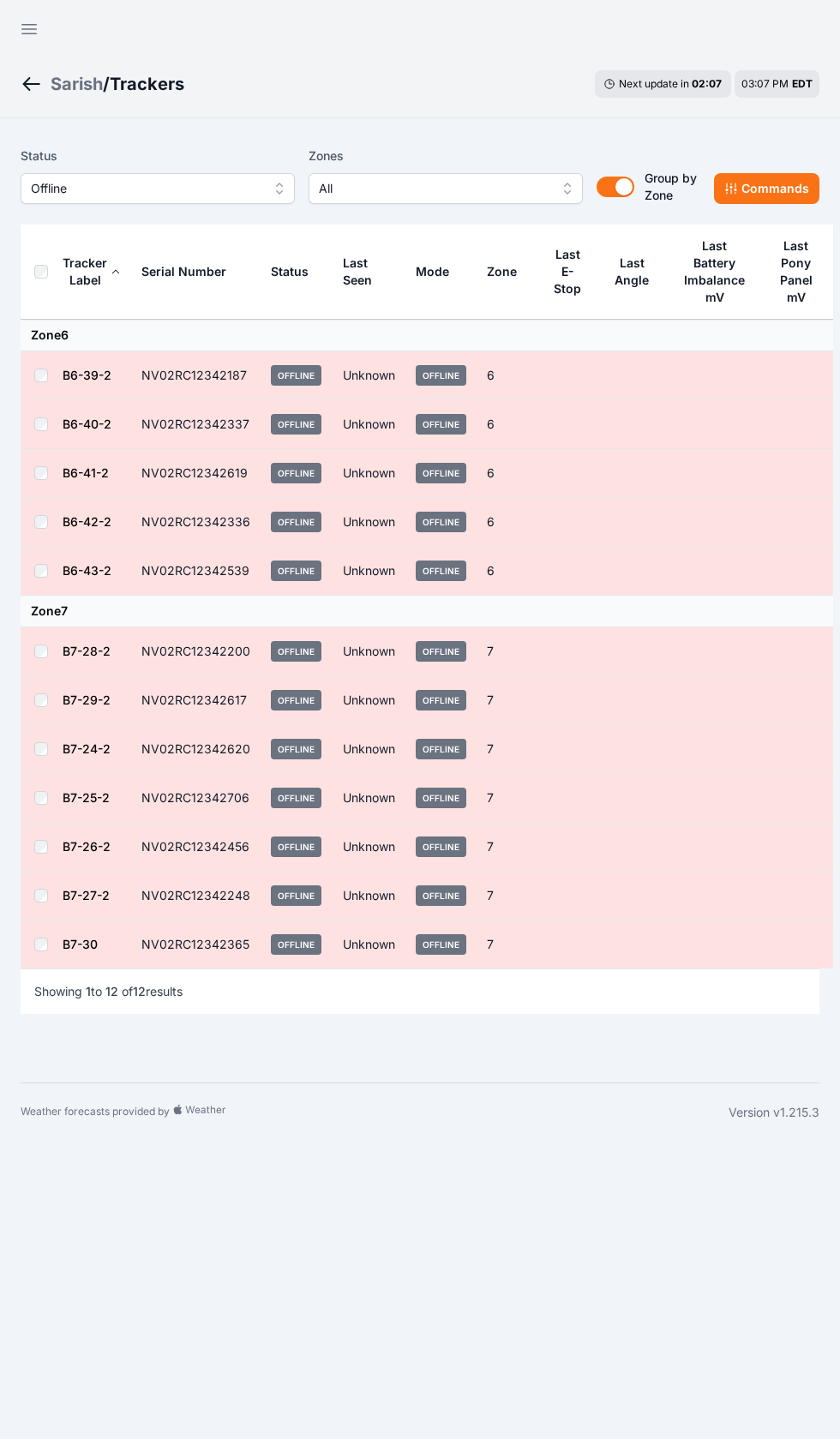 click on "Offline" at bounding box center (158, 189) 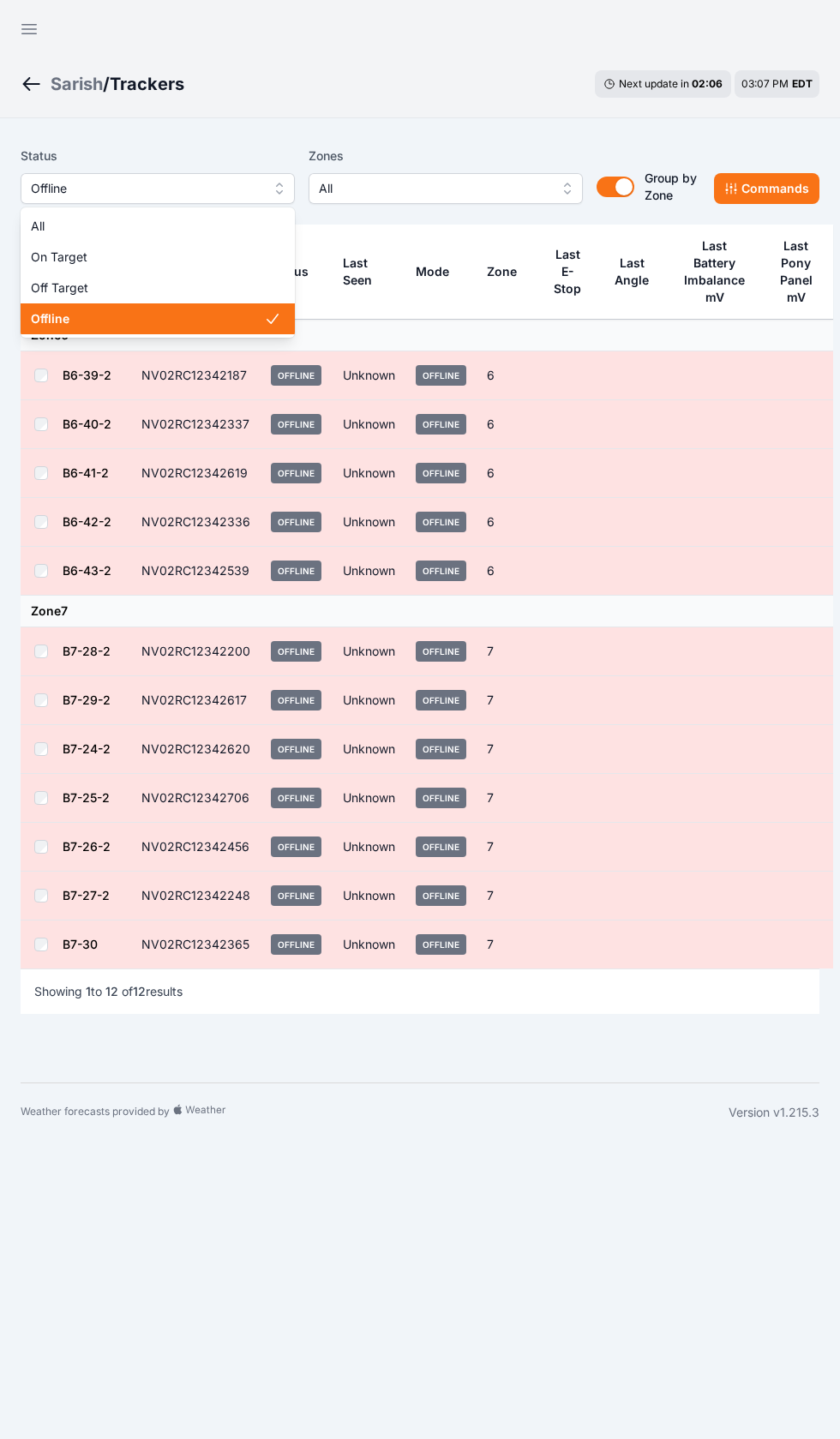 click on "Offline" at bounding box center [158, 319] 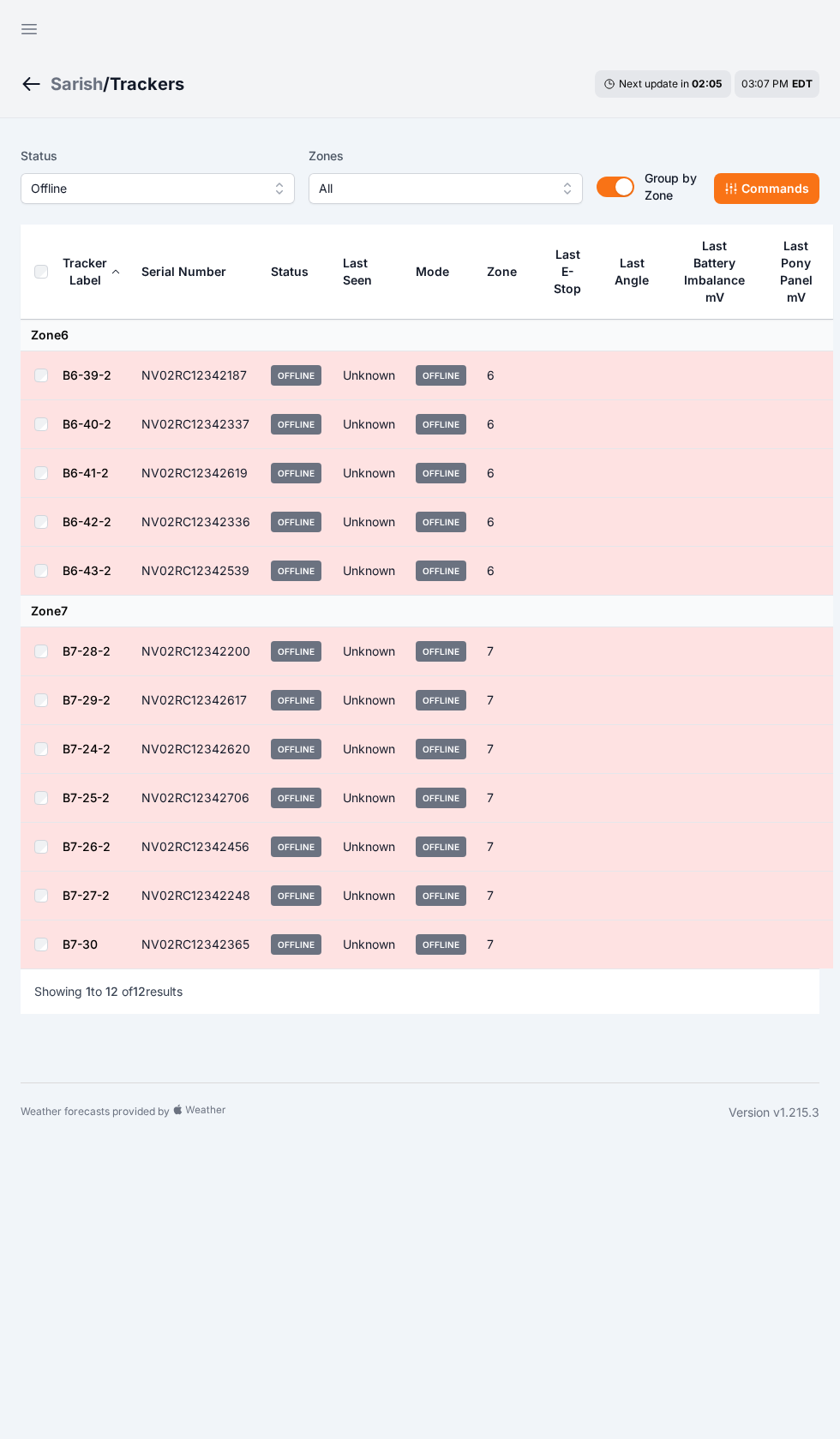 click on "Offline" at bounding box center (158, 189) 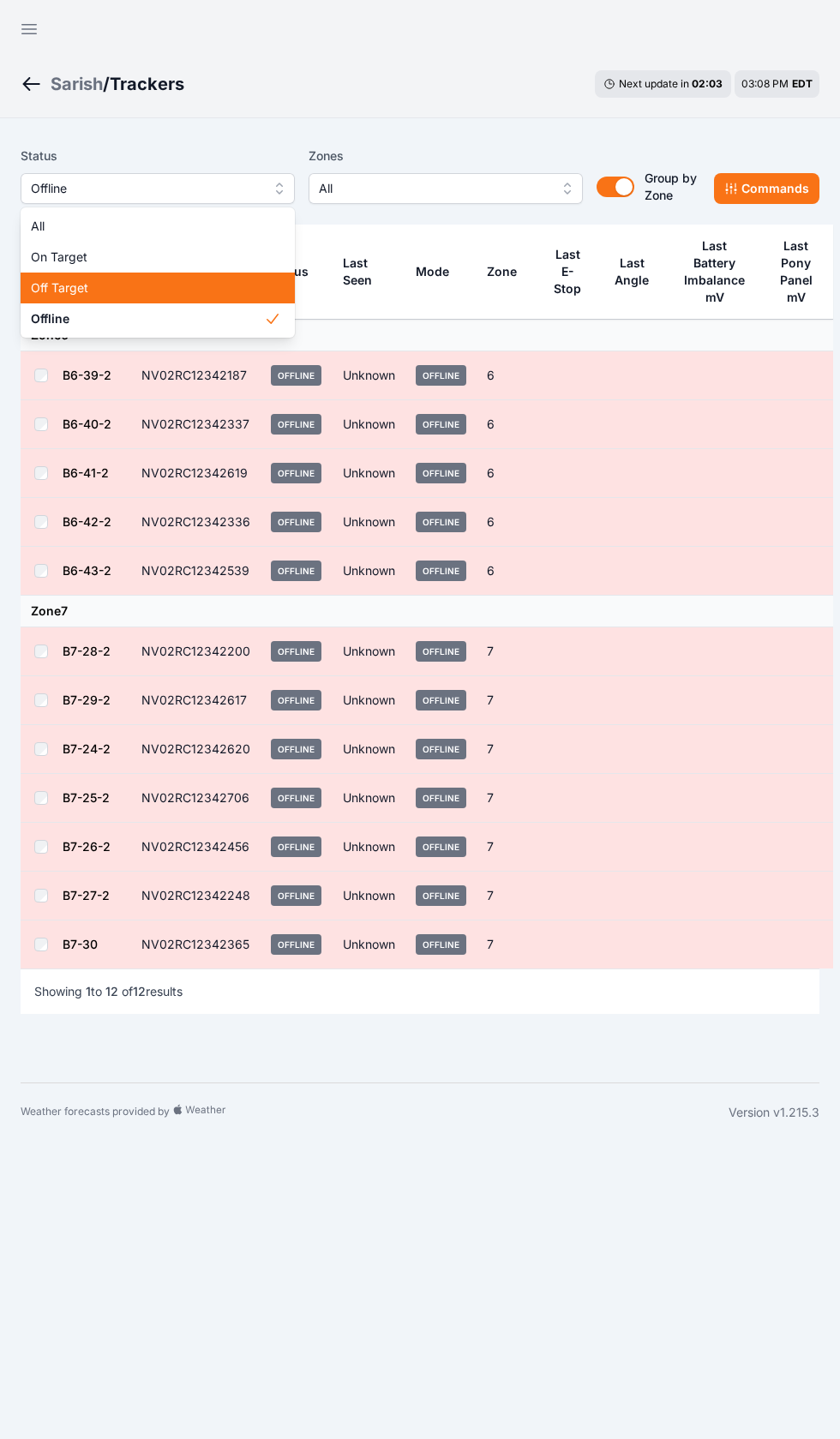 click on "Off Target" at bounding box center (147, 288) 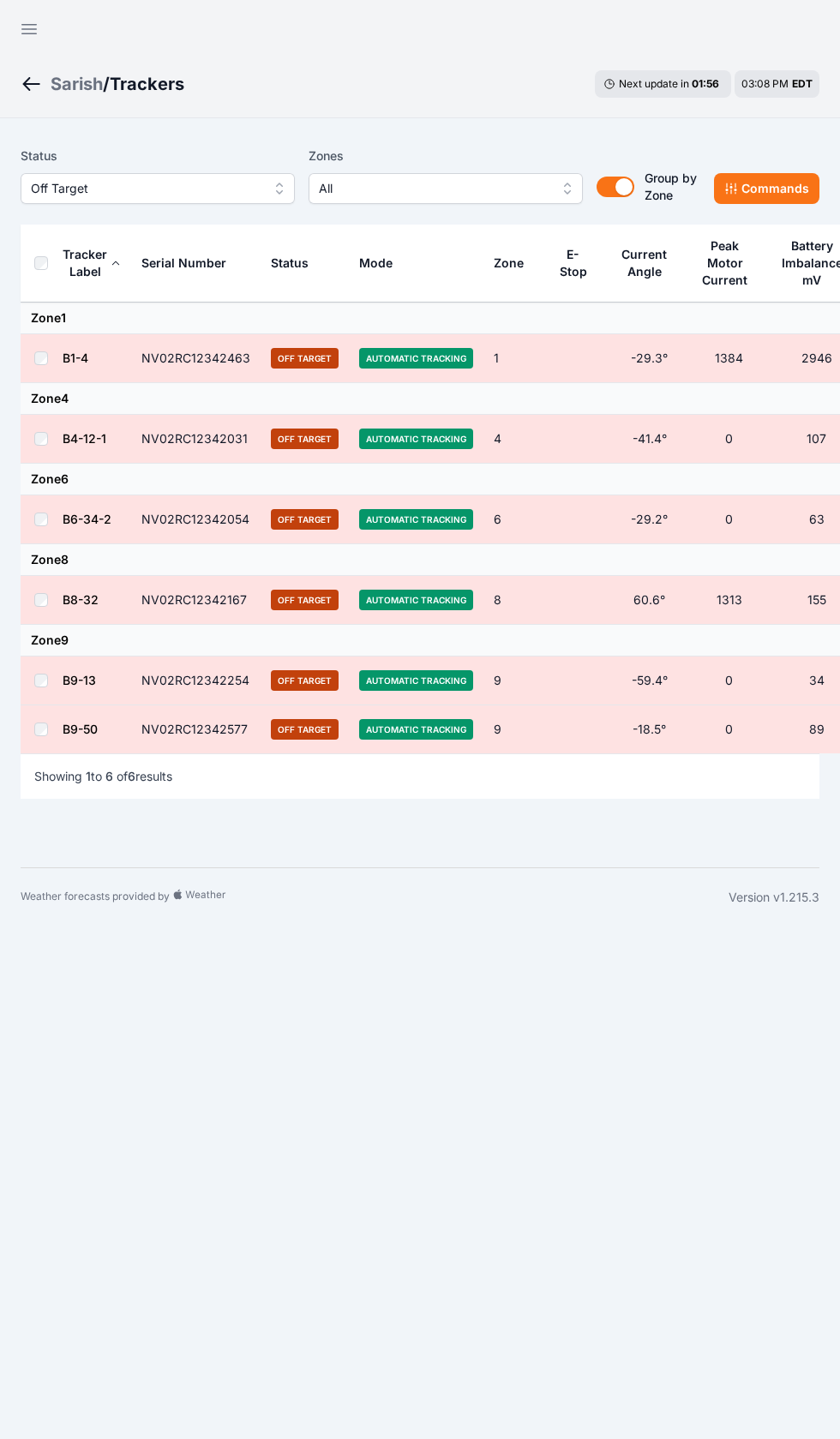 click on "Status Off Target Zones All Group by Zone Group by Zone Commands Tracker Label Serial Number Status Mode Zone E-Stop Current Angle Peak Motor Current Battery Imbalance mV Pony Panel mV Zone  1 B1-4 NV02RC12342463 Off Target Automatic Tracking 1 -29.3° 1384 2946 28380 Zone  4 B4-12-1 NV02RC12342031 Off Target Automatic Tracking 4 -41.4° 0 107 29080 Zone  6 B6-34-2 NV02RC12342054 Off Target Automatic Tracking 6 -29.2° 0 63 28540 Zone  8 B8-32 NV02RC12342167 Off Target Automatic Tracking 8 60.6° 1313 155 28770 Zone  9 B9-13 NV02RC12342254 Off Target Automatic Tracking 9 -59.4° 0 34 27500 B9-50 NV02RC12342577 Off Target Automatic Tracking 9 -18.5° 0 89 29010 Showing   1  to   6   of  6  results" at bounding box center [420, 493] 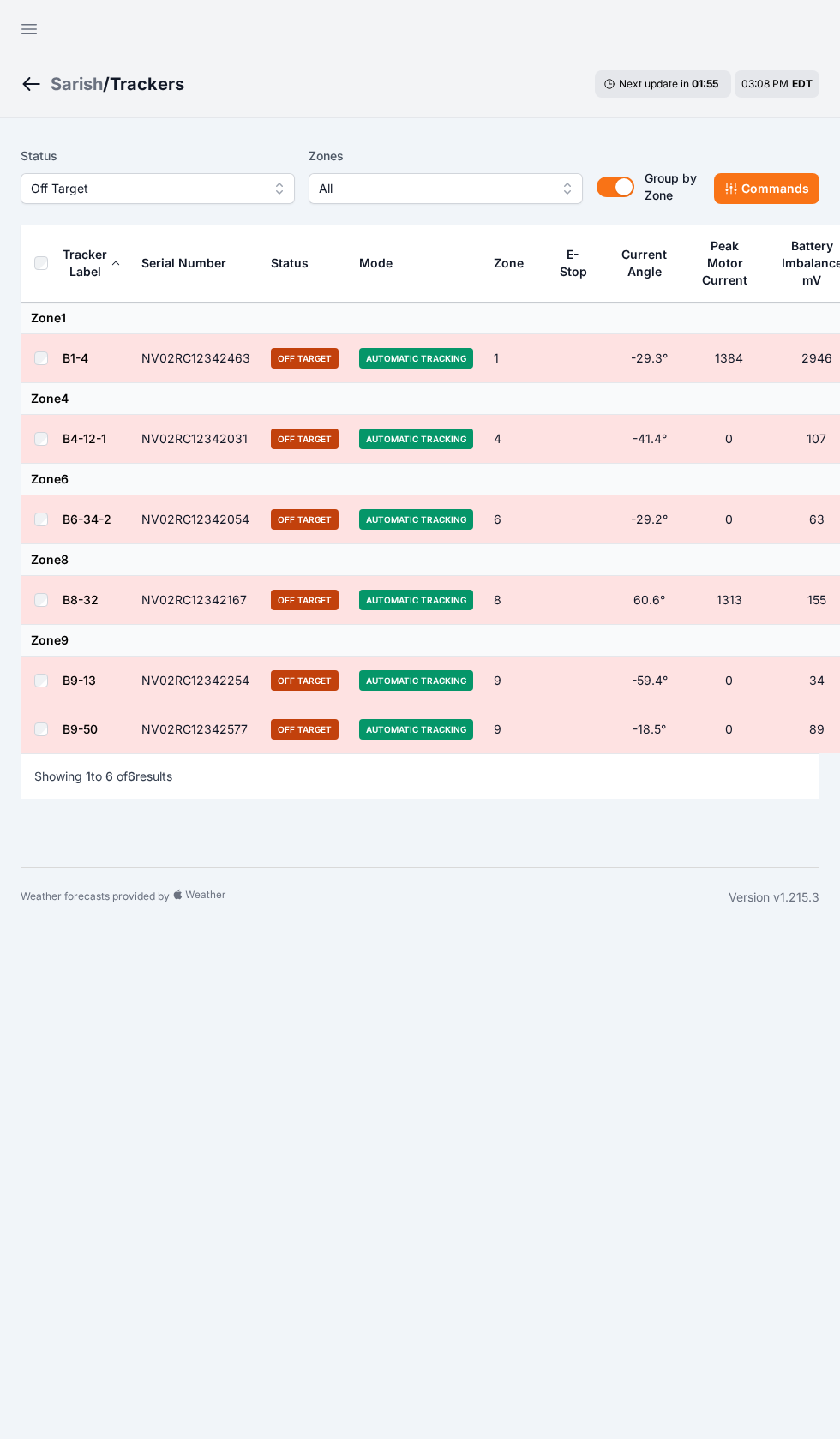click on "Status Off Target Zones All Group by Zone Group by Zone Commands Tracker Label Serial Number Status Mode Zone E-Stop Current Angle Peak Motor Current Battery Imbalance mV Pony Panel mV Zone  1 B1-4 NV02RC12342463 Off Target Automatic Tracking 1 -29.3° 1384 2946 28380 Zone  4 B4-12-1 NV02RC12342031 Off Target Automatic Tracking 4 -41.4° 0 107 29080 Zone  6 B6-34-2 NV02RC12342054 Off Target Automatic Tracking 6 -29.2° 0 63 28540 Zone  8 B8-32 NV02RC12342167 Off Target Automatic Tracking 8 60.6° 1313 155 28770 Zone  9 B9-13 NV02RC12342254 Off Target Automatic Tracking 9 -59.4° 0 34 27500 B9-50 NV02RC12342577 Off Target Automatic Tracking 9 -18.5° 0 89 29010 Showing   1  to   6   of  6  results" at bounding box center (420, 493) 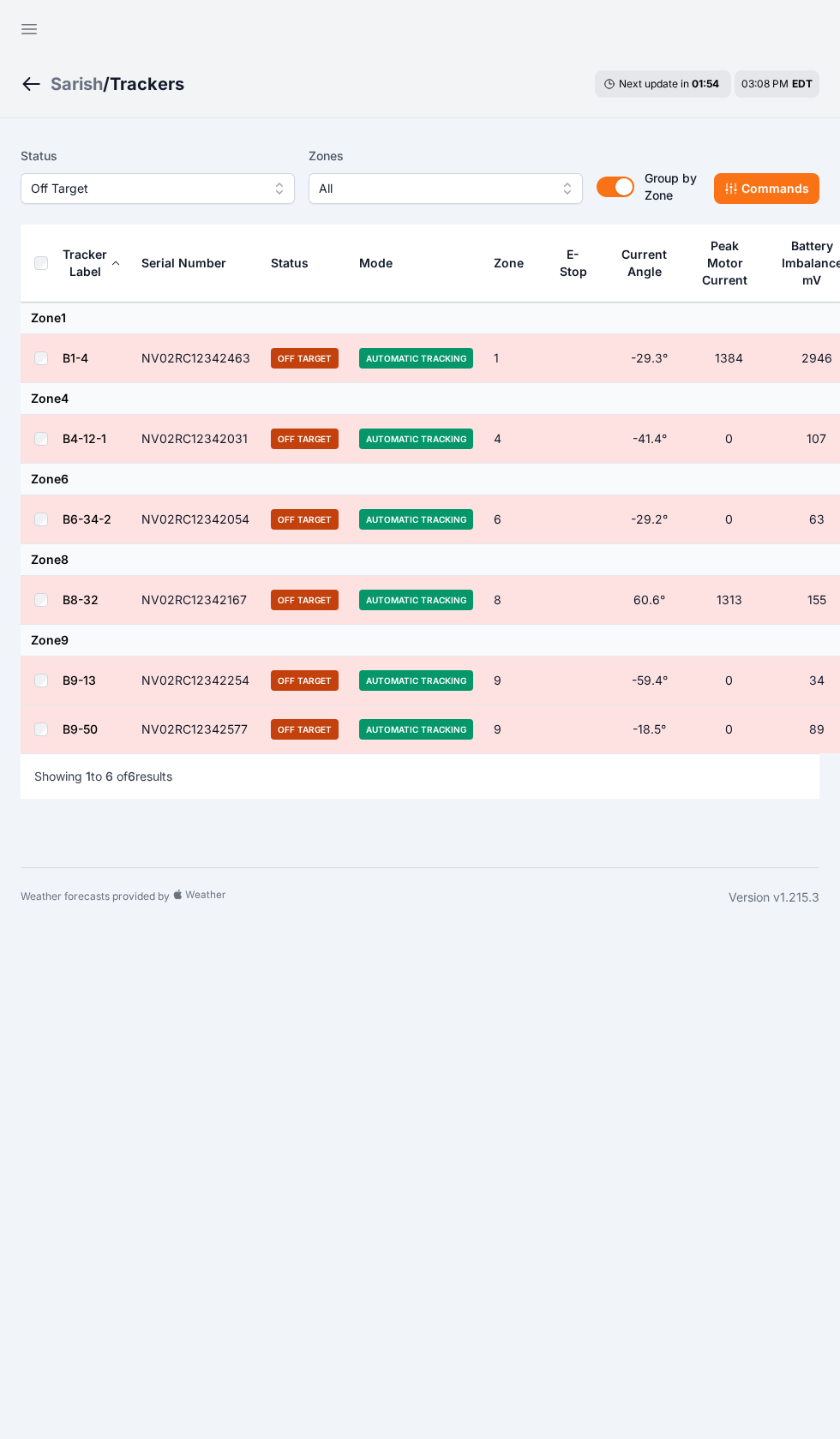 click at bounding box center [41, 263] 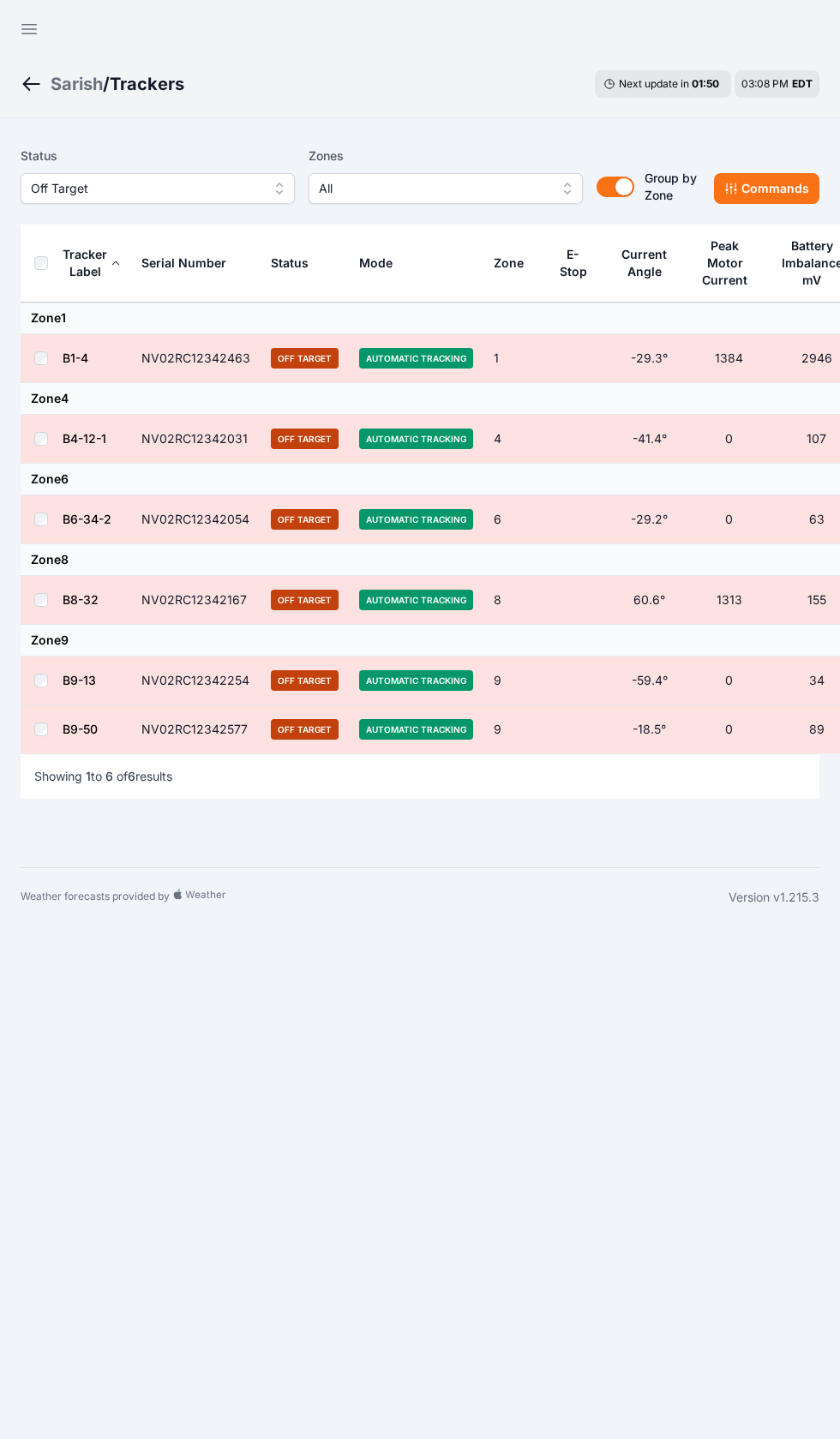 click on "Commands" at bounding box center [766, 189] 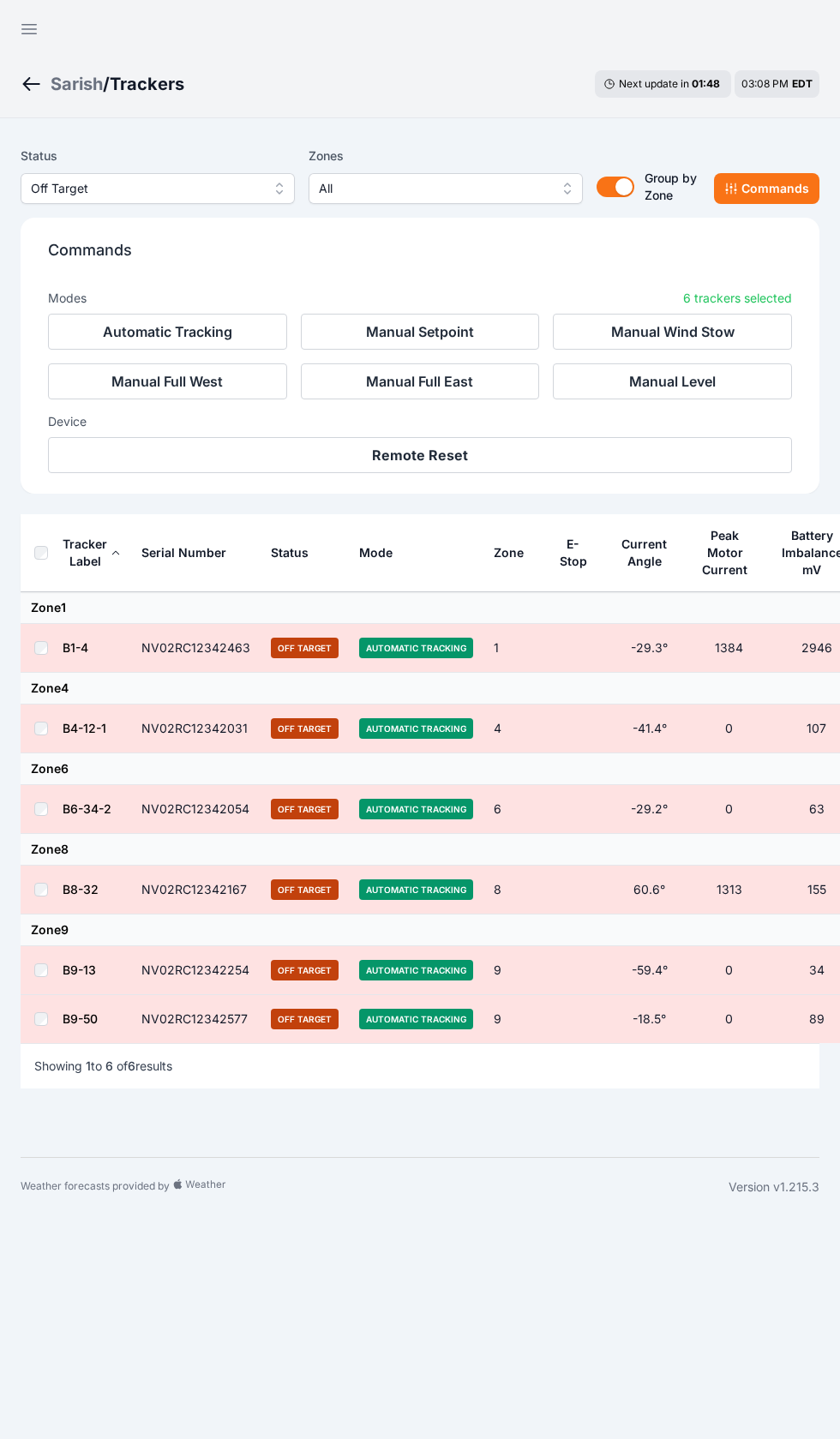 click on "Remote Reset" at bounding box center [420, 455] 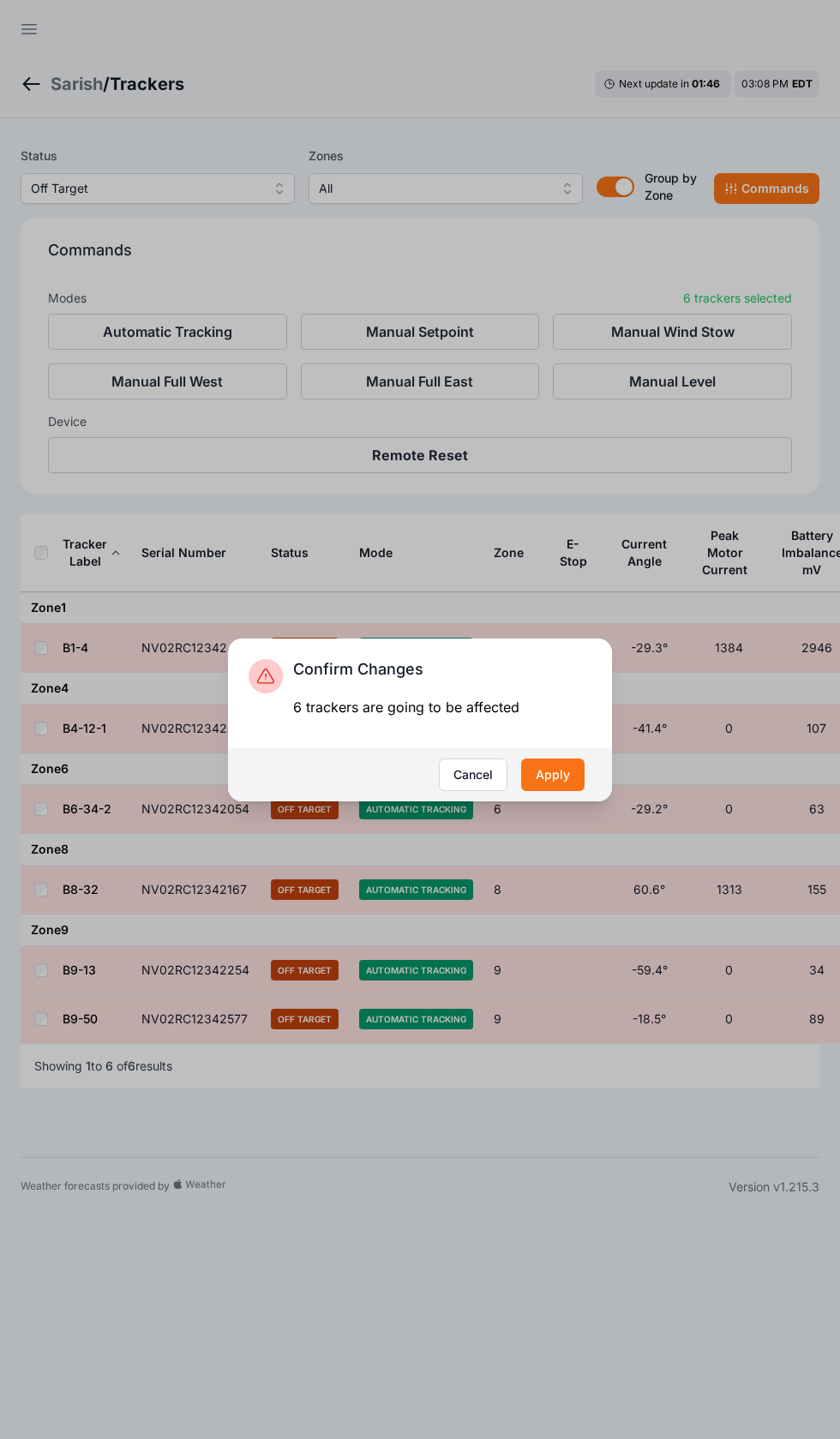 click on "Apply" at bounding box center (553, 775) 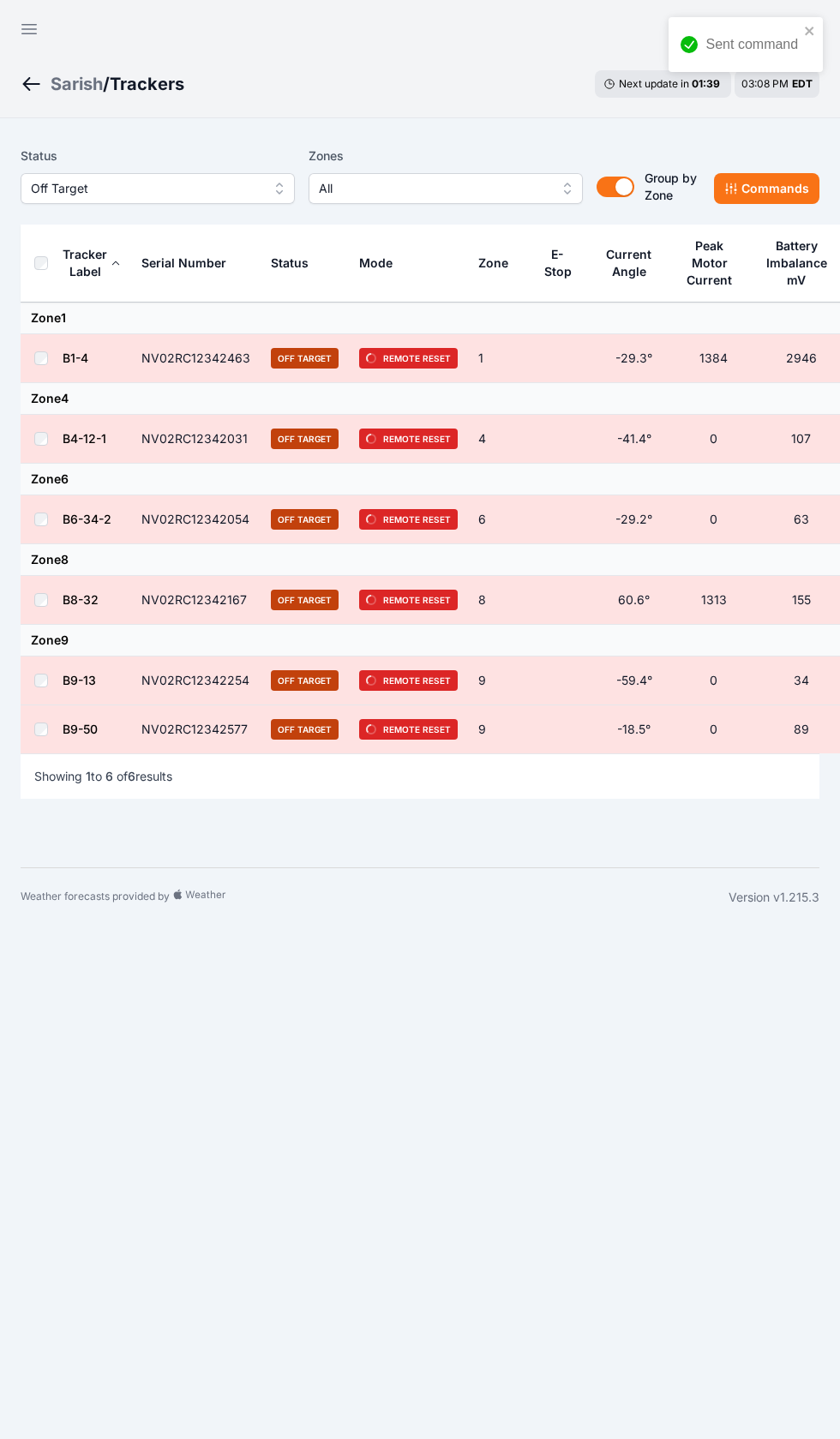 scroll, scrollTop: 0, scrollLeft: 0, axis: both 